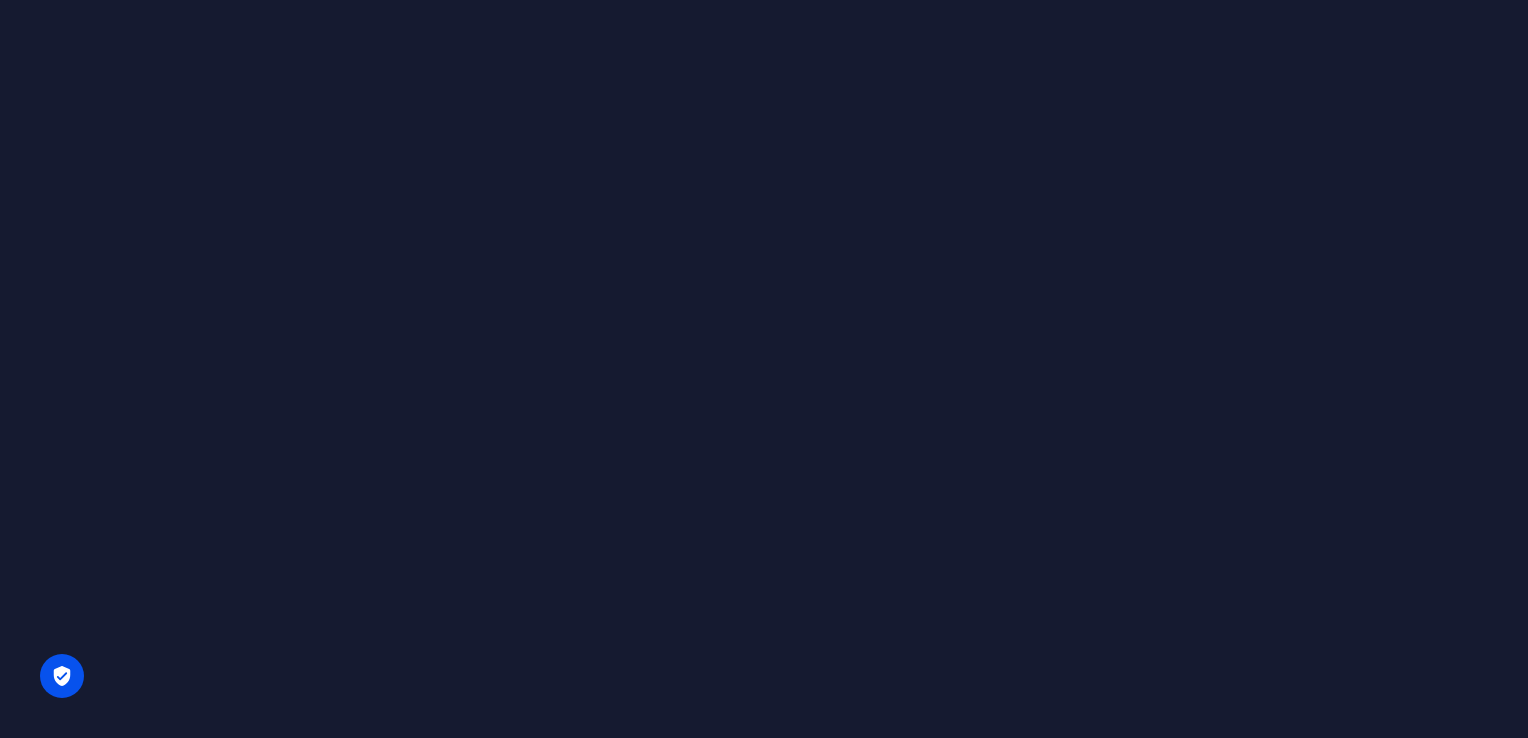 scroll, scrollTop: 0, scrollLeft: 0, axis: both 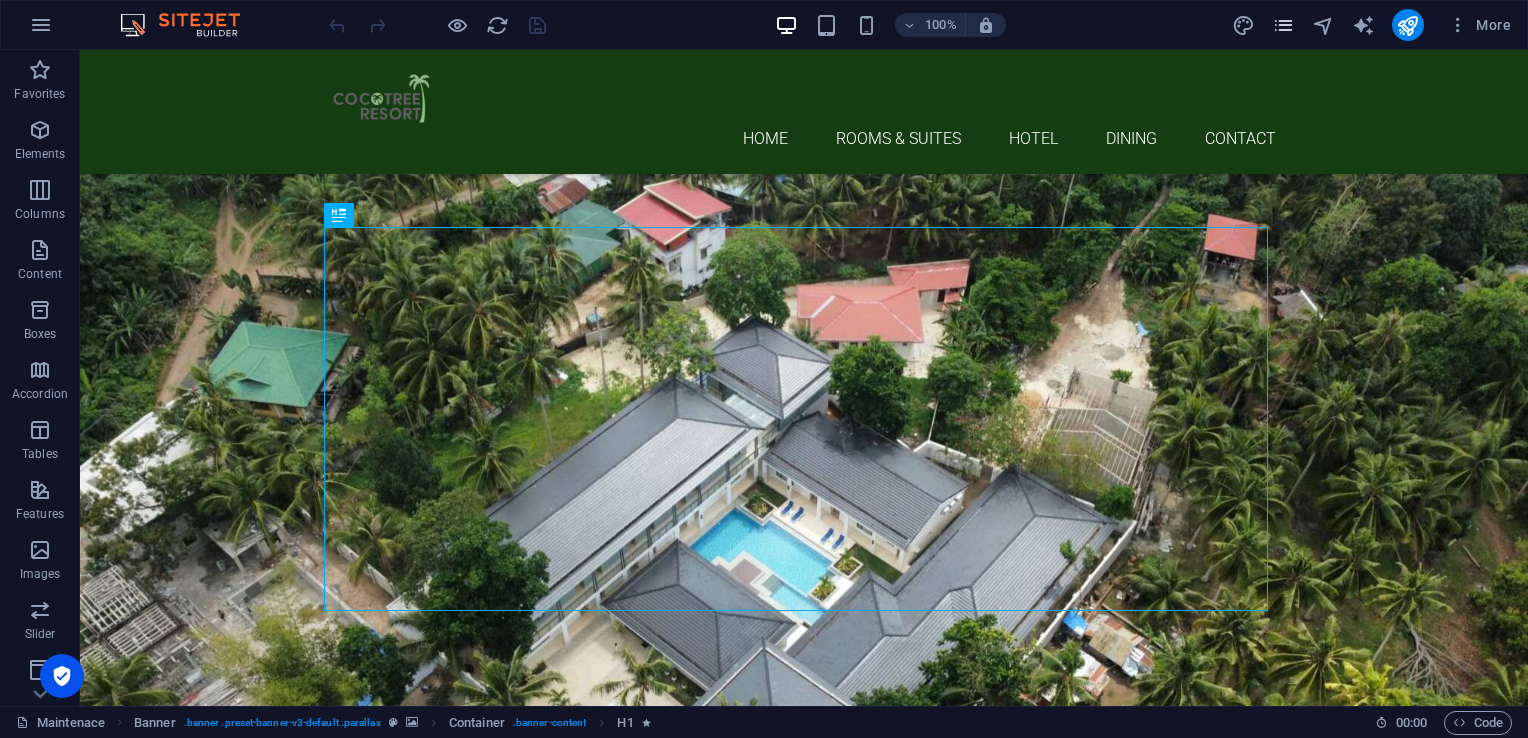 click at bounding box center [1283, 25] 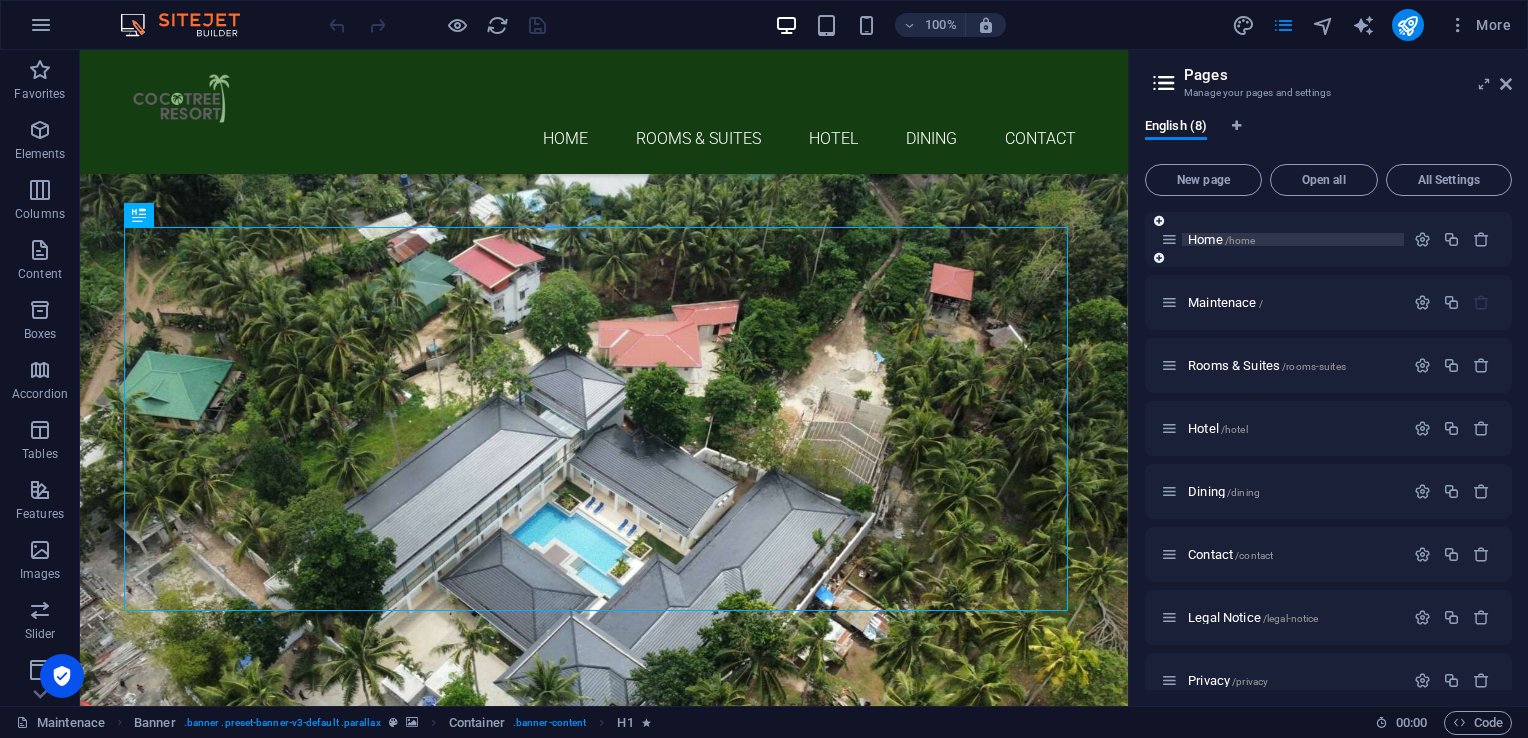 click on "Home /home" at bounding box center [1221, 239] 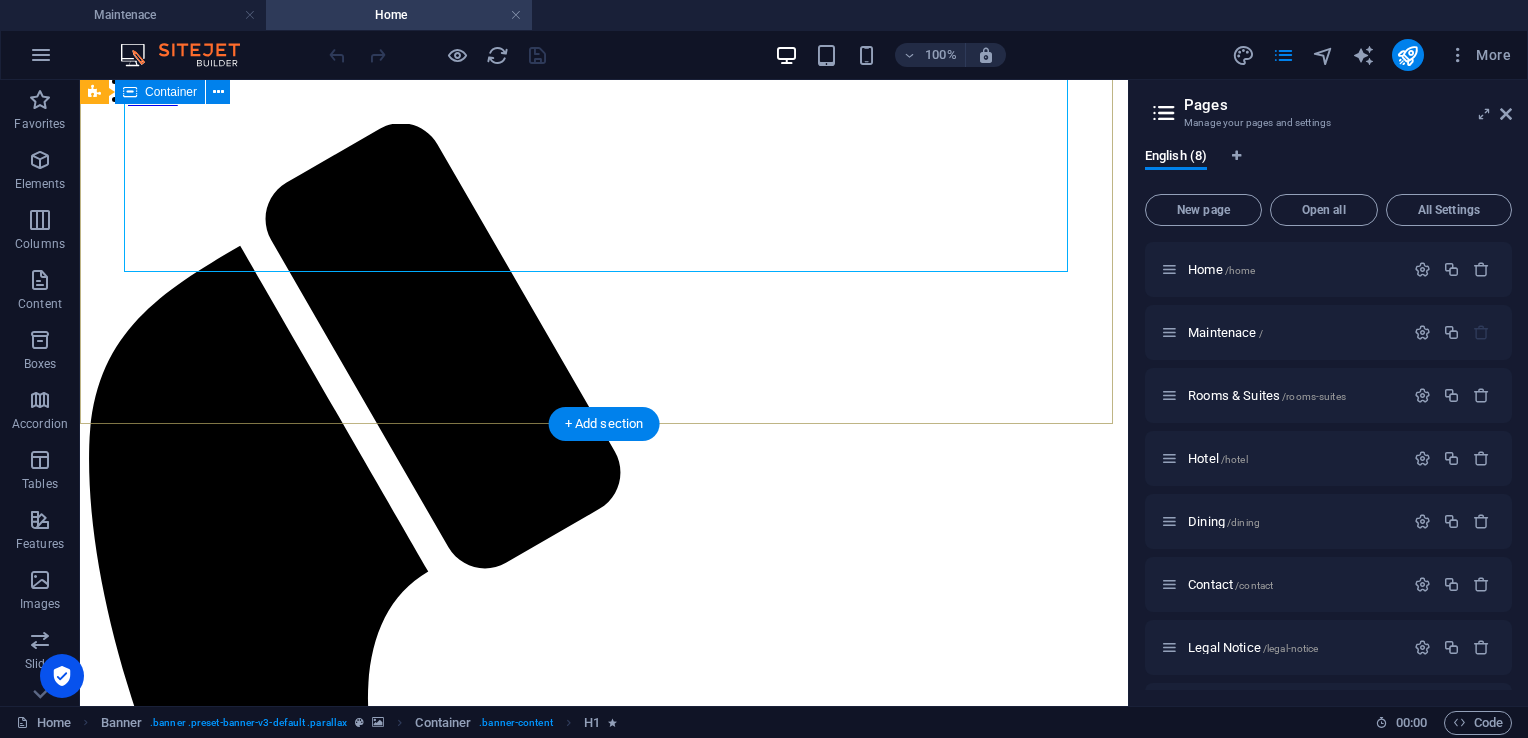 scroll, scrollTop: 300, scrollLeft: 0, axis: vertical 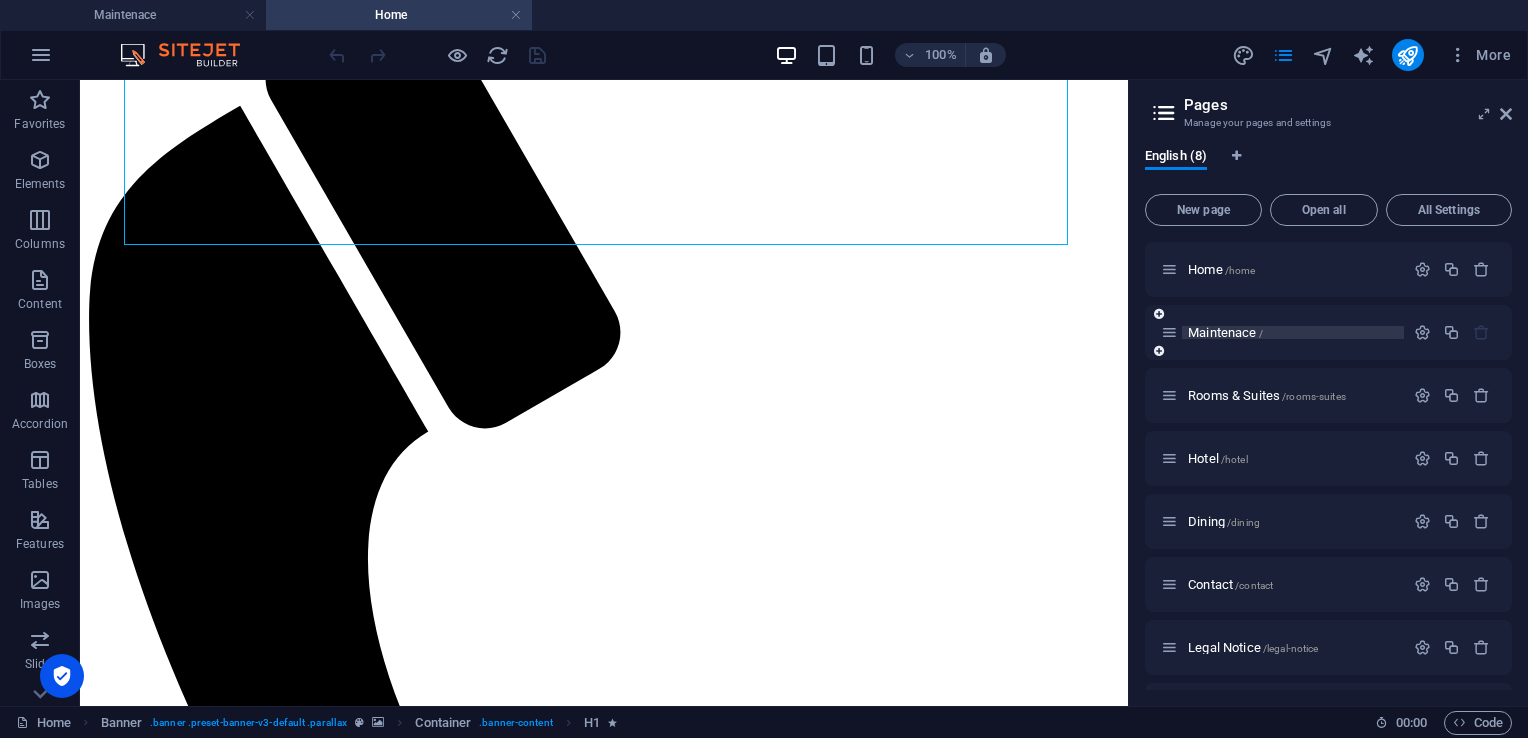 click on "Maintenace /" at bounding box center [1225, 332] 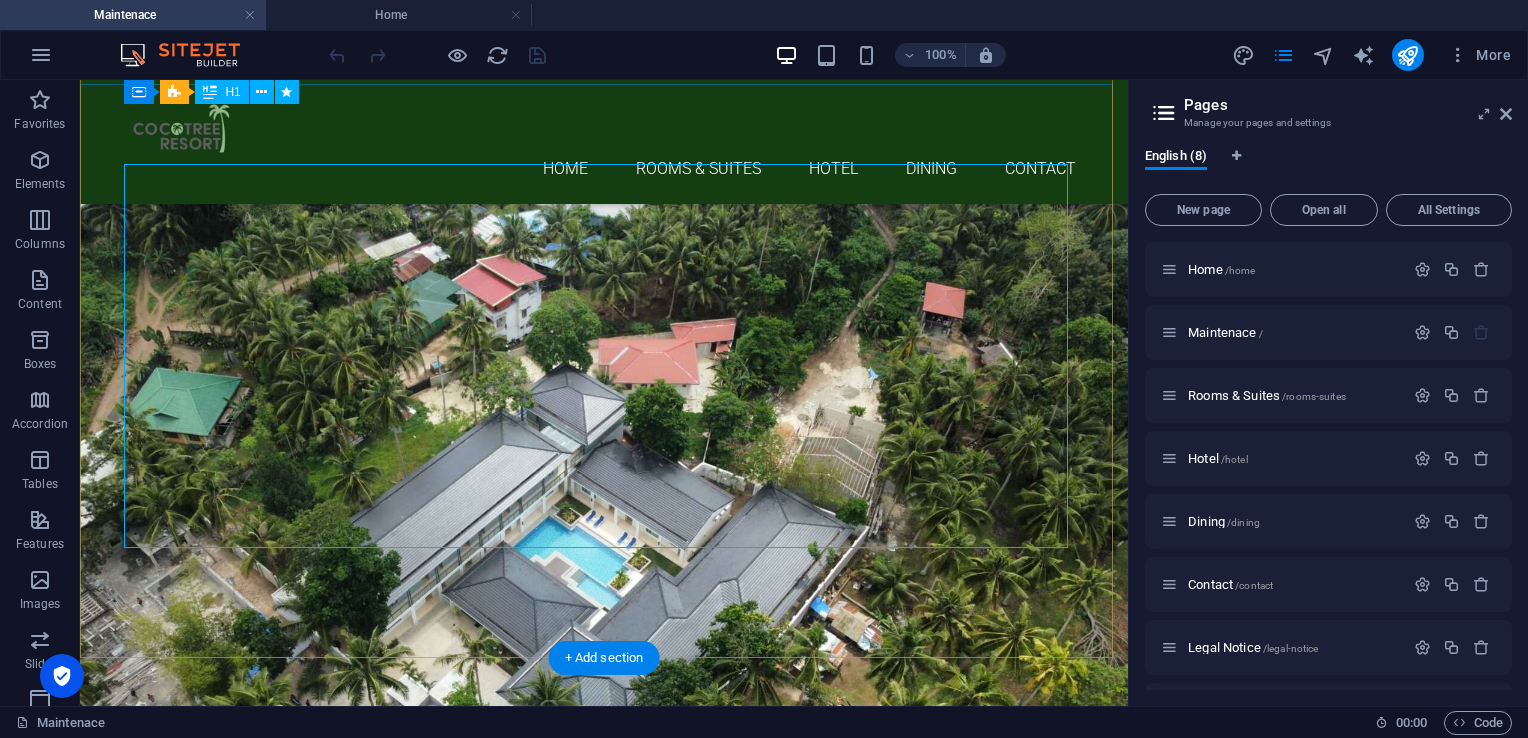 scroll, scrollTop: 3, scrollLeft: 0, axis: vertical 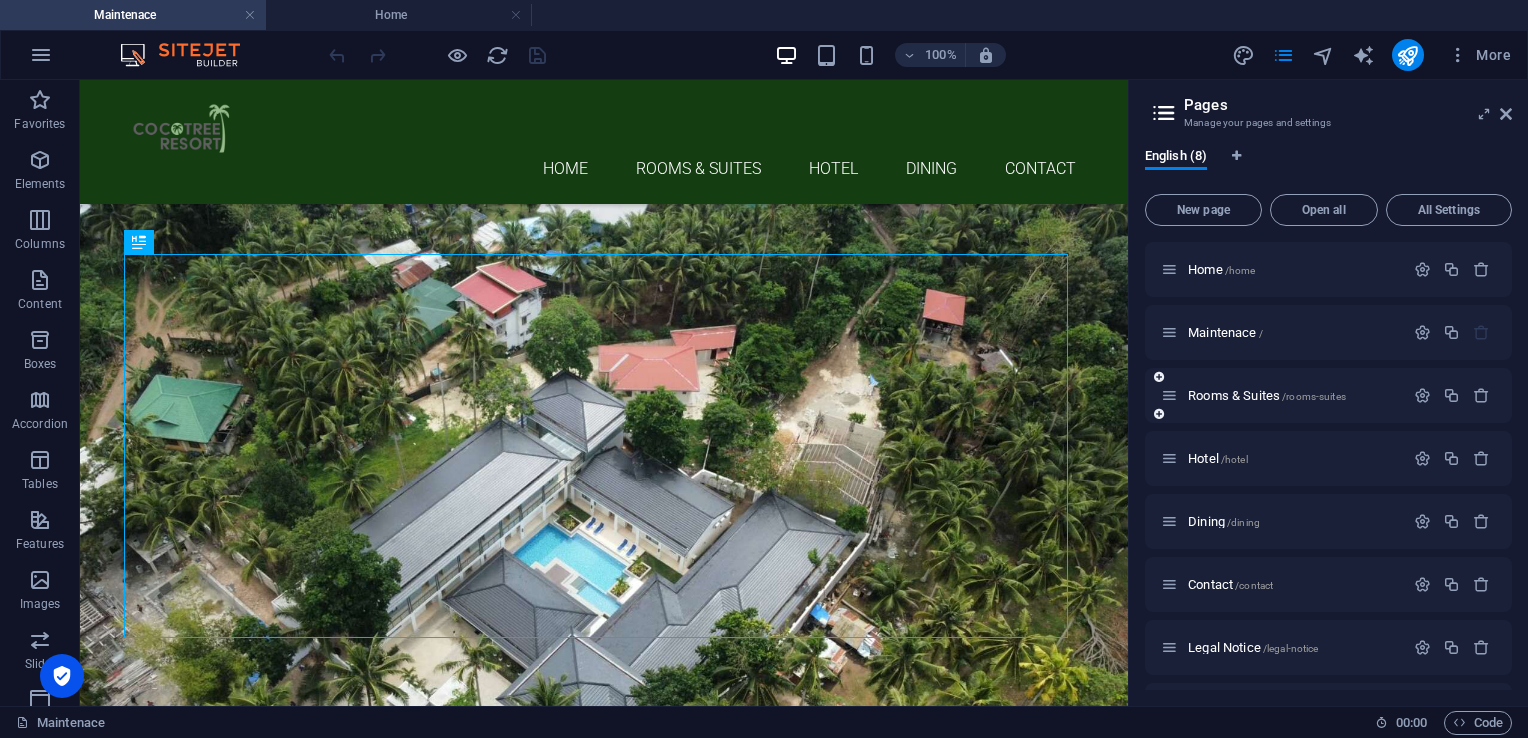 click on "Rooms & Suites /rooms-suites" at bounding box center [1282, 395] 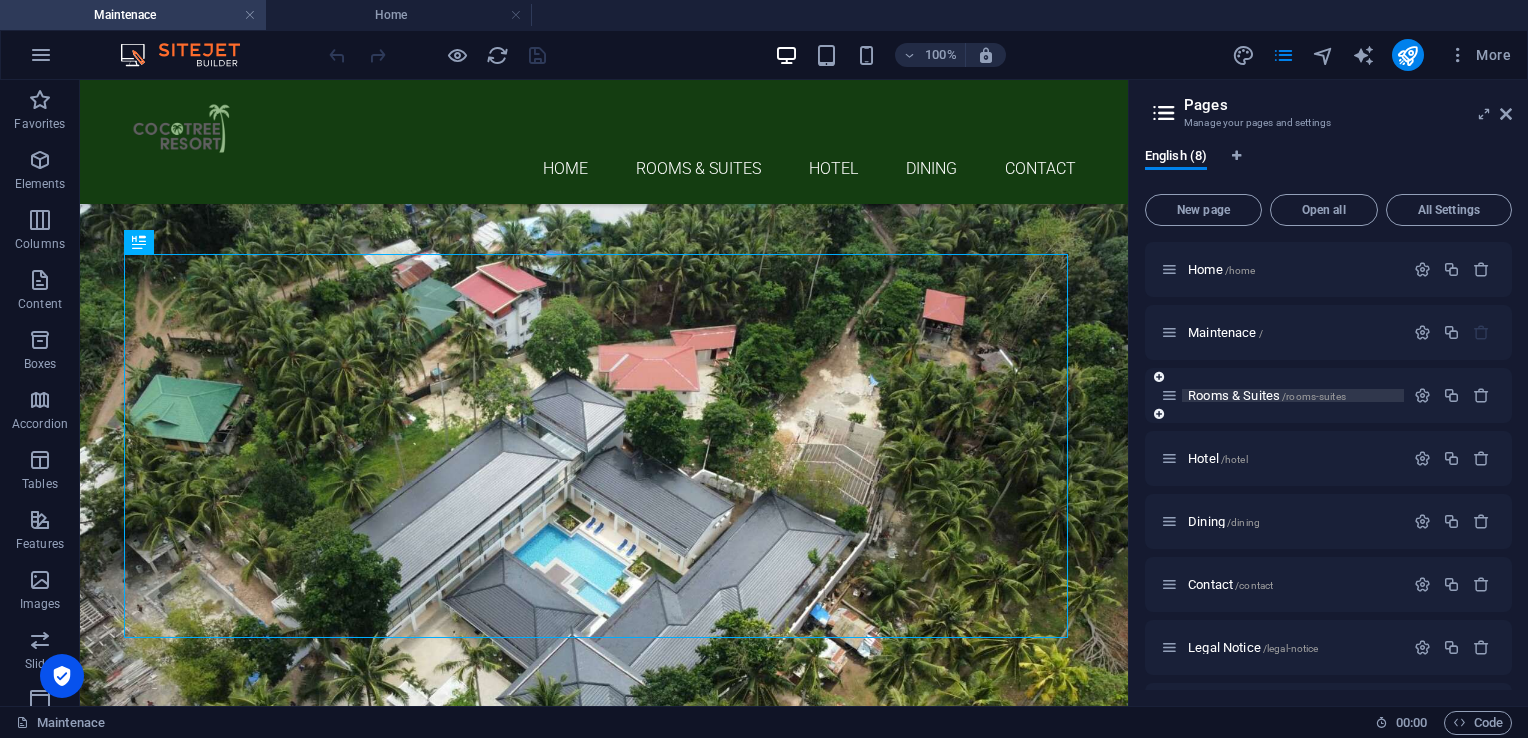 click on "Rooms & Suites /rooms-suites" at bounding box center [1267, 395] 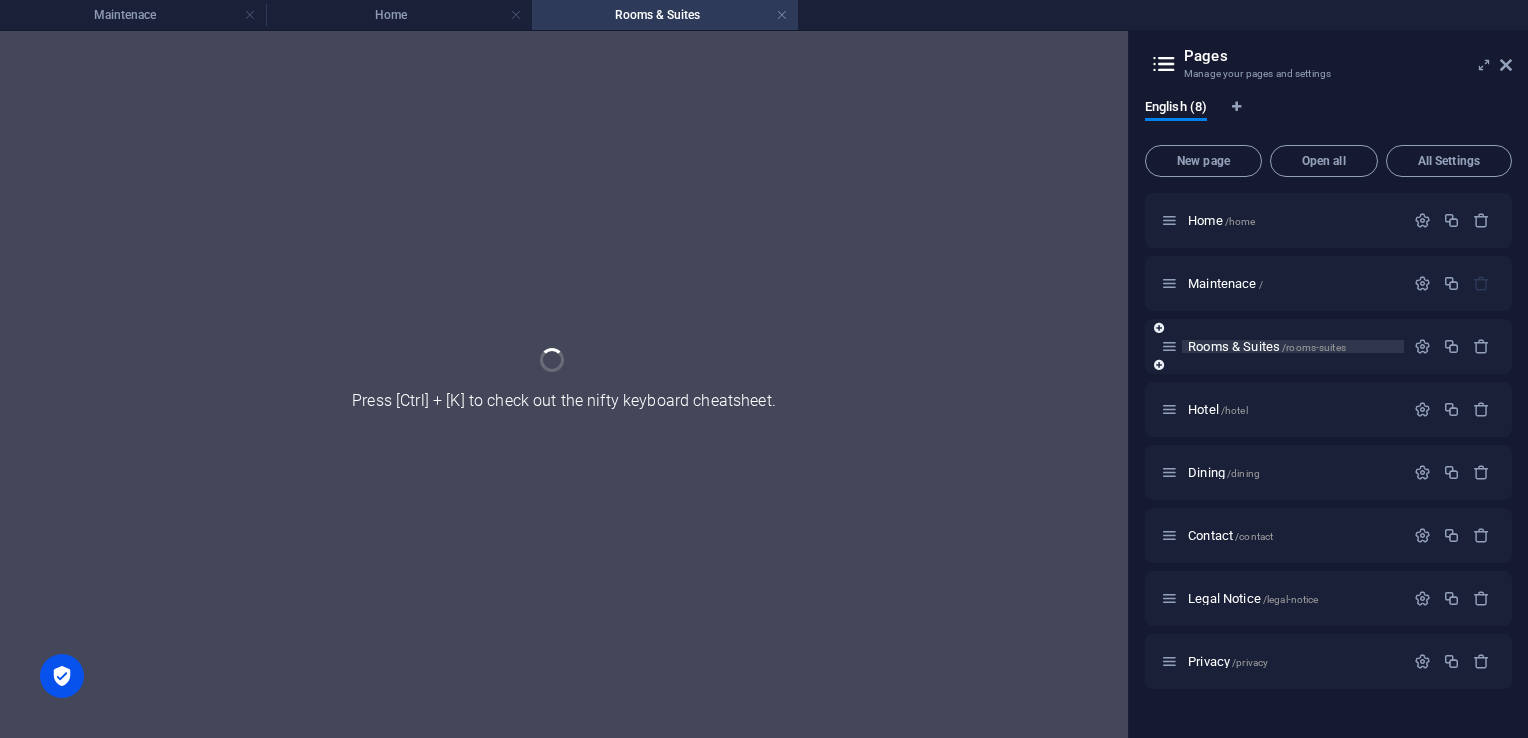scroll, scrollTop: 0, scrollLeft: 0, axis: both 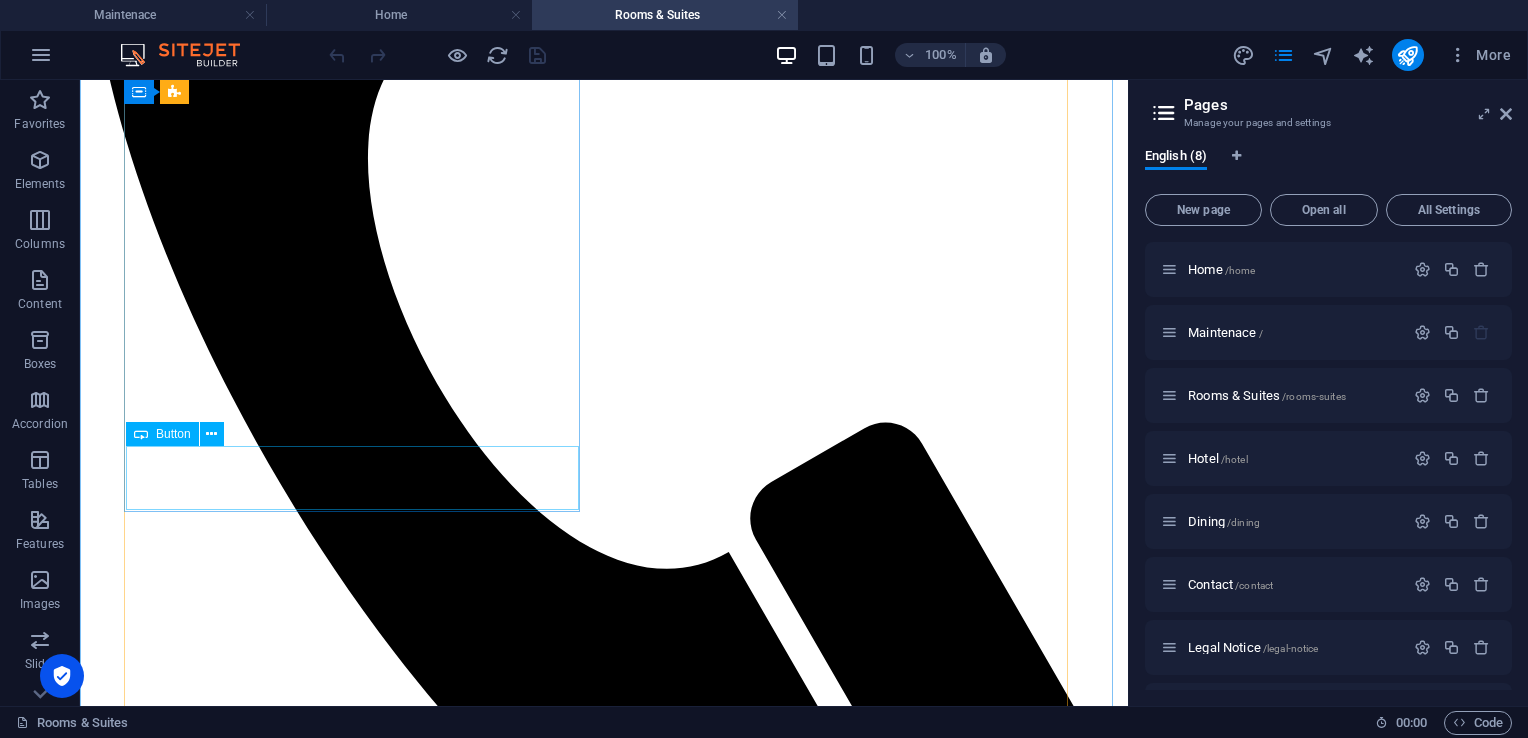 click on "Book now from 70 $" at bounding box center (604, 2534) 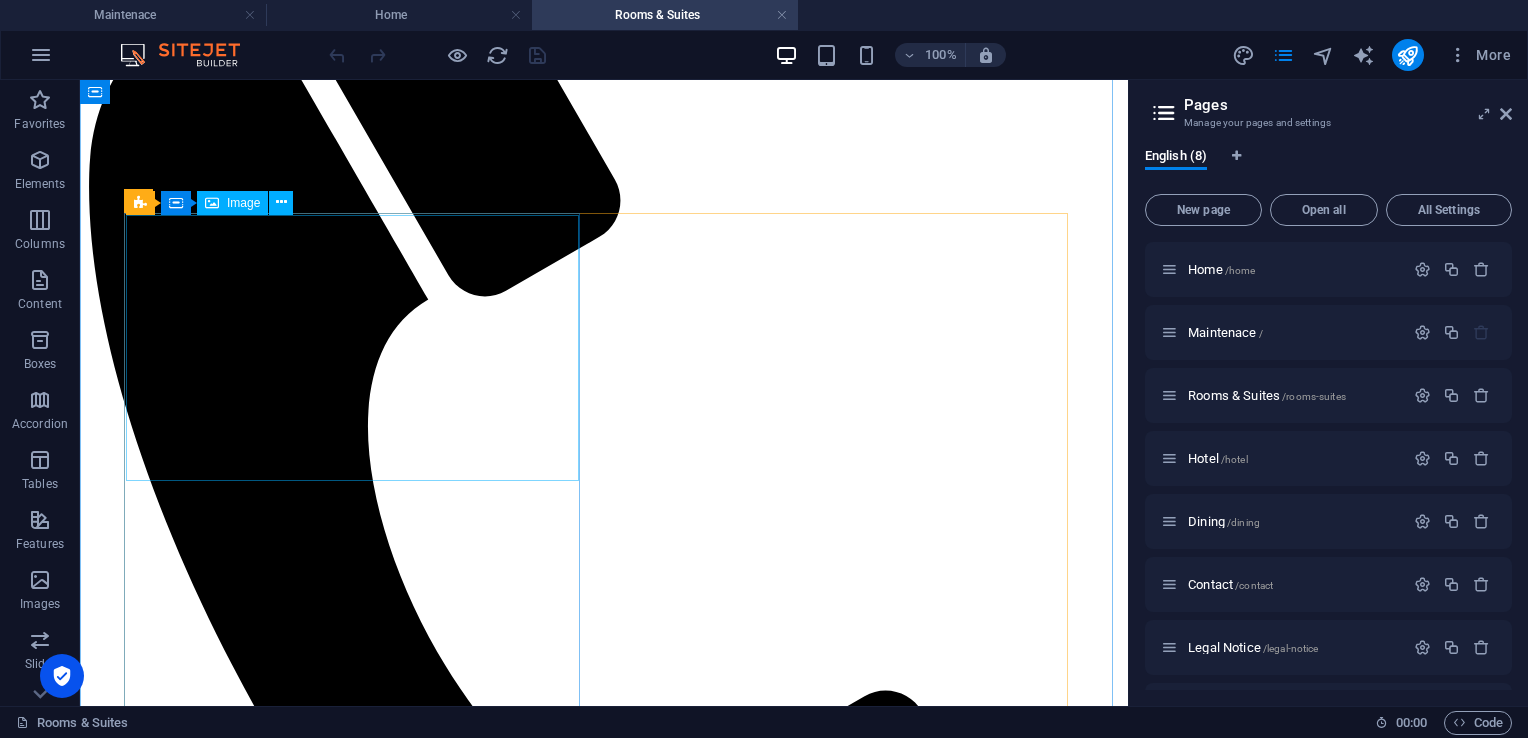 scroll, scrollTop: 400, scrollLeft: 0, axis: vertical 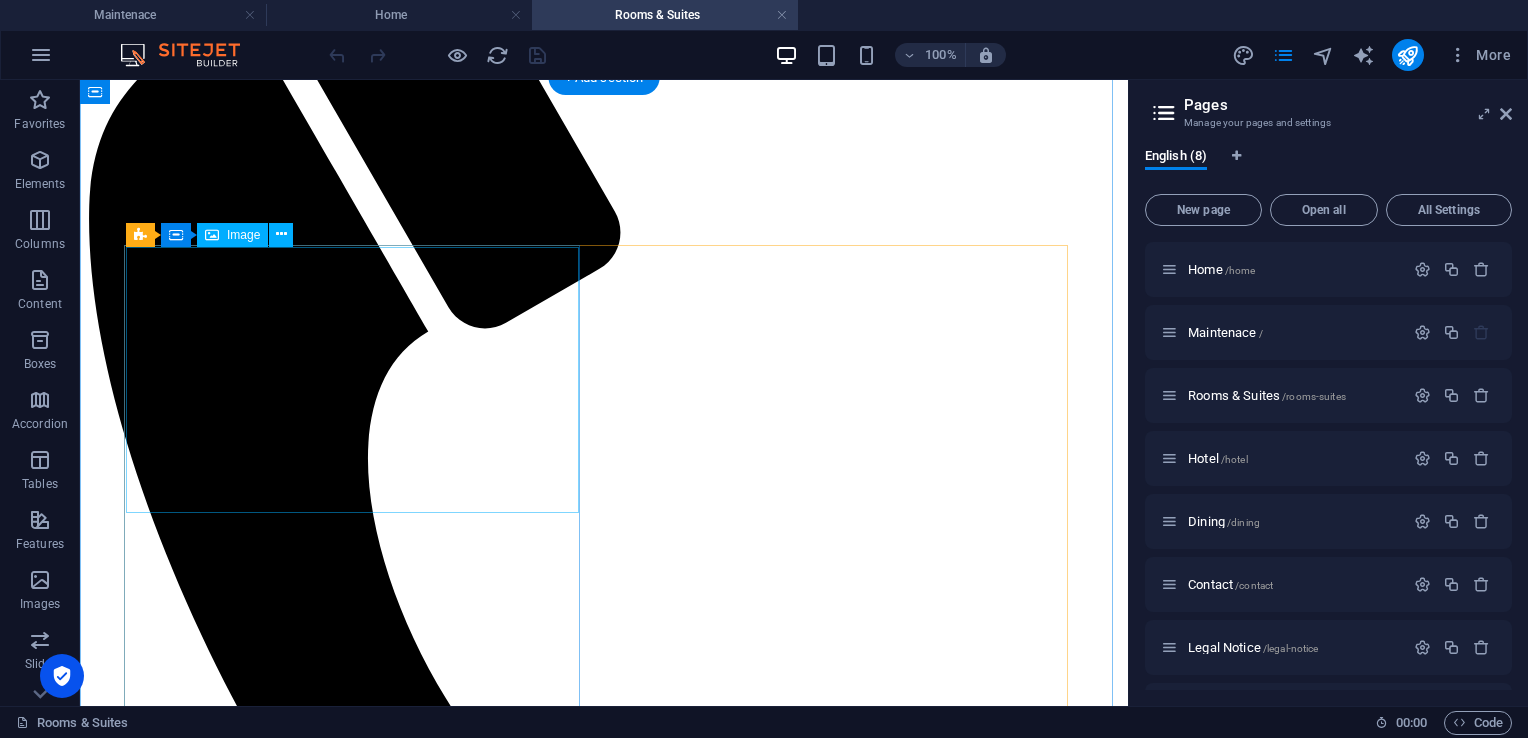 click at bounding box center (604, 2302) 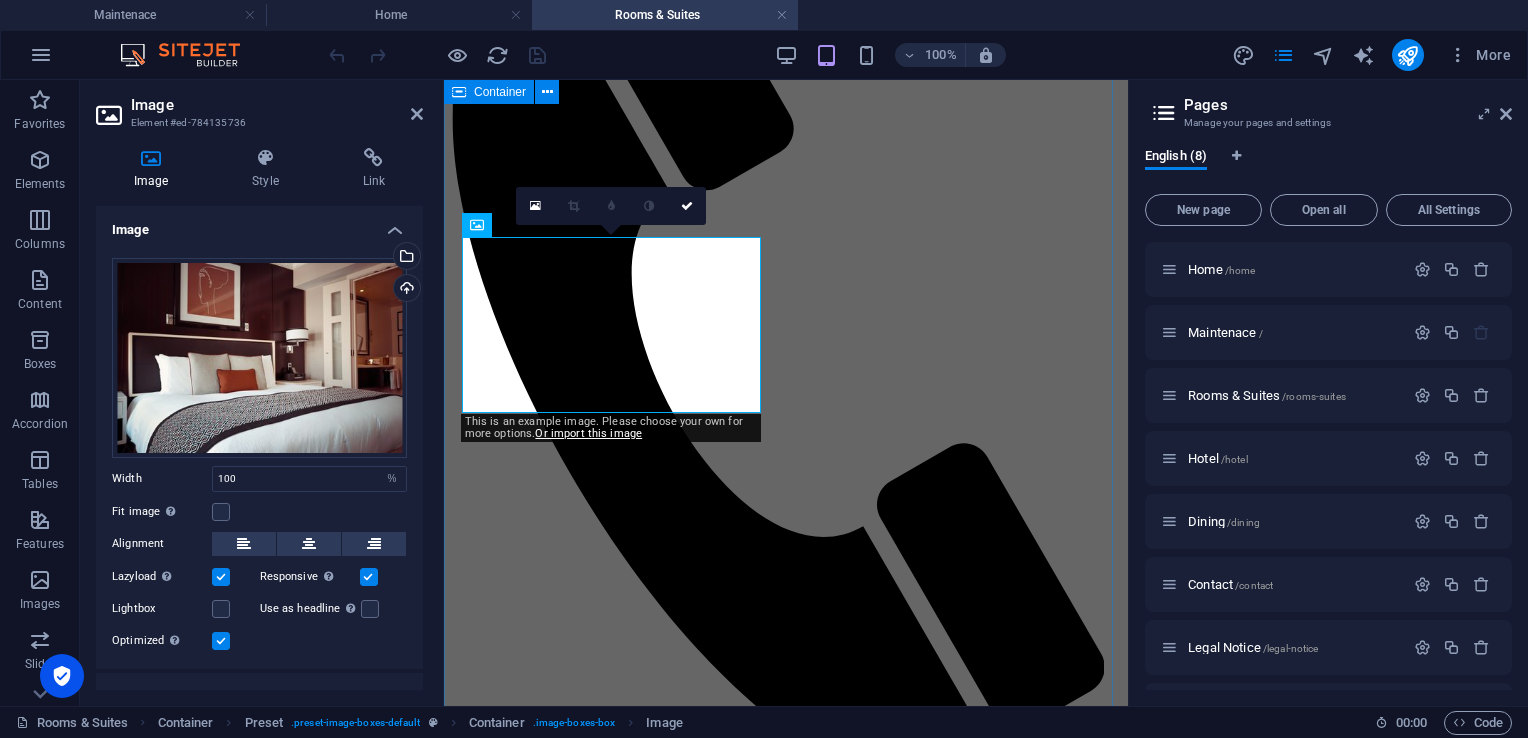 scroll, scrollTop: 420, scrollLeft: 0, axis: vertical 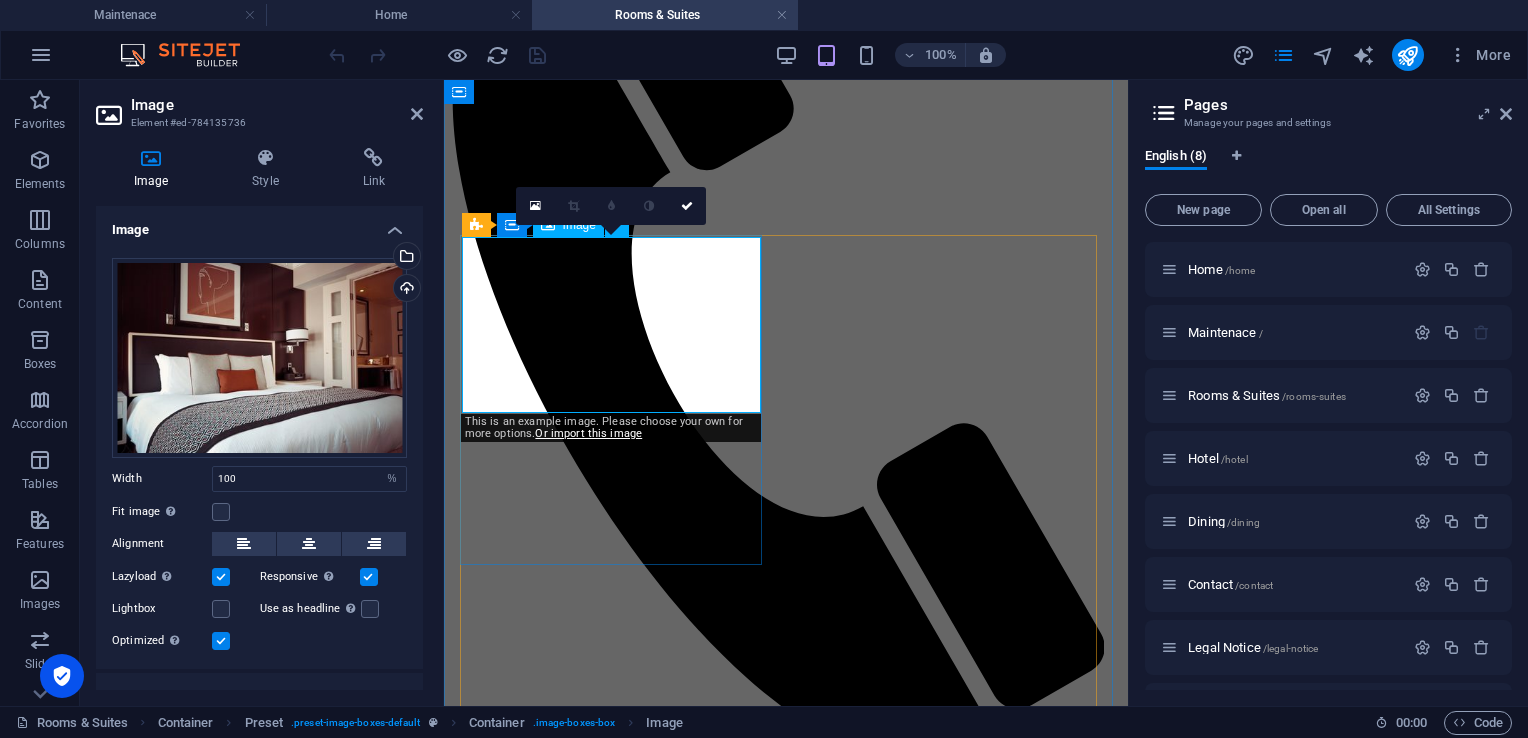 click at bounding box center (786, 1712) 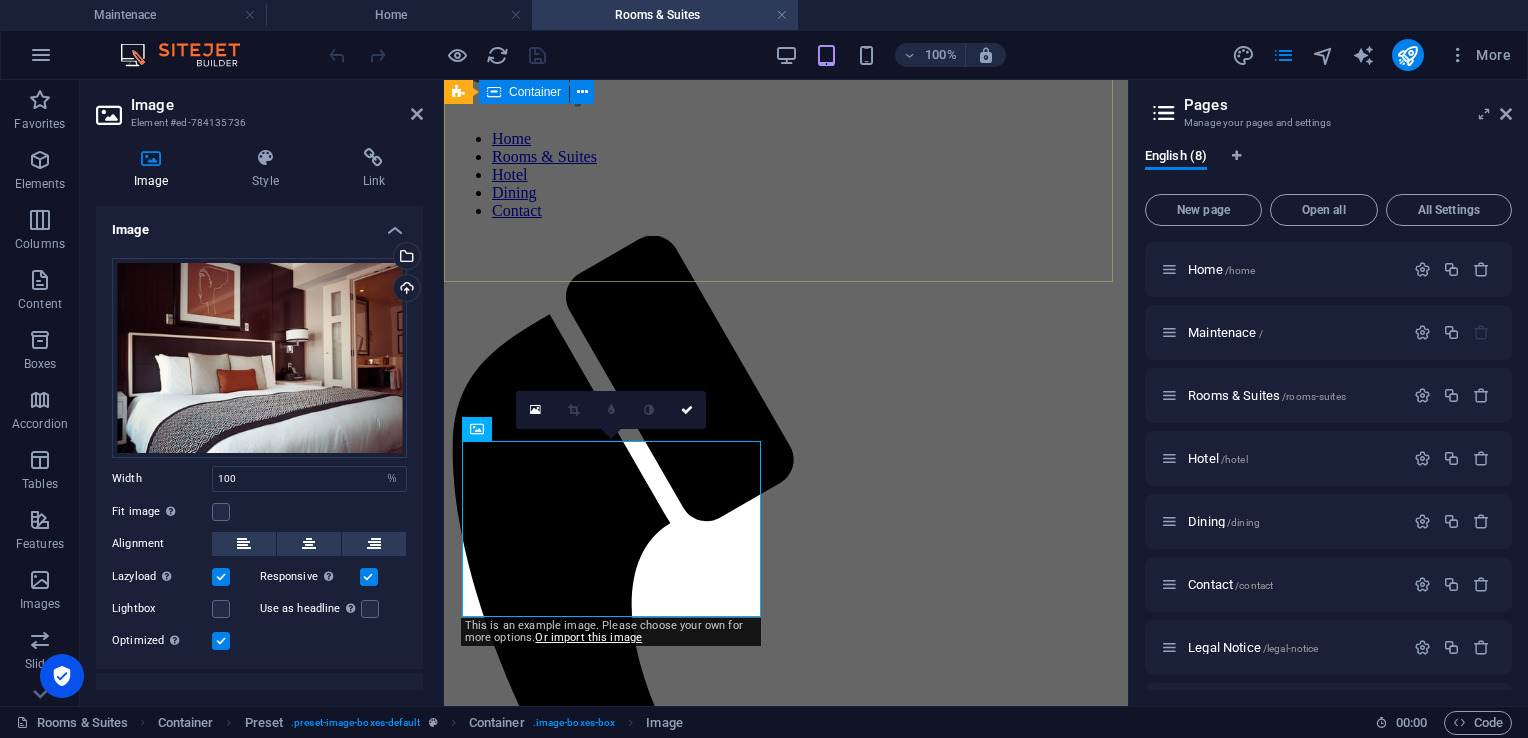 scroll, scrollTop: 0, scrollLeft: 0, axis: both 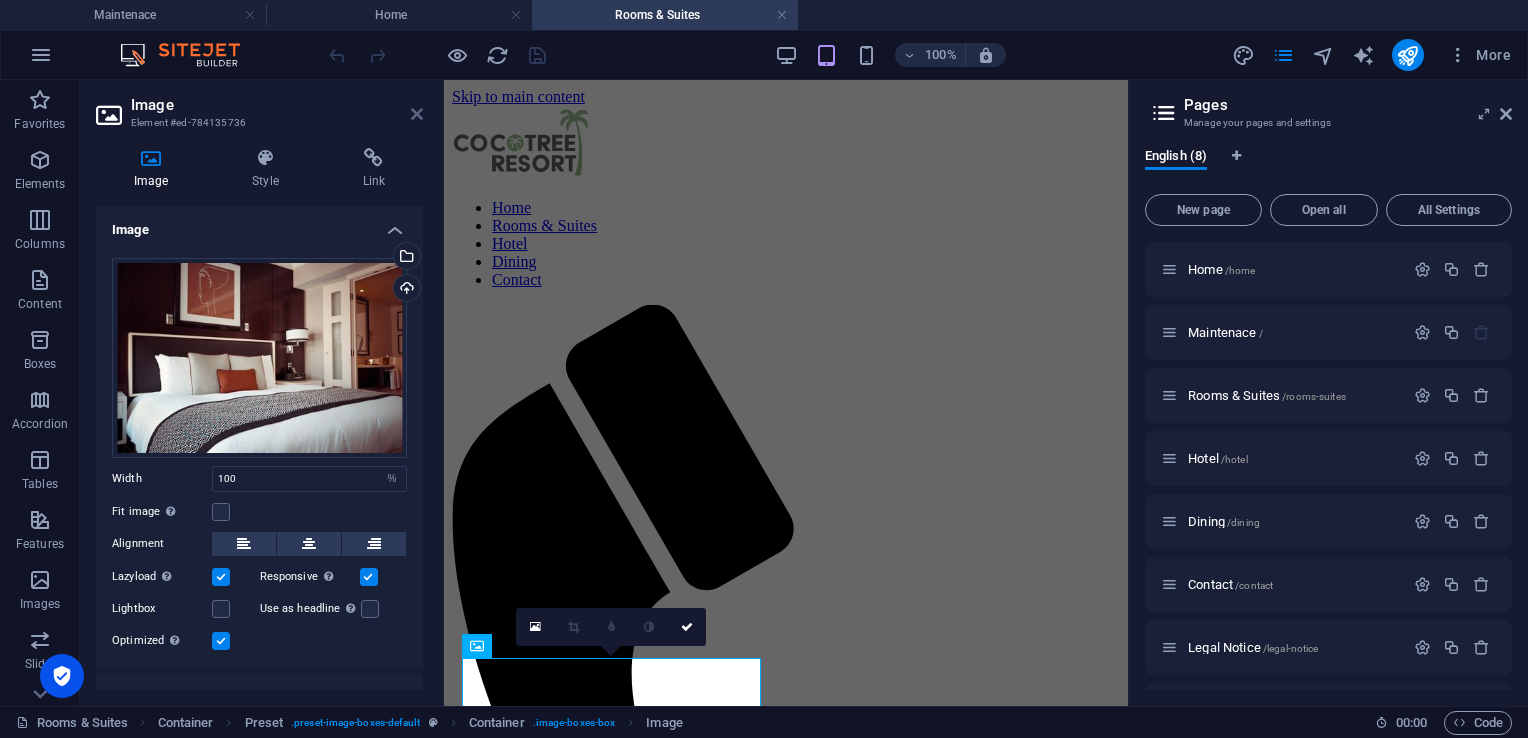 drag, startPoint x: 415, startPoint y: 117, endPoint x: 391, endPoint y: 74, distance: 49.24429 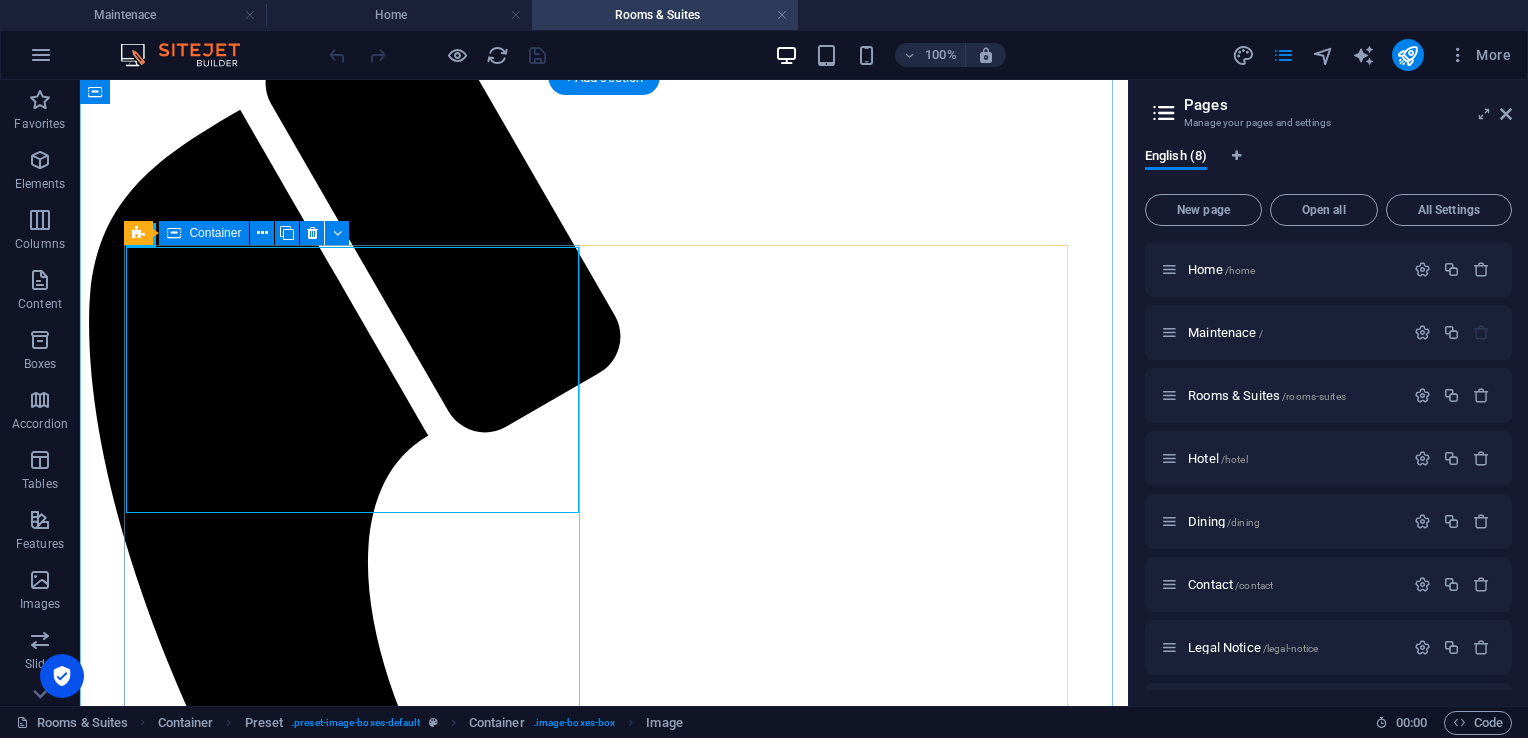 scroll, scrollTop: 400, scrollLeft: 0, axis: vertical 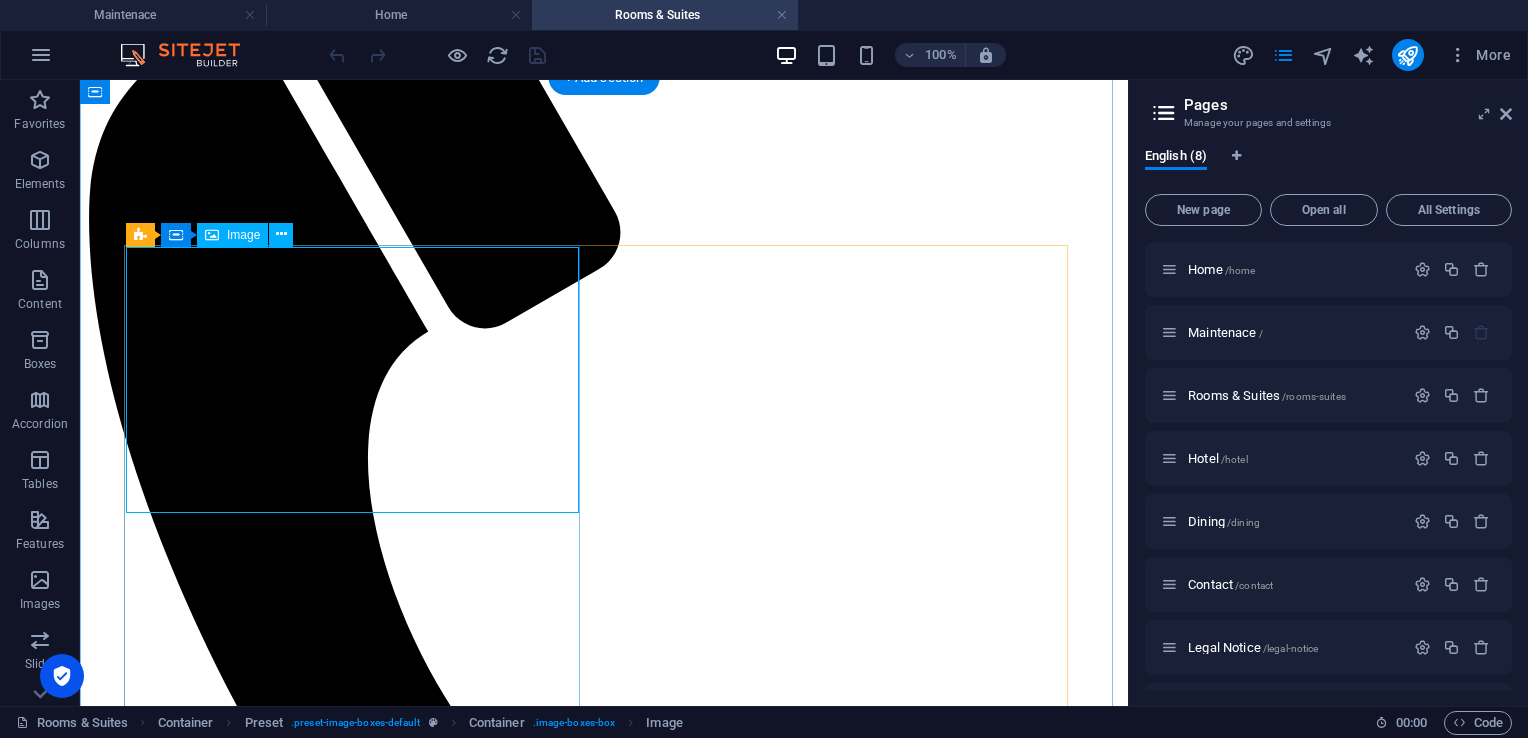 click at bounding box center [604, 2301] 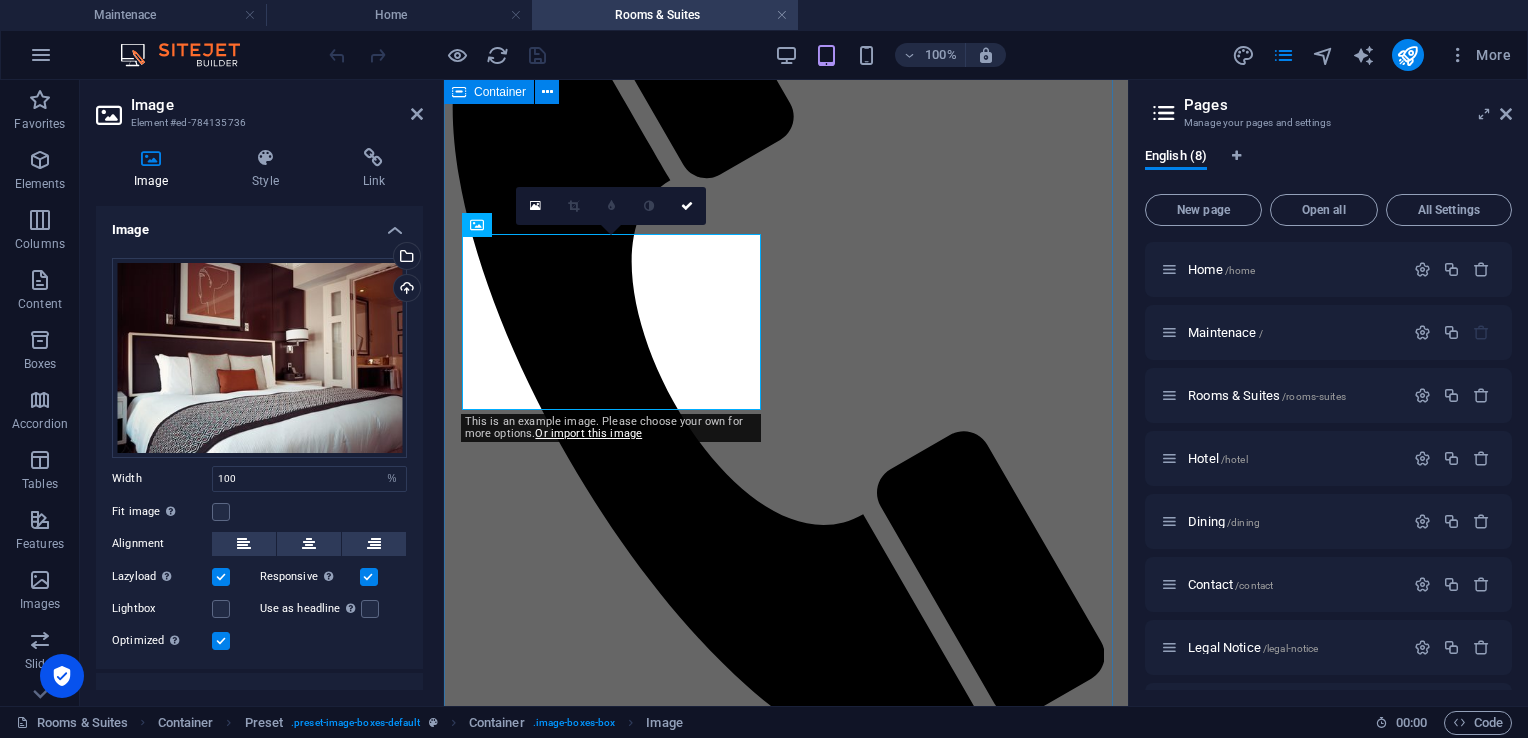 scroll, scrollTop: 420, scrollLeft: 0, axis: vertical 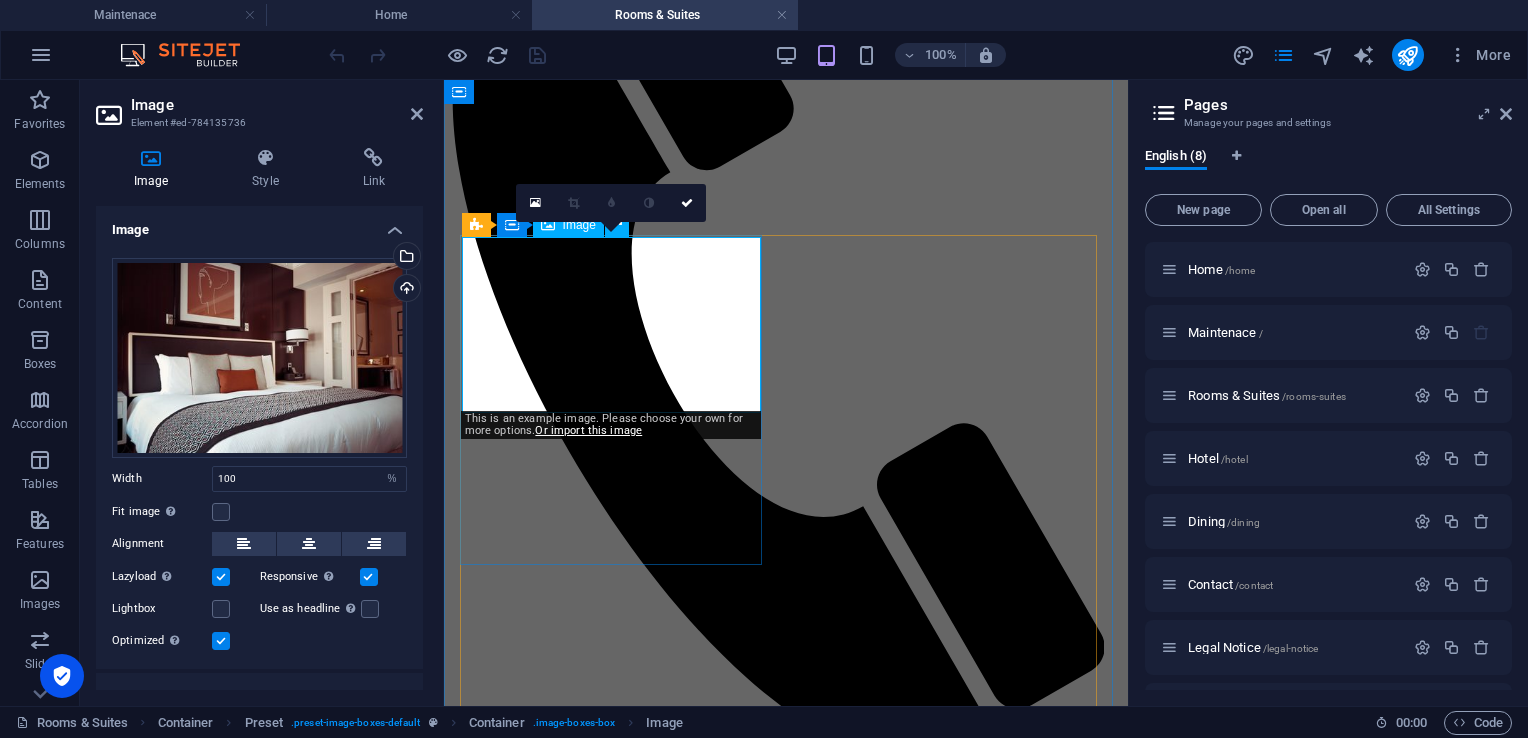 click at bounding box center (786, 1712) 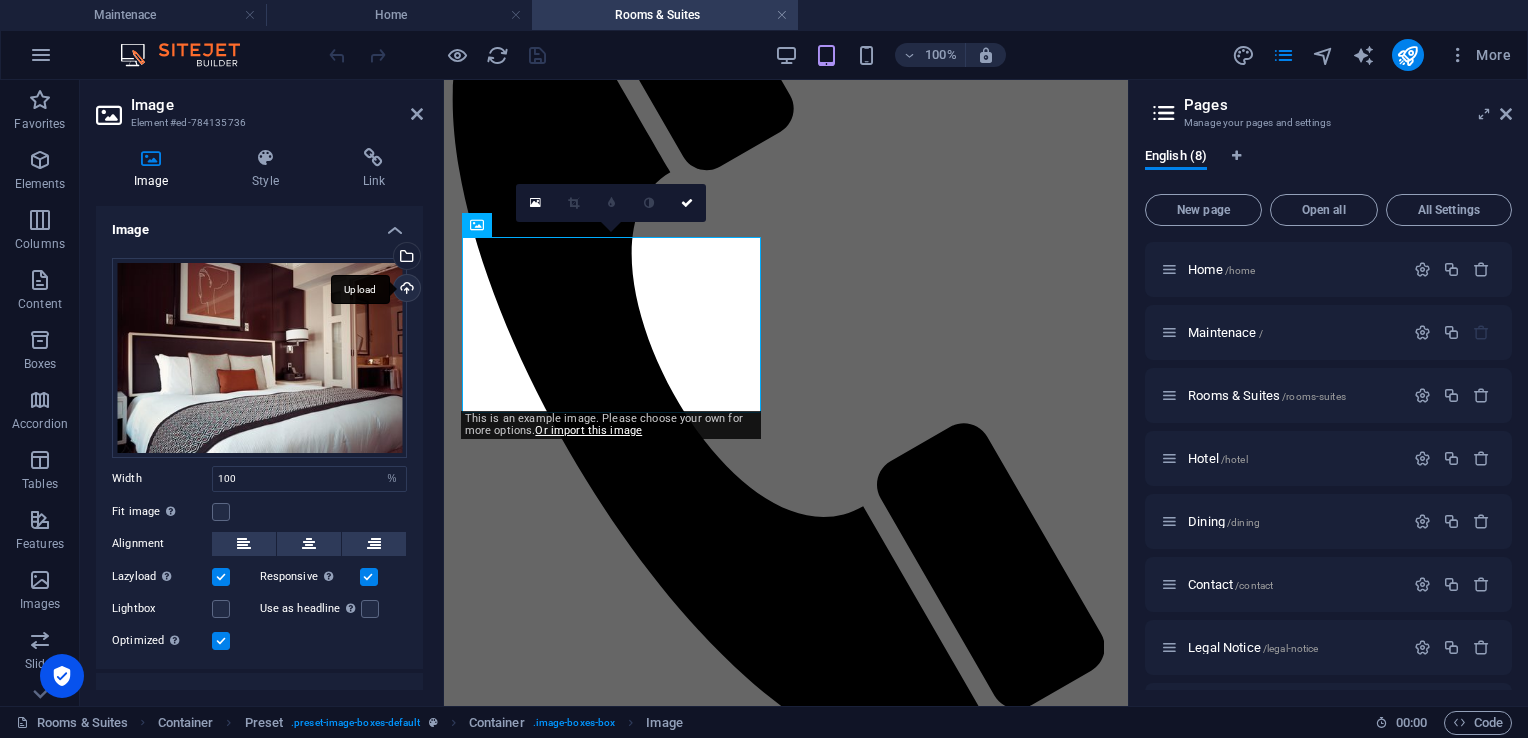 click on "Upload" at bounding box center (405, 290) 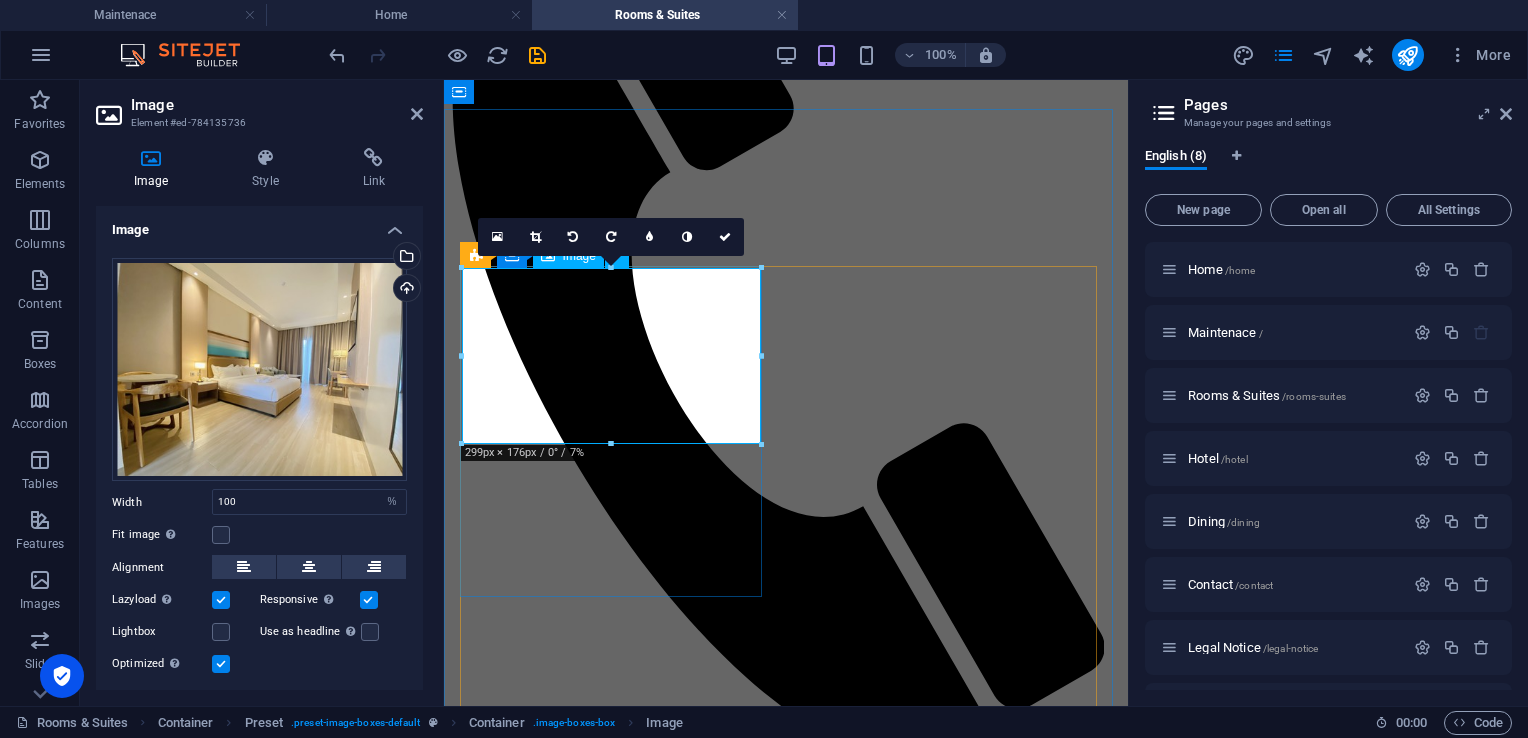 scroll, scrollTop: 320, scrollLeft: 0, axis: vertical 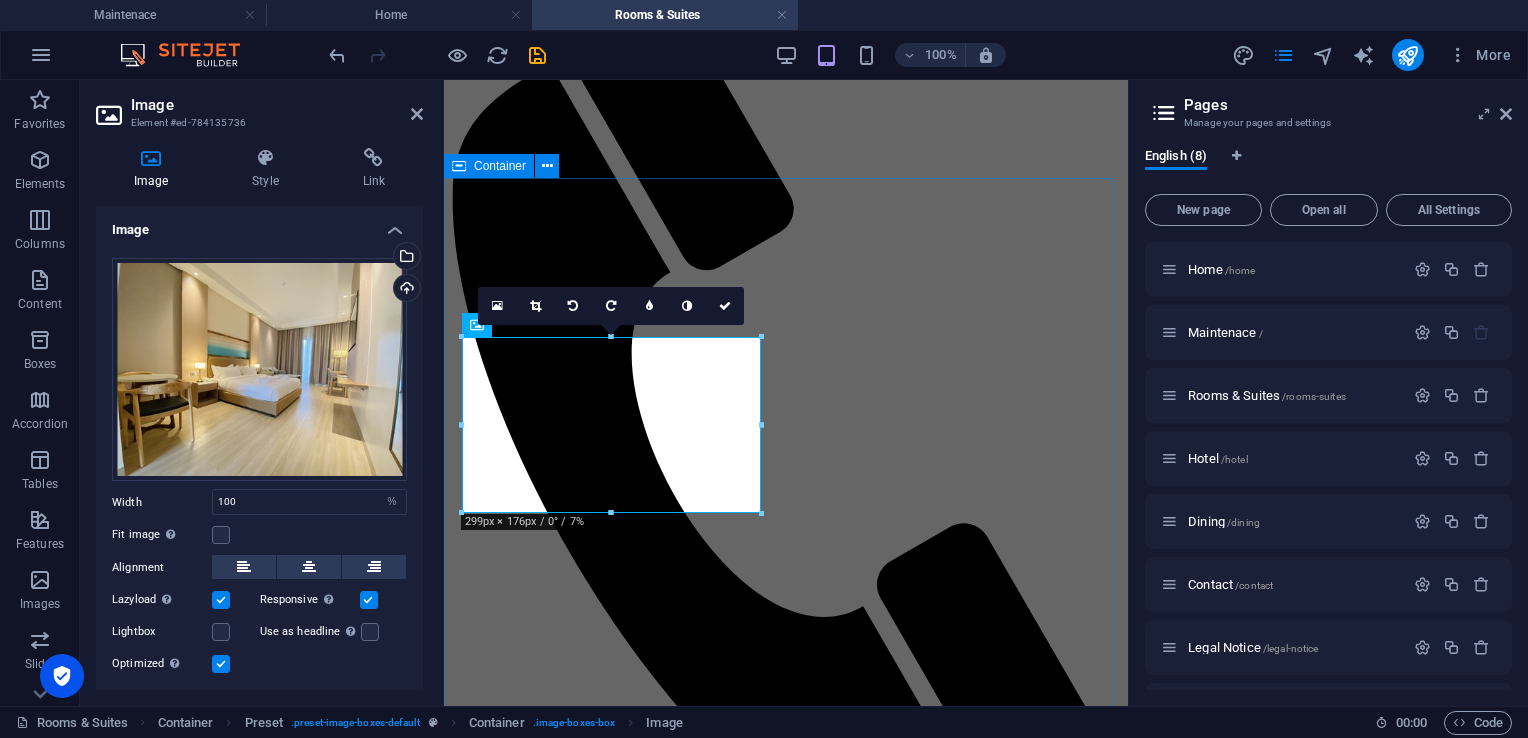 click on "Rooms & Suites Deluxe Suite  2 Guests   1 Bathroom   Breakfast Lorem ipsum dolor sit amet, consetetur sadipscing elitr, sed diam nonumy eirmod tempor invidunt ut labore et dolore magna aliquyam erat, sed diam voluptua. Book now from 70 $ Premium Suite  2 Guests   1 Bathroom   Breakfast Lorem ipsum dolor sit amet, consetetur sadipscing elitr, sed diam nonumy eirmod tempor invidunt ut labore et dolore magna aliquyam erat, sed diam voluptua. Book now from 90 $ Executive Suite  4 Guests   2 Bathroom   Breakfast Lorem ipsum dolor sit amet, consetetur sadipscing elitr, sed diam nonumy eirmod tempor invidunt ut labore et dolore magna aliquyam erat, sed diam voluptua. Book now from 110 $ President Suite  6 Guests   3 Bathroom   Breakfast Lorem ipsum dolor sit amet, consetetur sadipscing elitr, sed diam nonumy eirmod tempor invidunt ut labore et dolore magna aliquyam erat, sed diam voluptua. Book now from 180 $" at bounding box center [786, 2893] 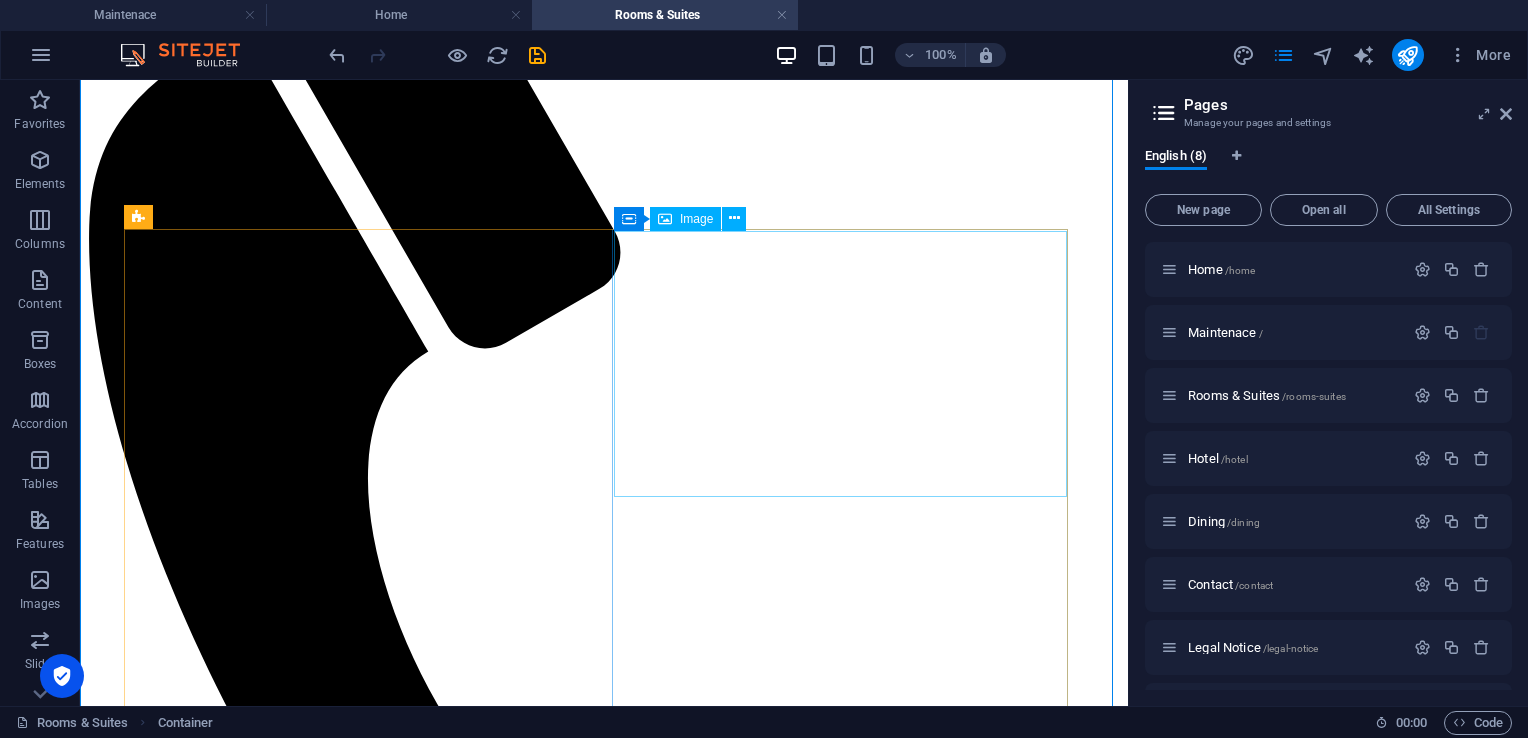 scroll, scrollTop: 420, scrollLeft: 0, axis: vertical 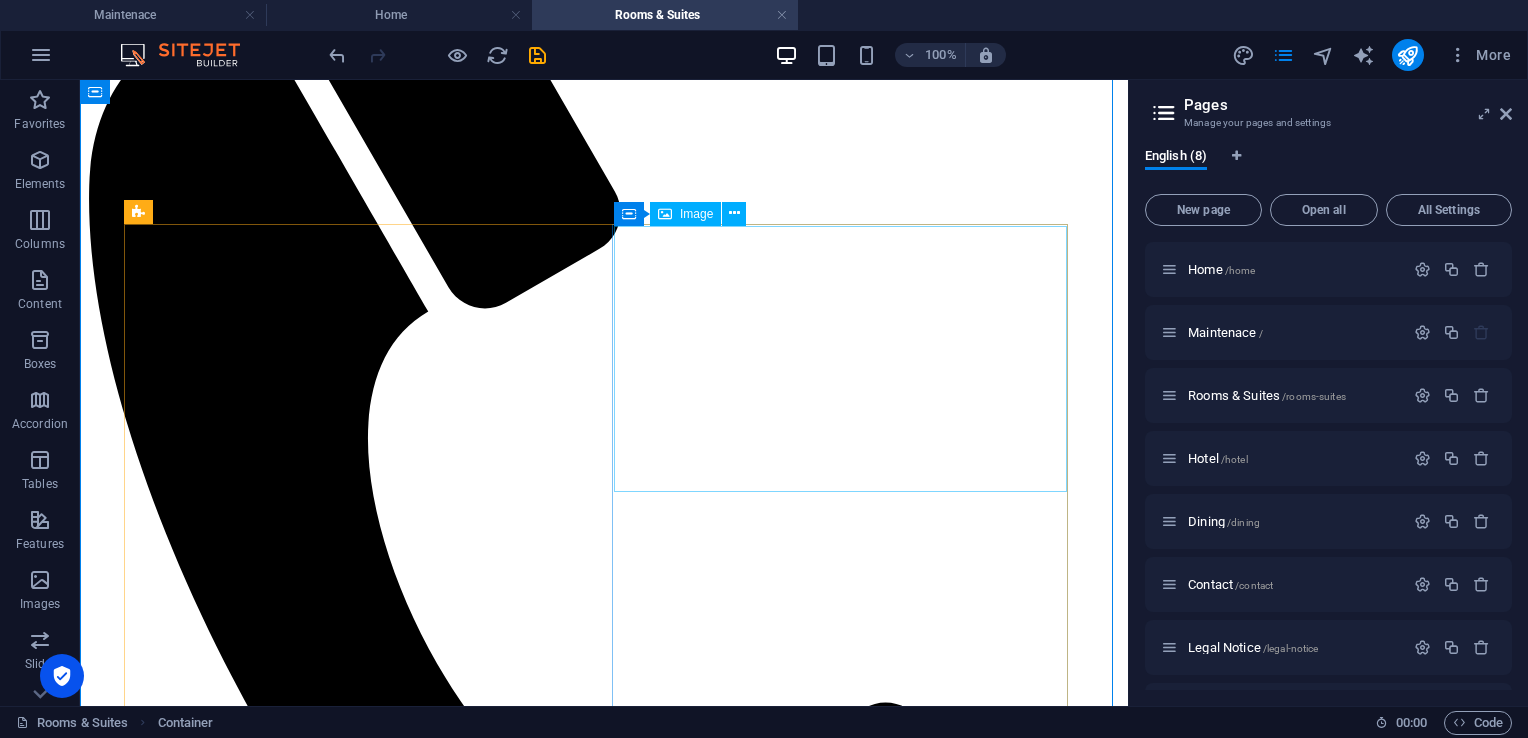 click at bounding box center [604, 3128] 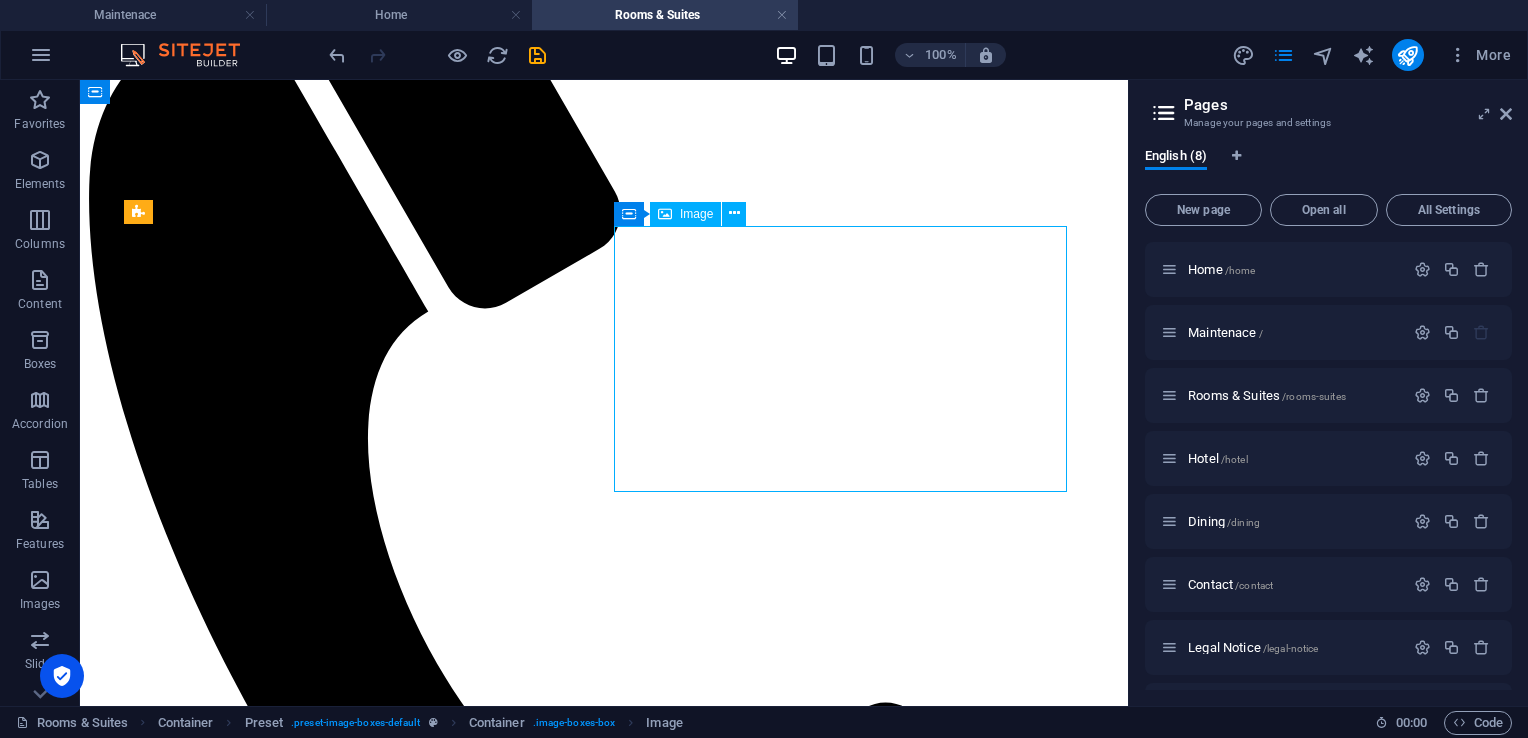 click at bounding box center (604, 3128) 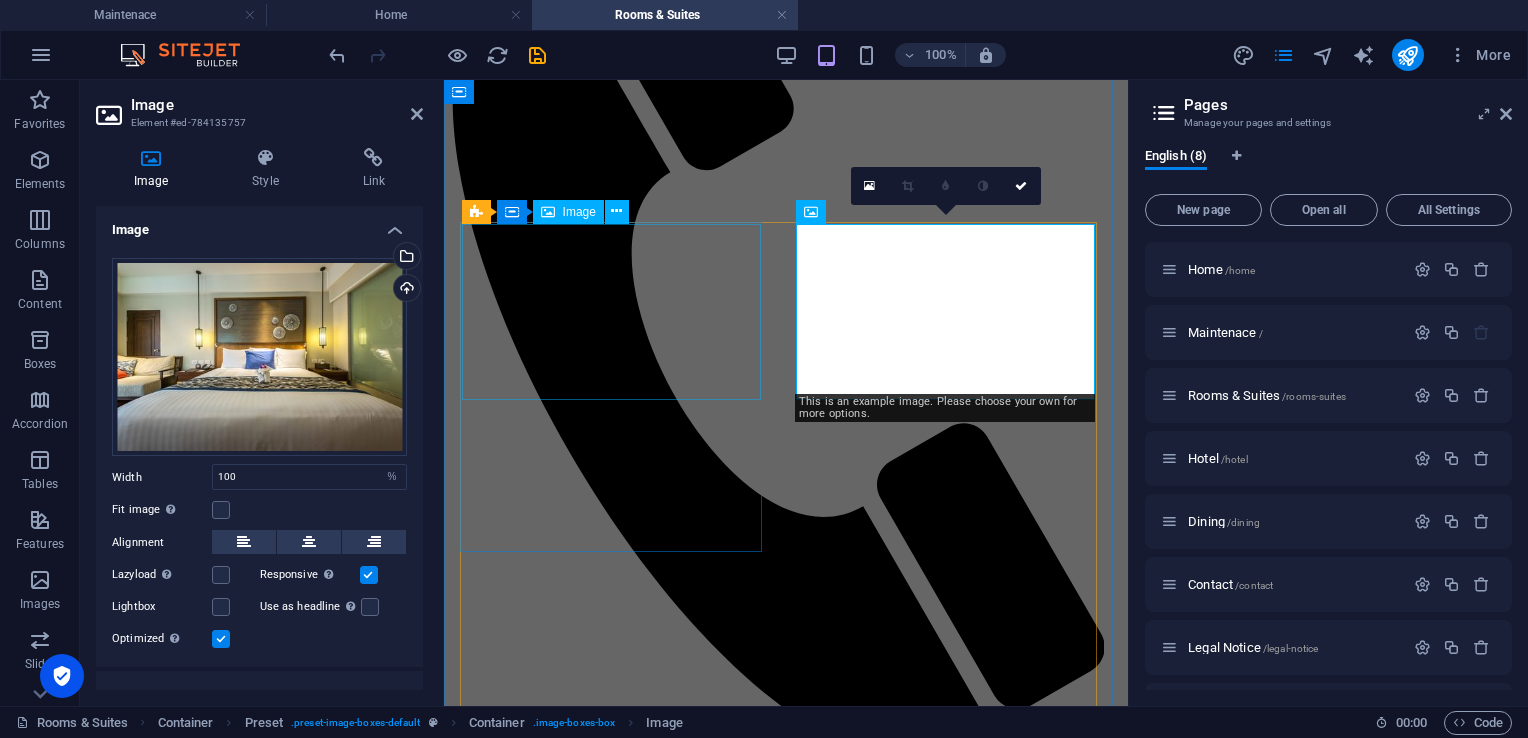 scroll, scrollTop: 441, scrollLeft: 0, axis: vertical 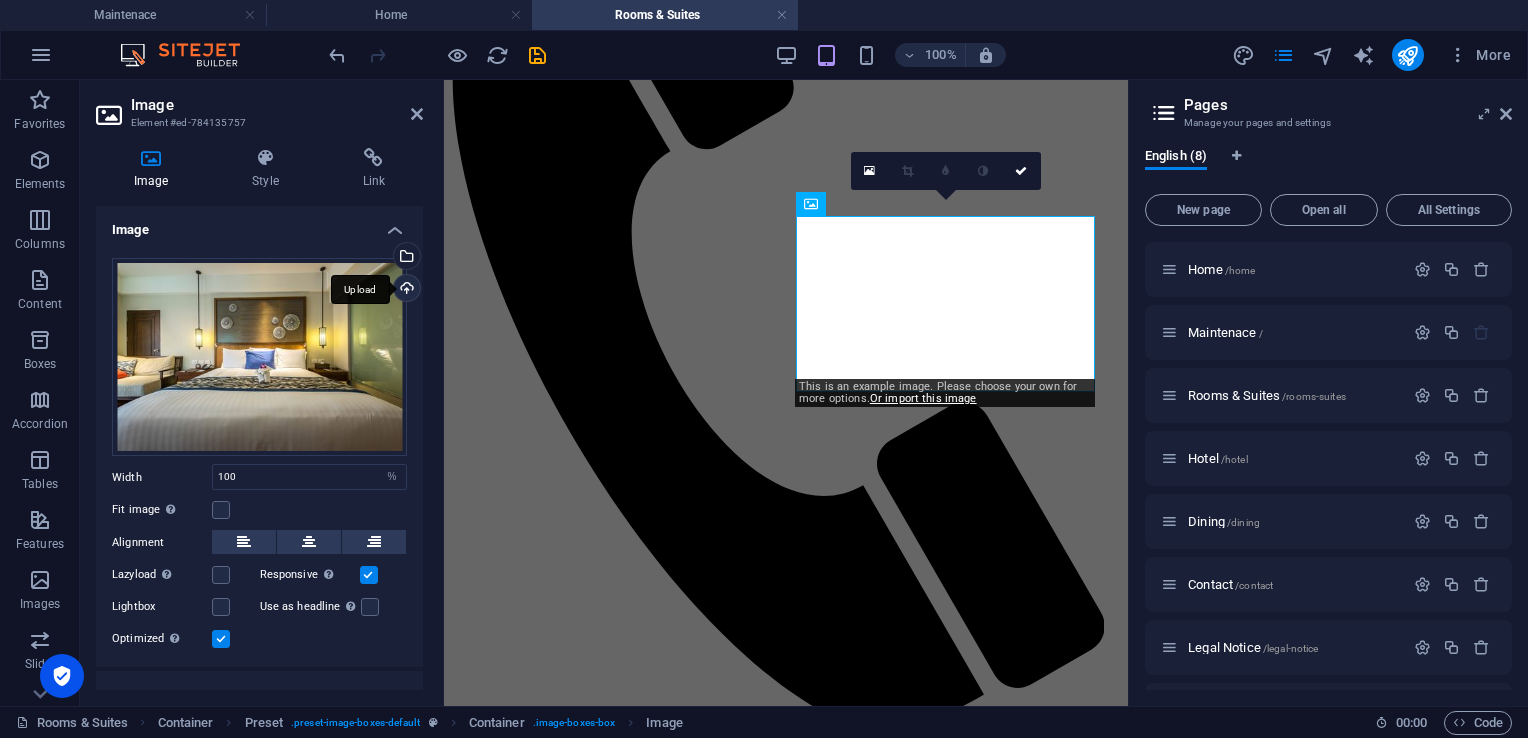 click on "Upload" at bounding box center [405, 290] 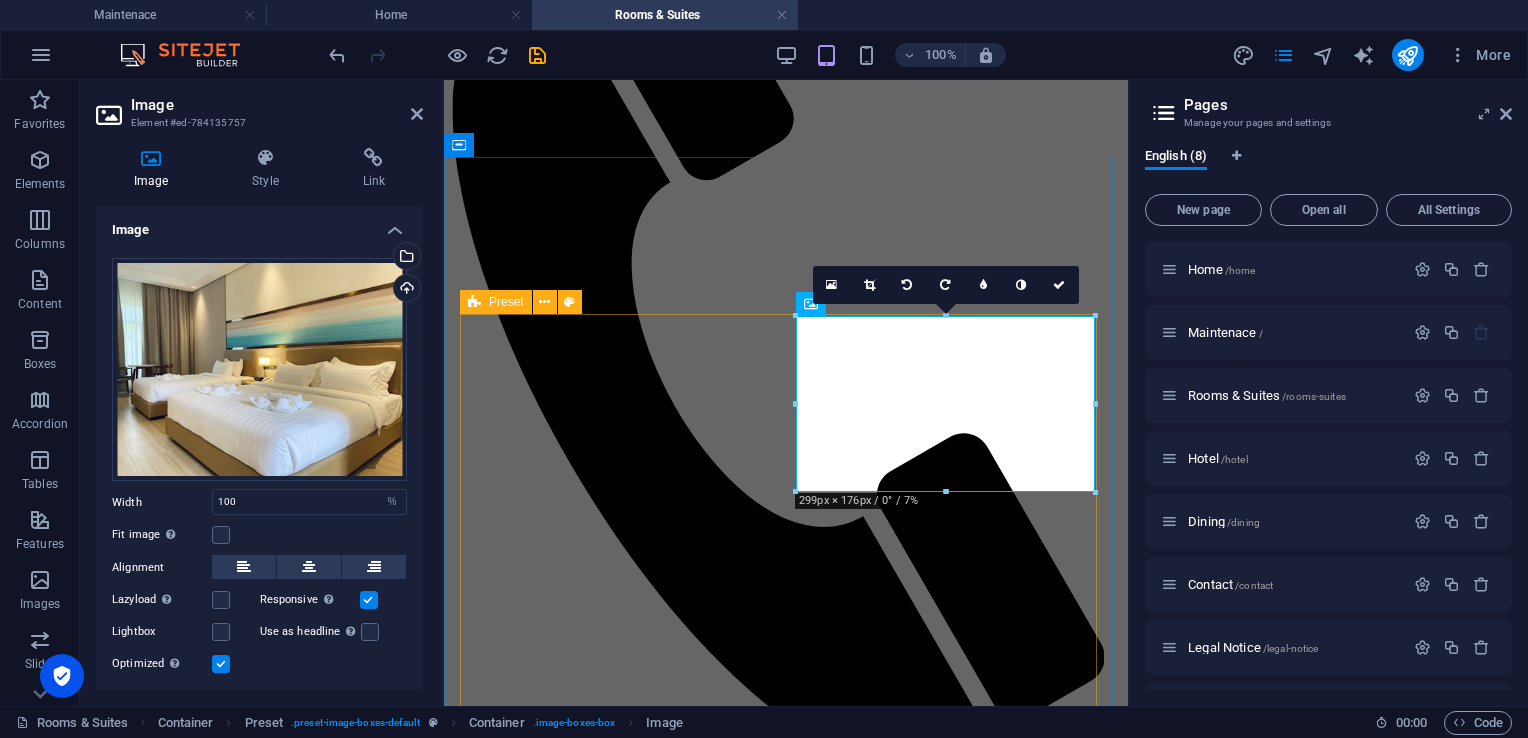 scroll, scrollTop: 441, scrollLeft: 0, axis: vertical 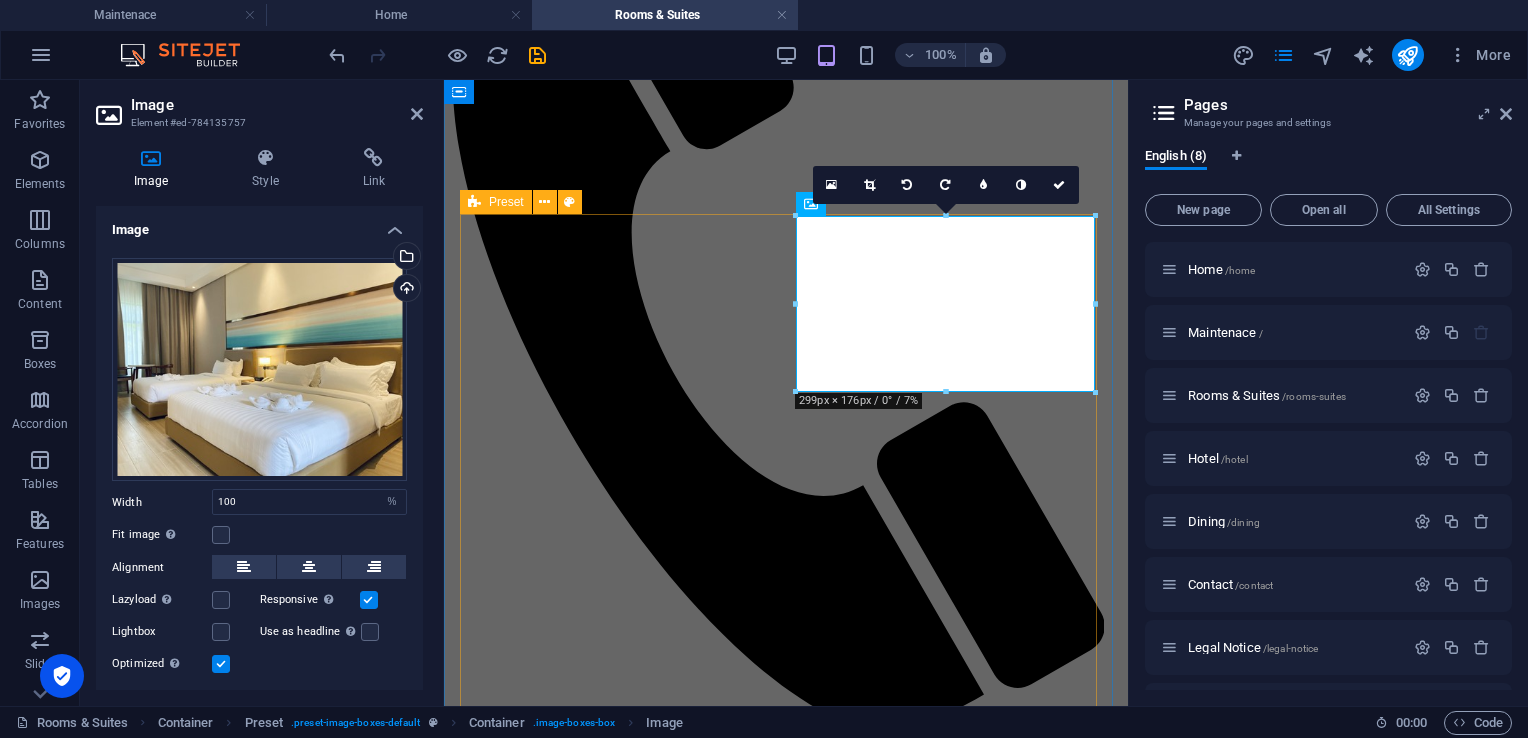 click on "Deluxe Suite  2 Guests   1 Bathroom   Breakfast Lorem ipsum dolor sit amet, consetetur sadipscing elitr, sed diam nonumy eirmod tempor invidunt ut labore et dolore magna aliquyam erat, sed diam voluptua. Book now from 70 $ Premium Suite  2 Guests   1 Bathroom   Breakfast Lorem ipsum dolor sit amet, consetetur sadipscing elitr, sed diam nonumy eirmod tempor invidunt ut labore et dolore magna aliquyam erat, sed diam voluptua. Book now from 90 $ Executive Suite  4 Guests   2 Bathroom   Breakfast Lorem ipsum dolor sit amet, consetetur sadipscing elitr, sed diam nonumy eirmod tempor invidunt ut labore et dolore magna aliquyam erat, sed diam voluptua. Book now from 110 $ President Suite  6 Guests   3 Bathroom   Breakfast Lorem ipsum dolor sit amet, consetetur sadipscing elitr, sed diam nonumy eirmod tempor invidunt ut labore et dolore magna aliquyam erat, sed diam voluptua. Book now from 180 $" at bounding box center [786, 2805] 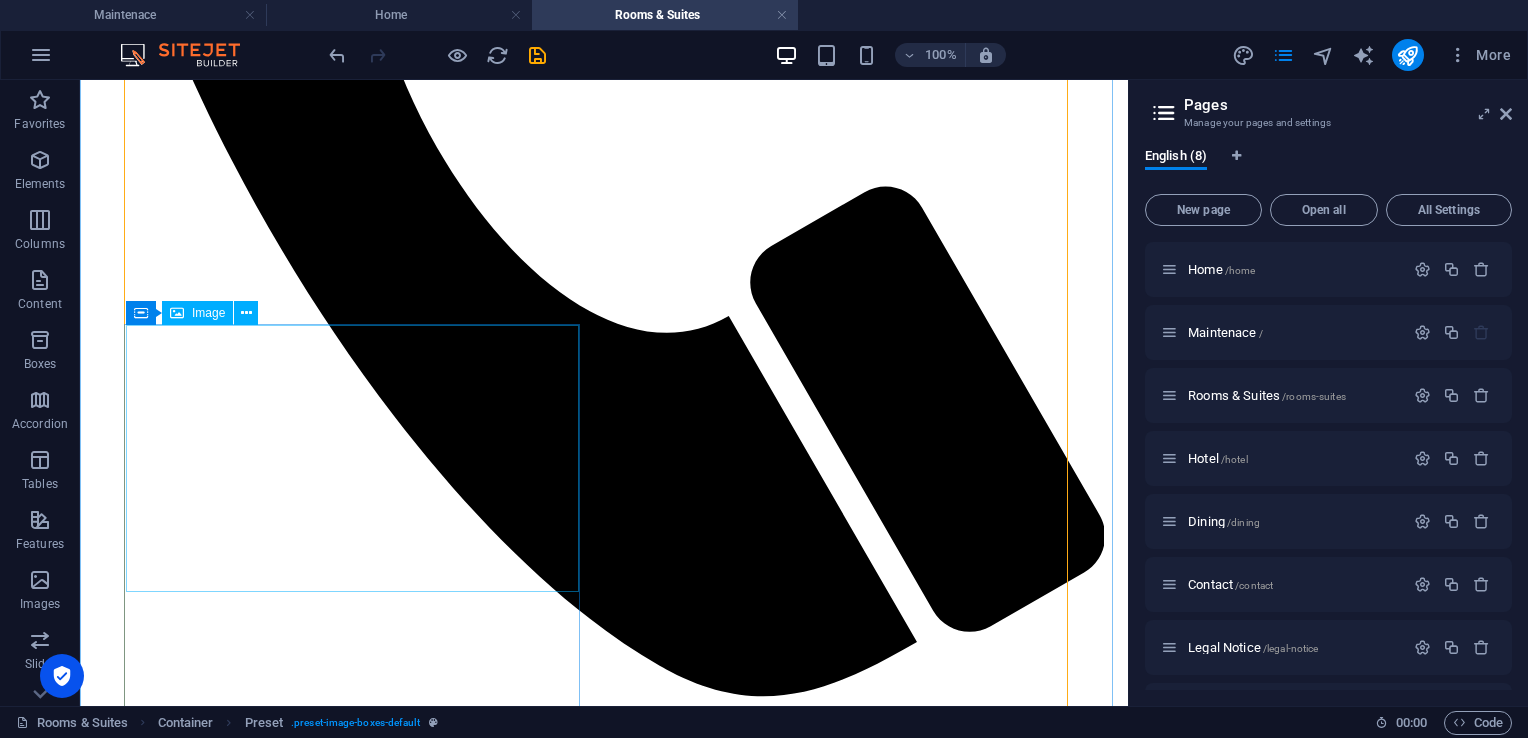 scroll, scrollTop: 1020, scrollLeft: 0, axis: vertical 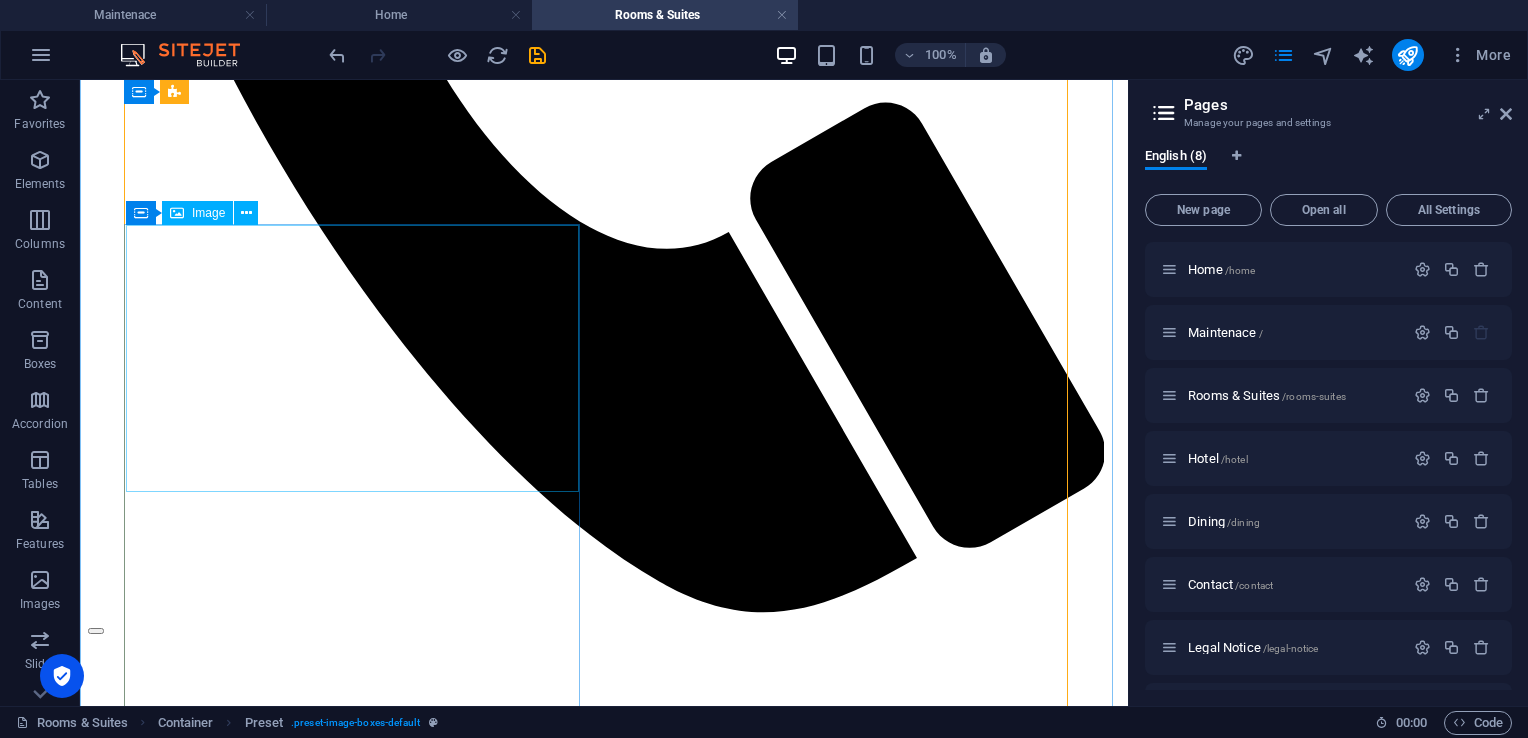 click at bounding box center (604, 3375) 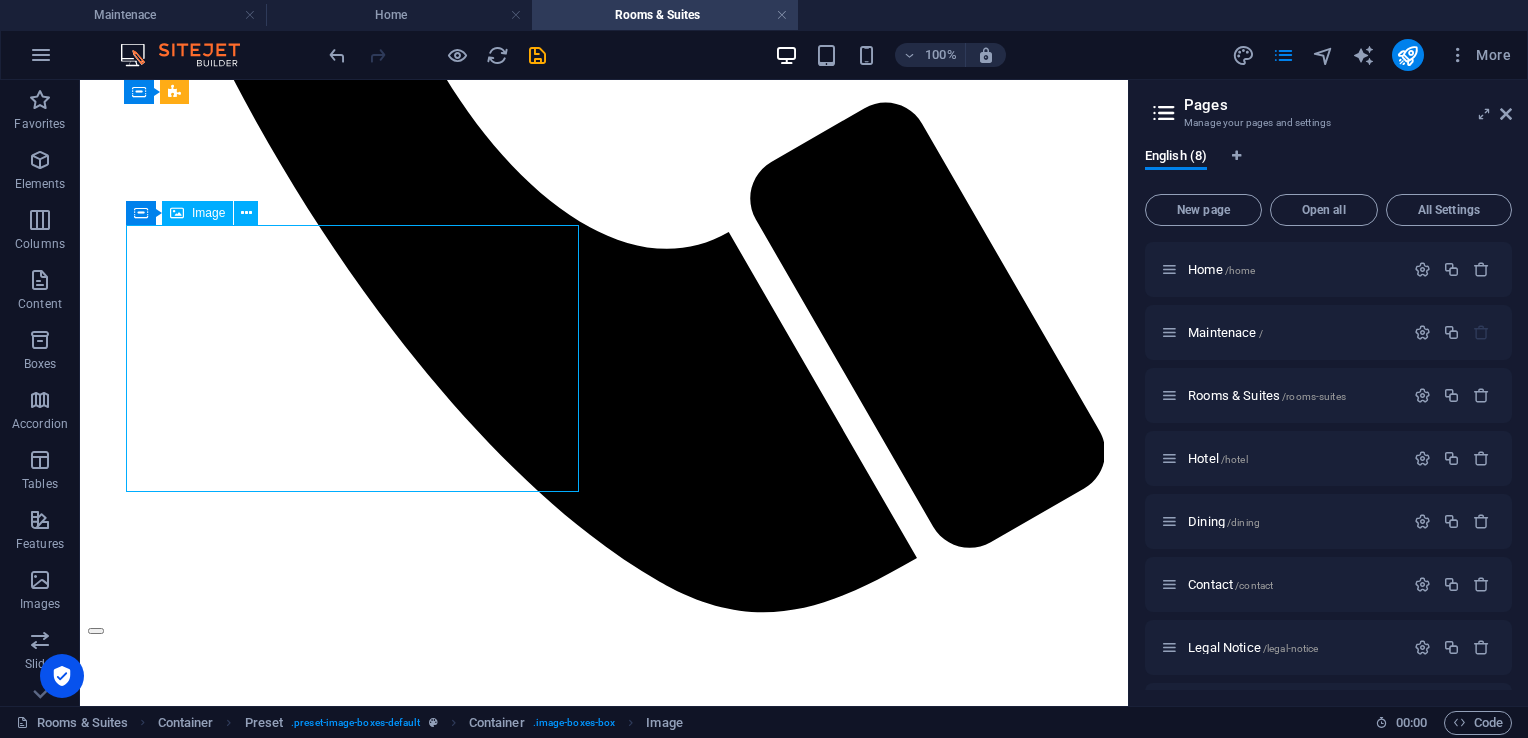 click at bounding box center [604, 3375] 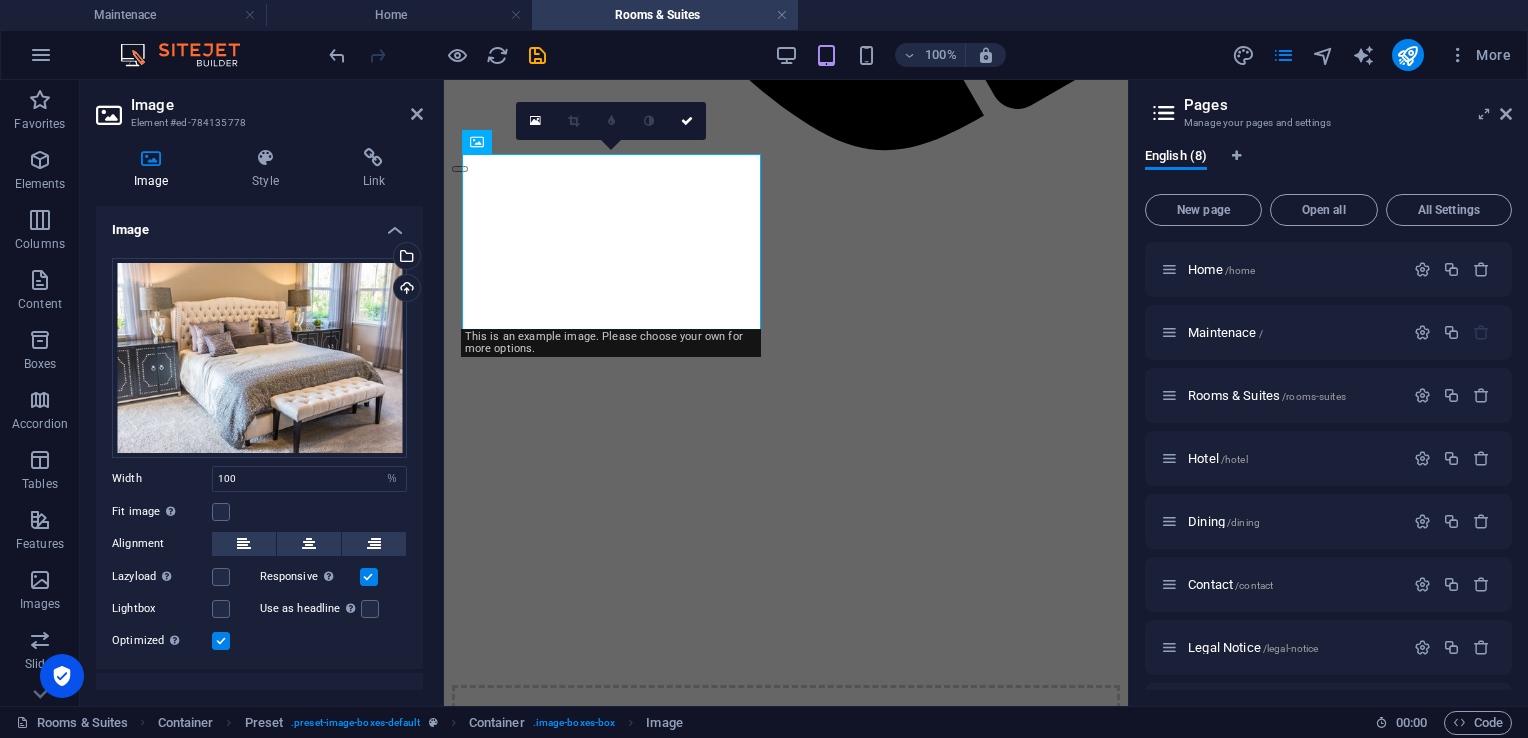 scroll, scrollTop: 886, scrollLeft: 0, axis: vertical 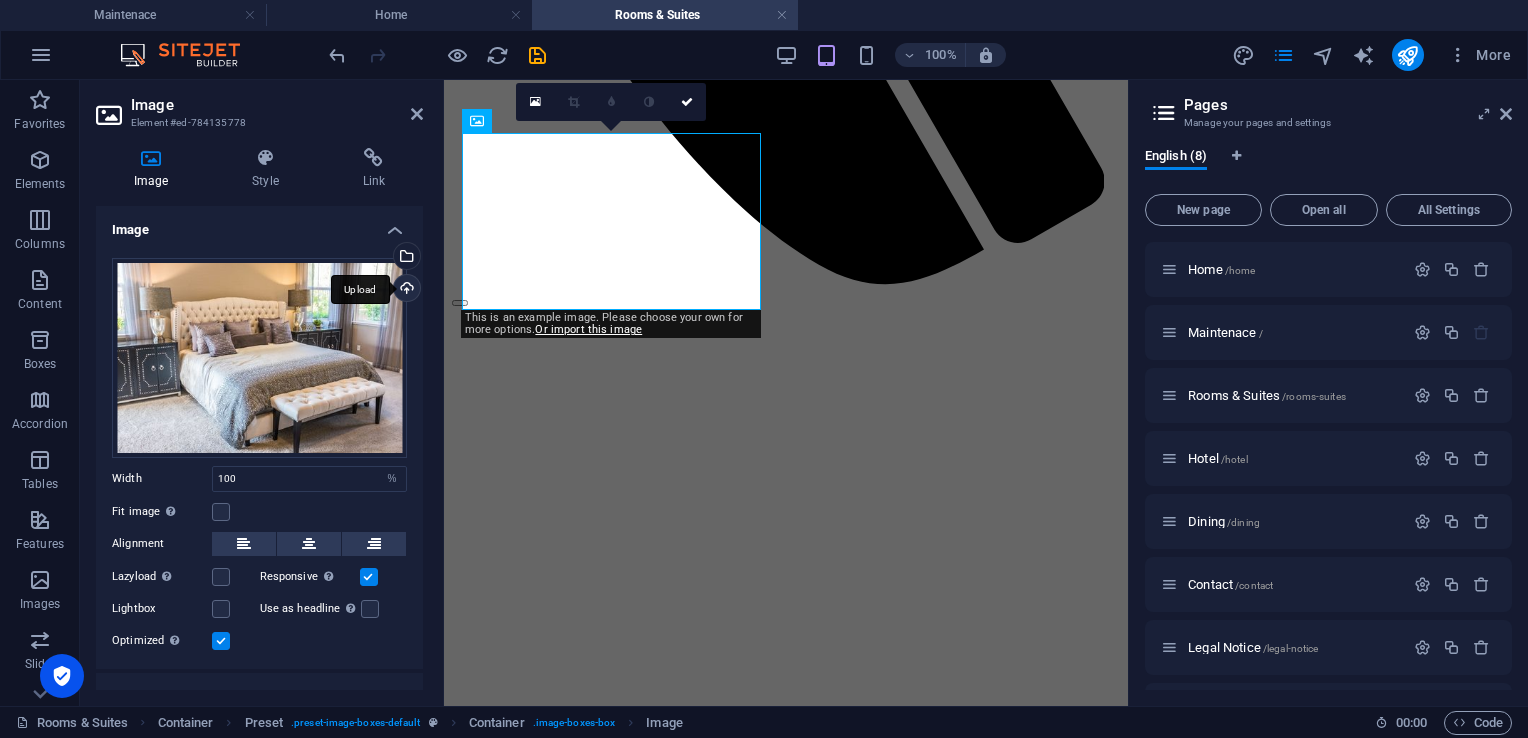 click on "Upload" at bounding box center [405, 290] 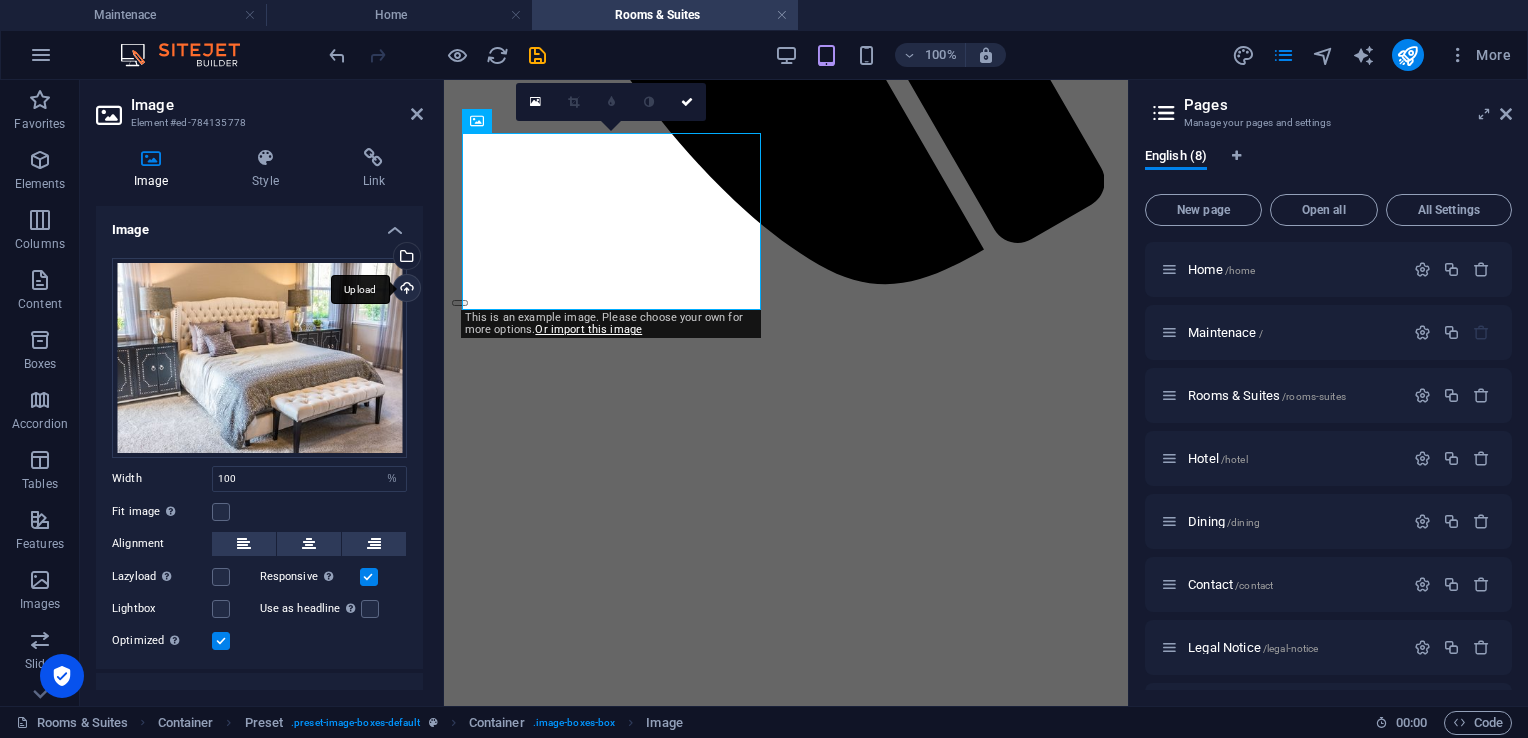 click on "Upload" at bounding box center (405, 290) 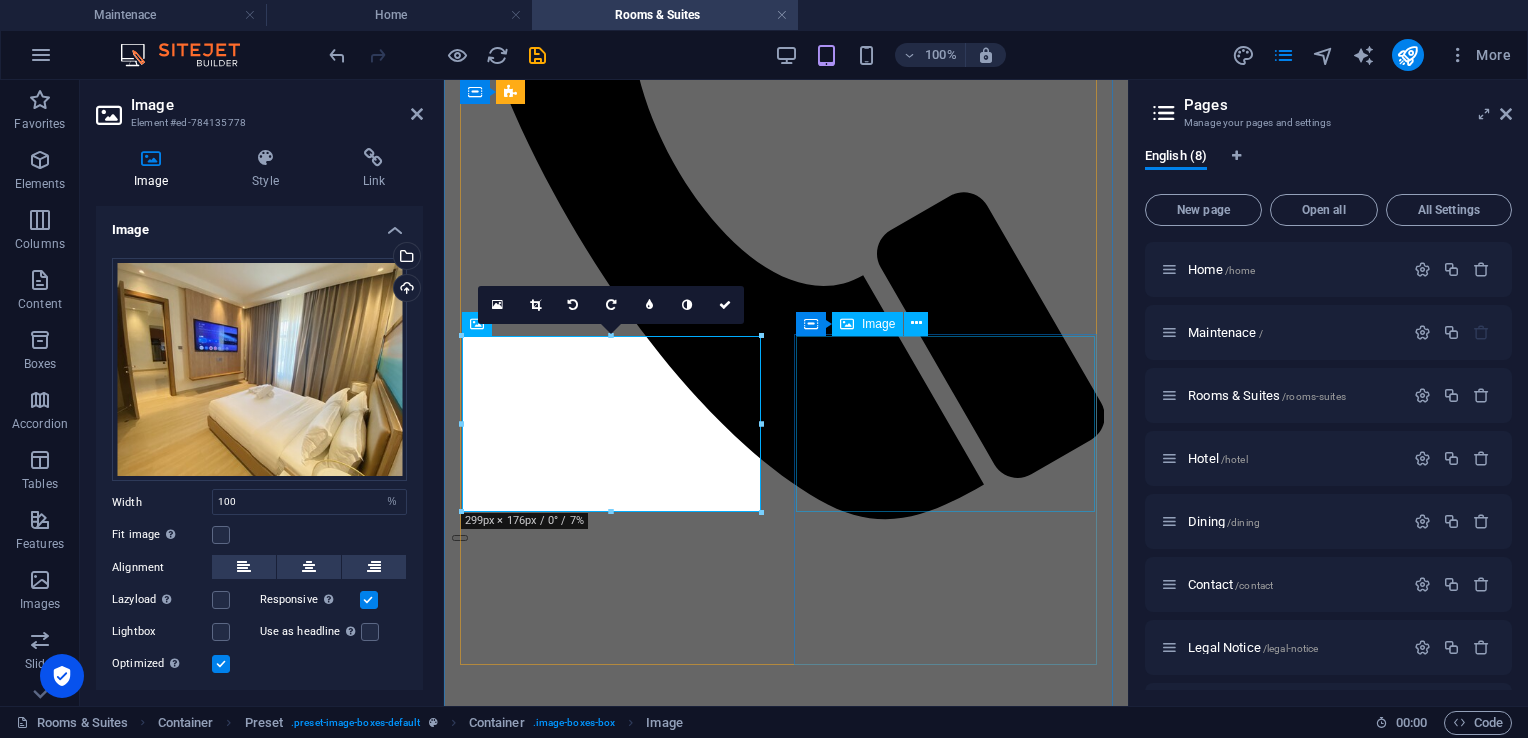 scroll, scrollTop: 686, scrollLeft: 0, axis: vertical 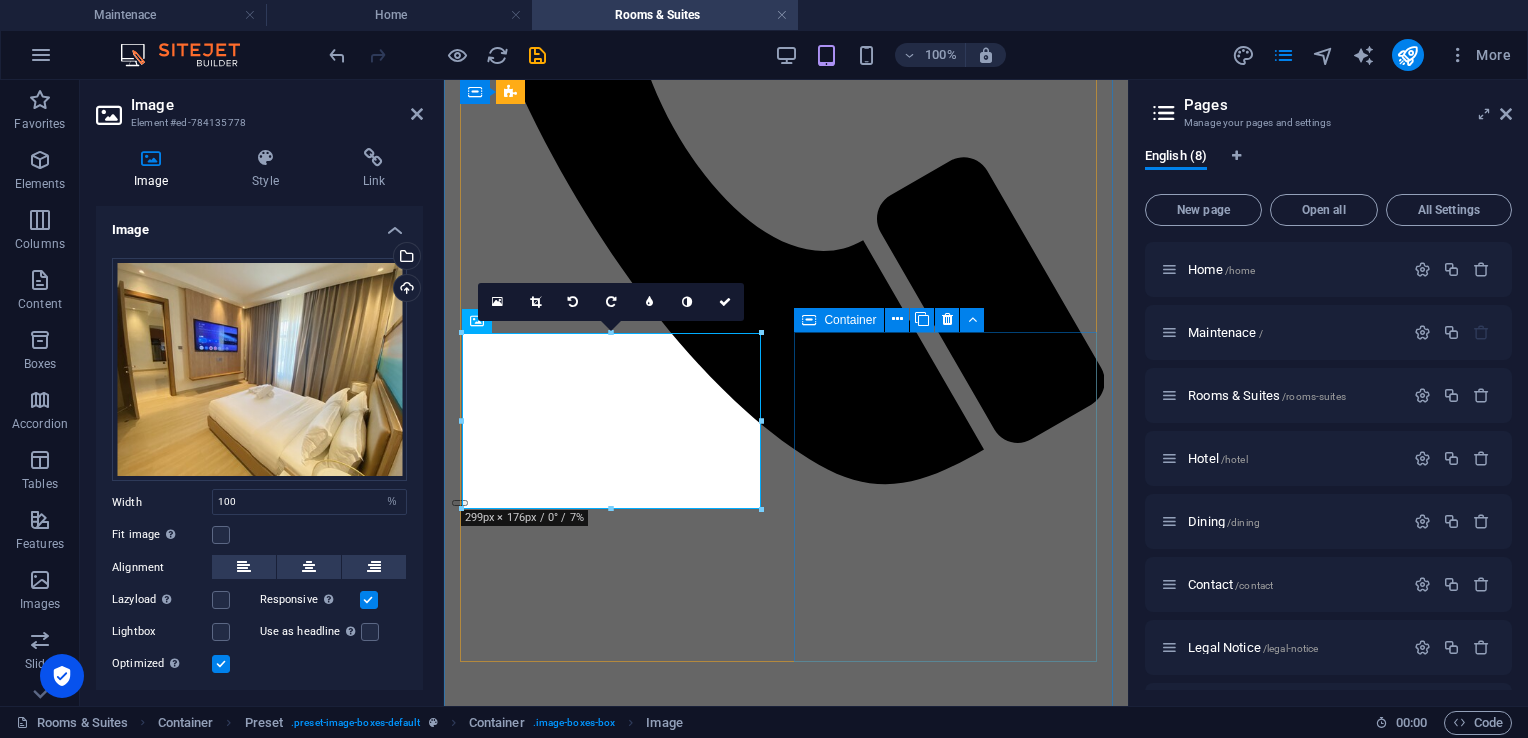 click on "President Suite  6 Guests   3 Bathroom   Breakfast Lorem ipsum dolor sit amet, consetetur sadipscing elitr, sed diam nonumy eirmod tempor invidunt ut labore et dolore magna aliquyam erat, sed diam voluptua. Book now from 180 $" at bounding box center (786, 3535) 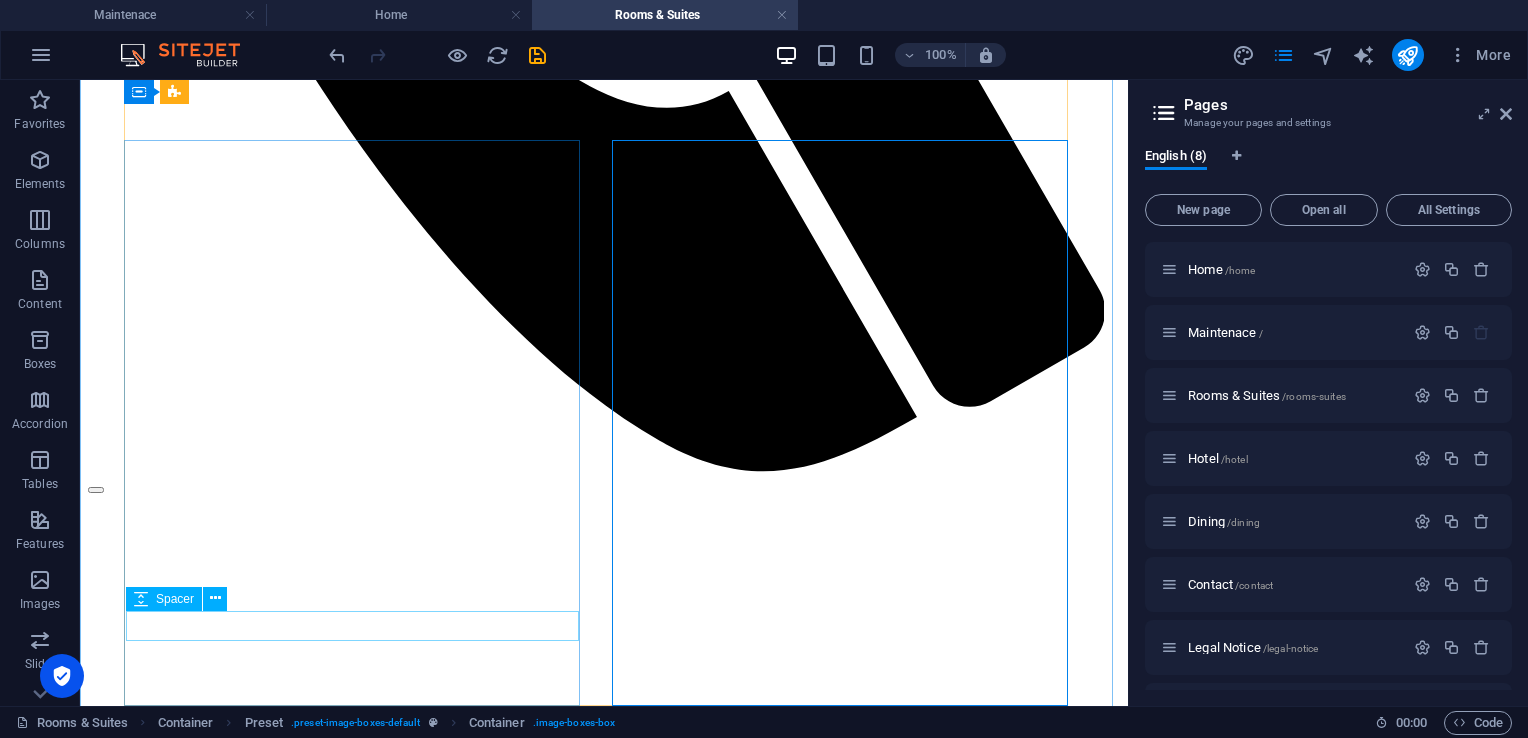 scroll, scrollTop: 1175, scrollLeft: 0, axis: vertical 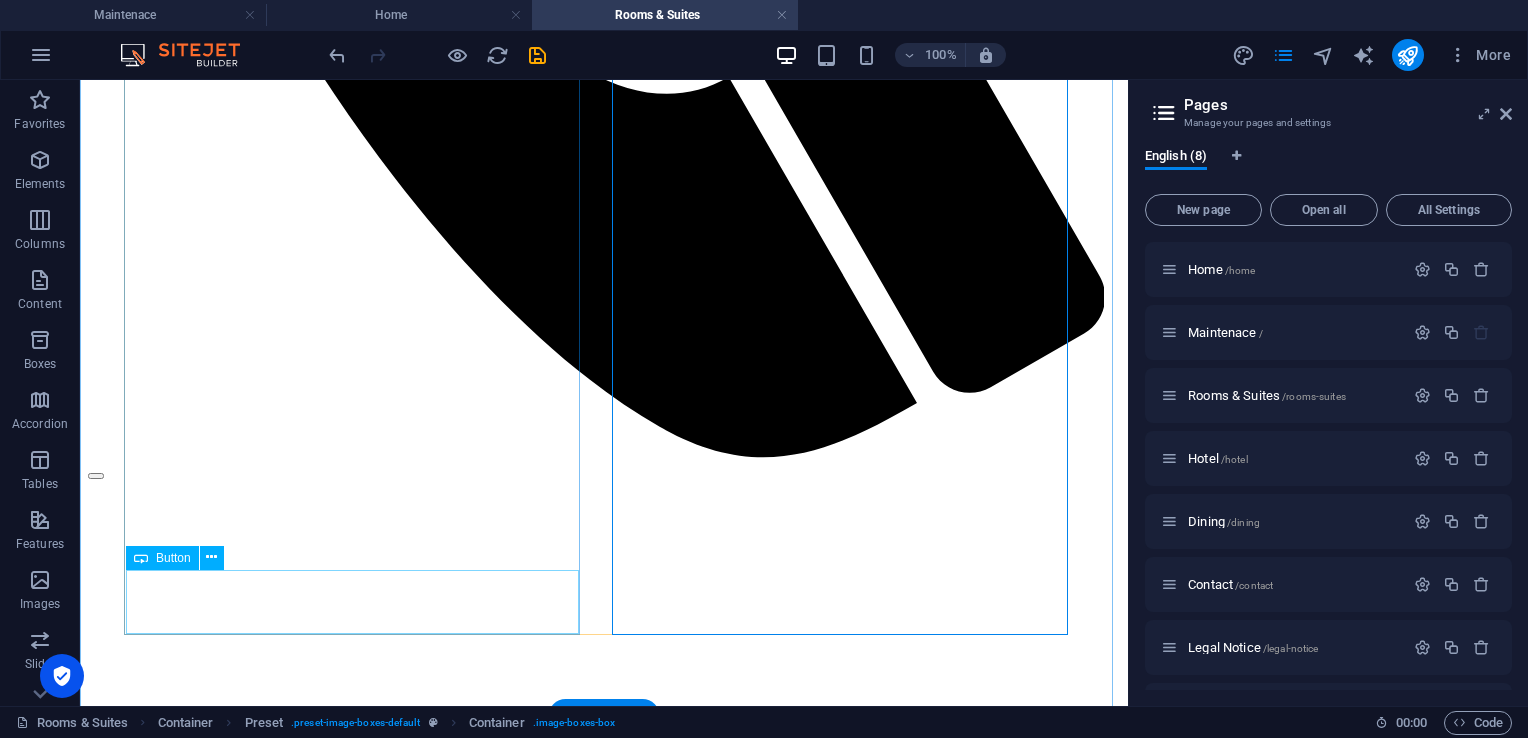 click on "Book now from 110 $" at bounding box center [604, 3753] 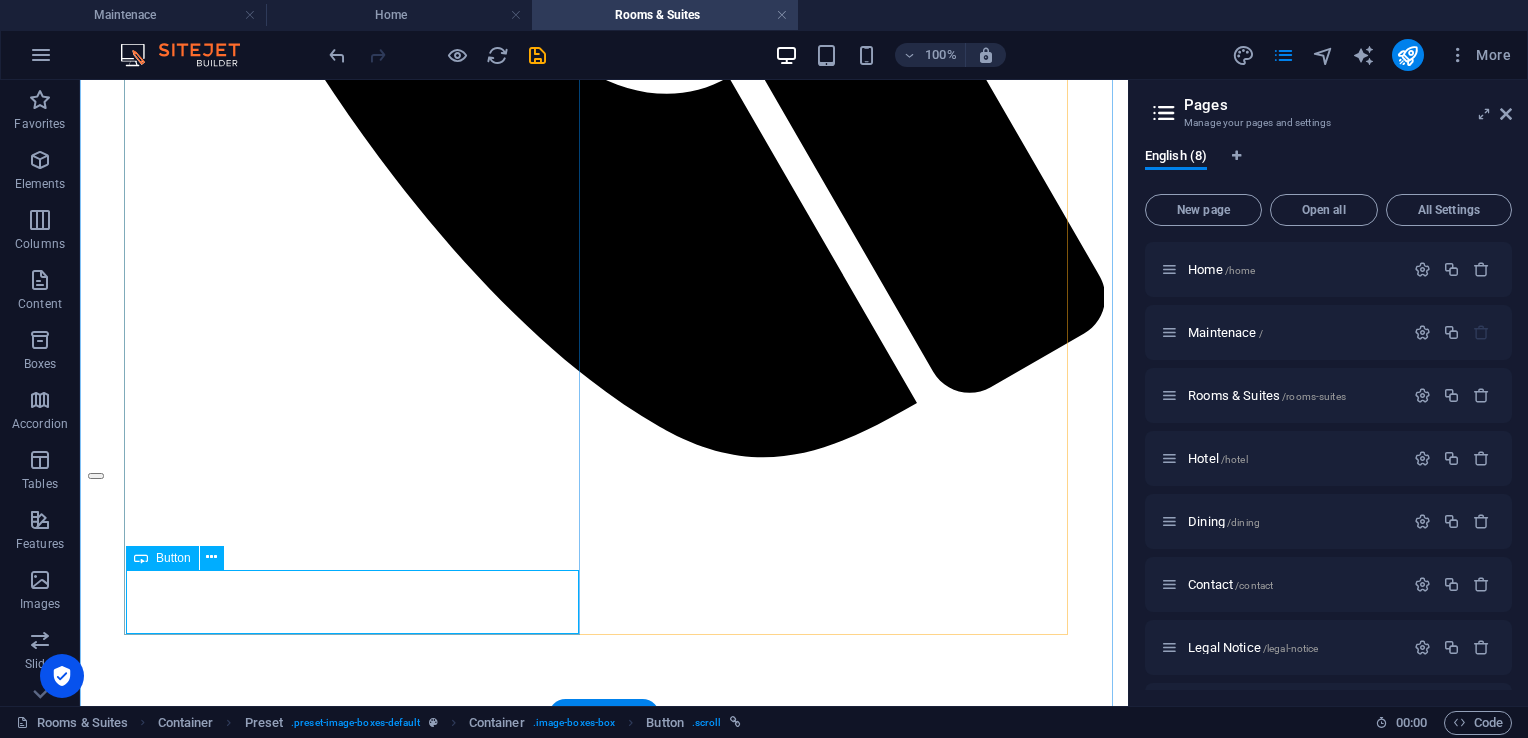 click on "Book now from 110 $" at bounding box center (604, 3753) 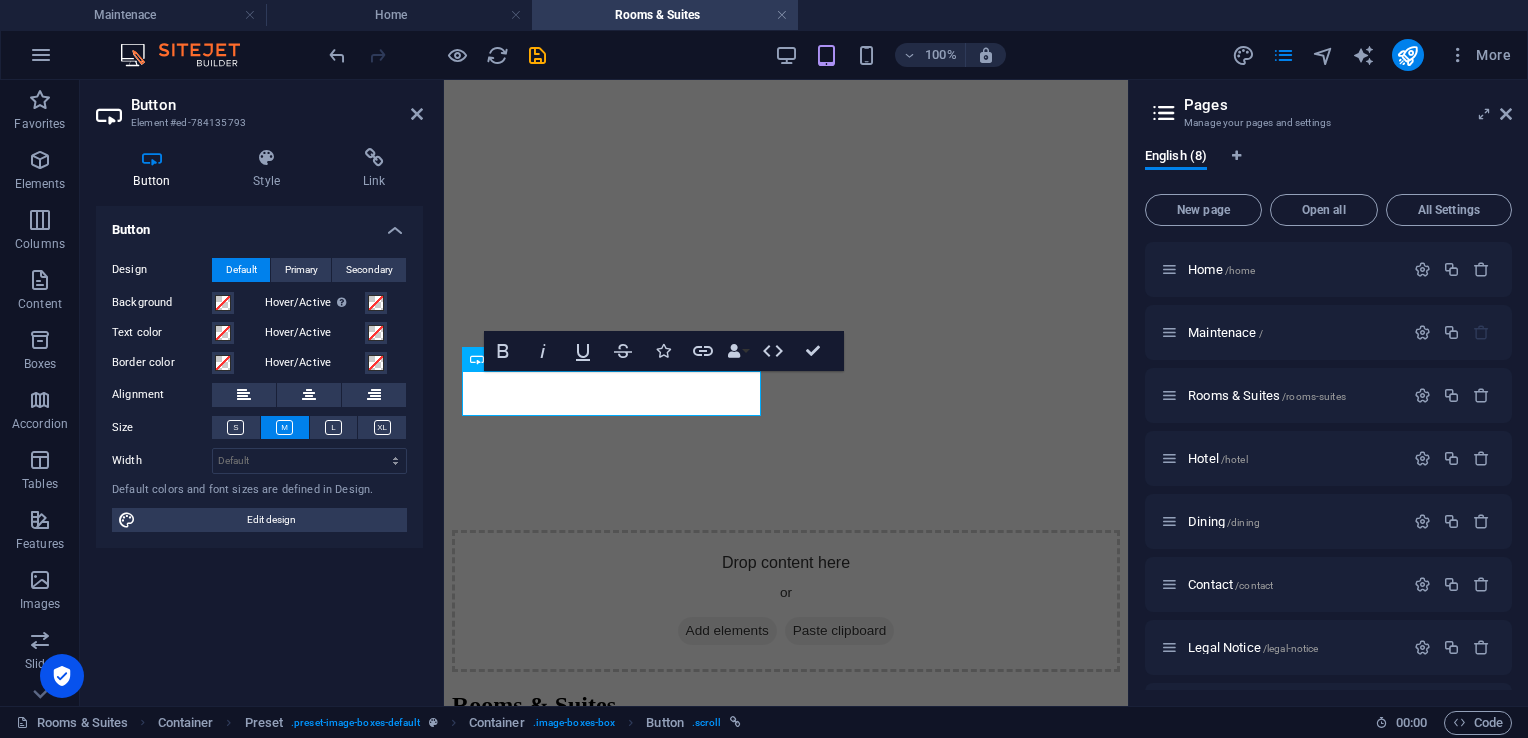 scroll, scrollTop: 950, scrollLeft: 0, axis: vertical 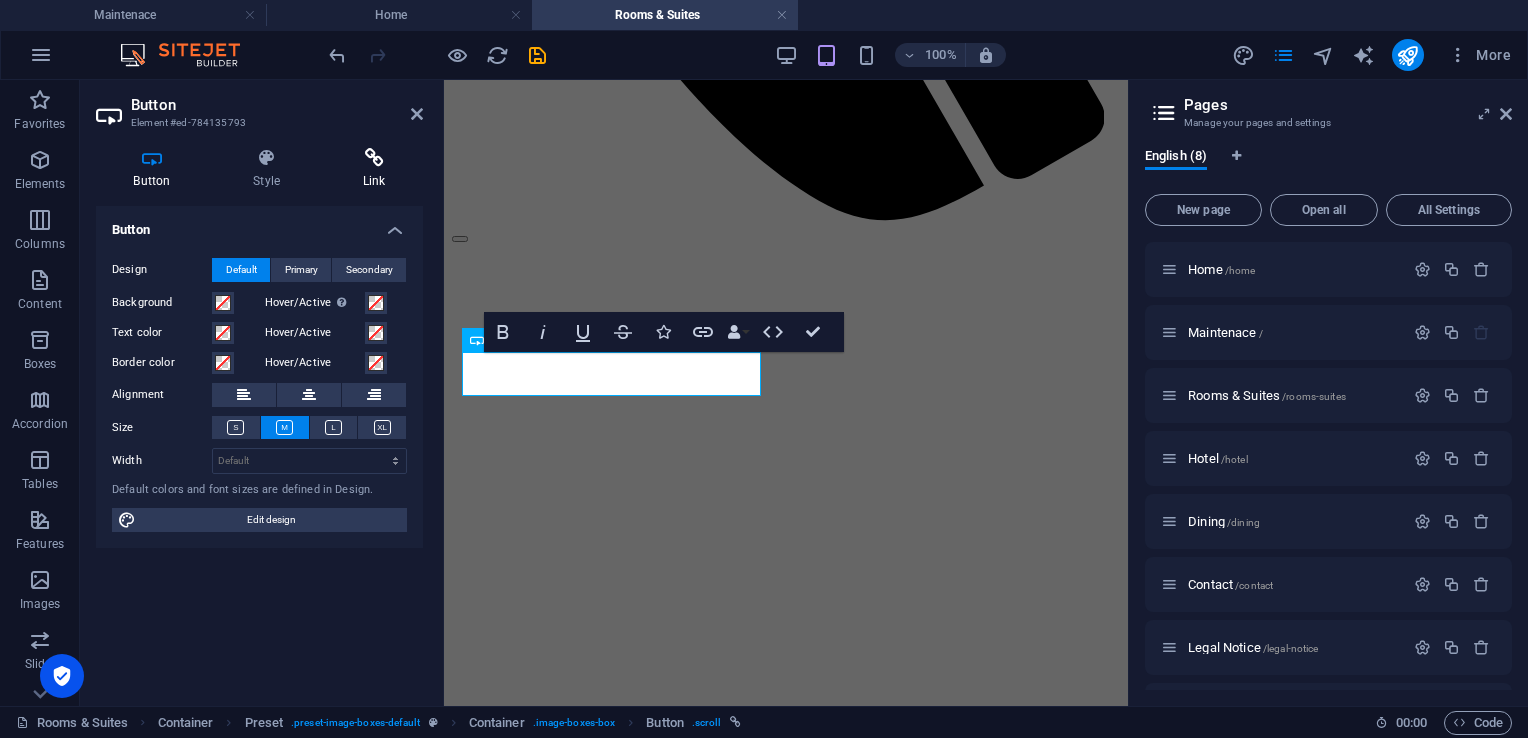 click at bounding box center [374, 158] 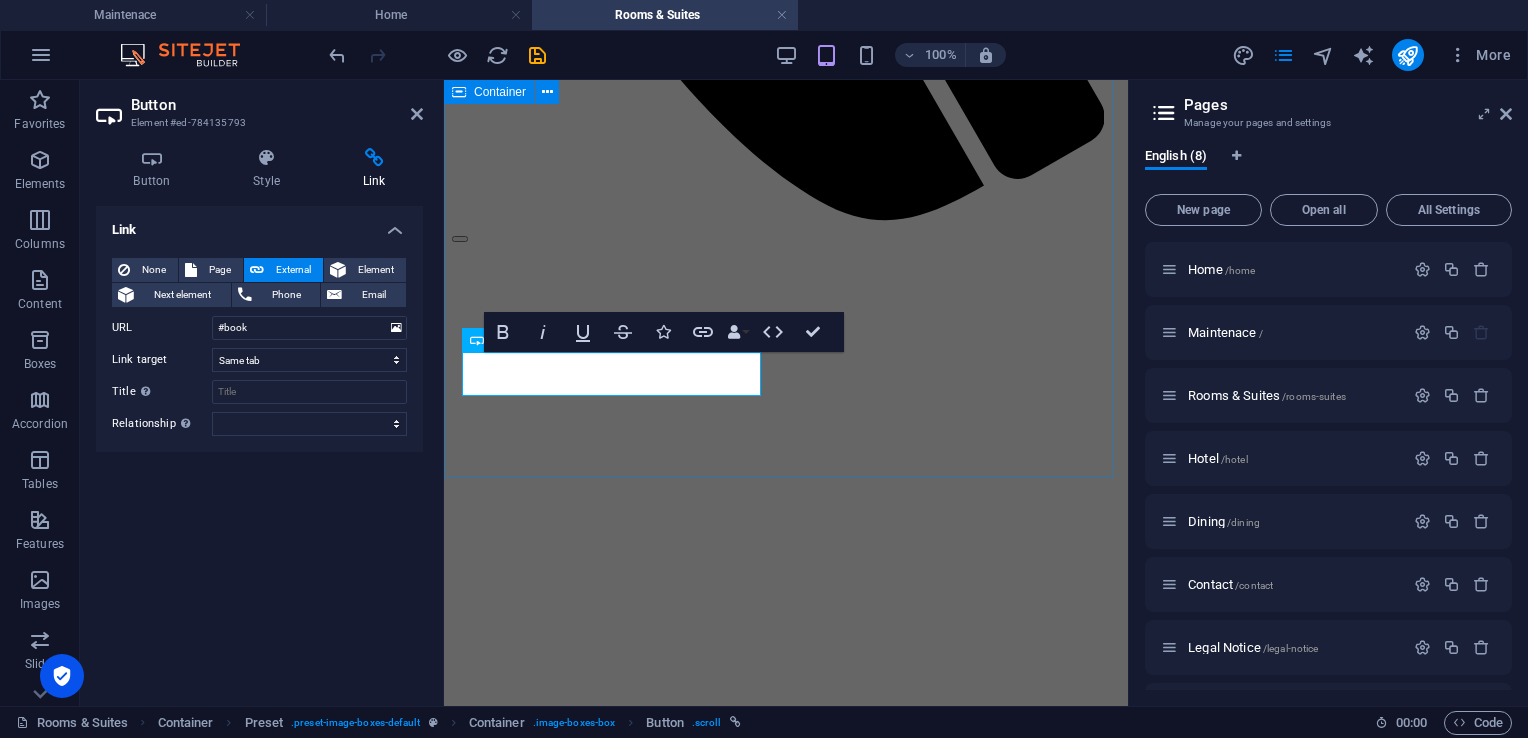 click on "Rooms & Suites Deluxe Suite  2 Guests   1 Bathroom   Breakfast Lorem ipsum dolor sit amet, consetetur sadipscing elitr, sed diam nonumy eirmod tempor invidunt ut labore et dolore magna aliquyam erat, sed diam voluptua. Book now from 70 $ Premium Suite  2 Guests   1 Bathroom   Breakfast Lorem ipsum dolor sit amet, consetetur sadipscing elitr, sed diam nonumy eirmod tempor invidunt ut labore et dolore magna aliquyam erat, sed diam voluptua. Book now from 90 $ Executive Suite  4 Guests   2 Bathroom   Breakfast Lorem ipsum dolor sit amet, consetetur sadipscing elitr, sed diam nonumy eirmod tempor invidunt ut labore et dolore magna aliquyam erat, sed diam voluptua. Book now from 110 $ President Suite  6 Guests   3 Bathroom   Breakfast Lorem ipsum dolor sit amet, consetetur sadipscing elitr, sed diam nonumy eirmod tempor invidunt ut labore et dolore magna aliquyam erat, sed diam voluptua. Book now from 180 $" at bounding box center (786, 2251) 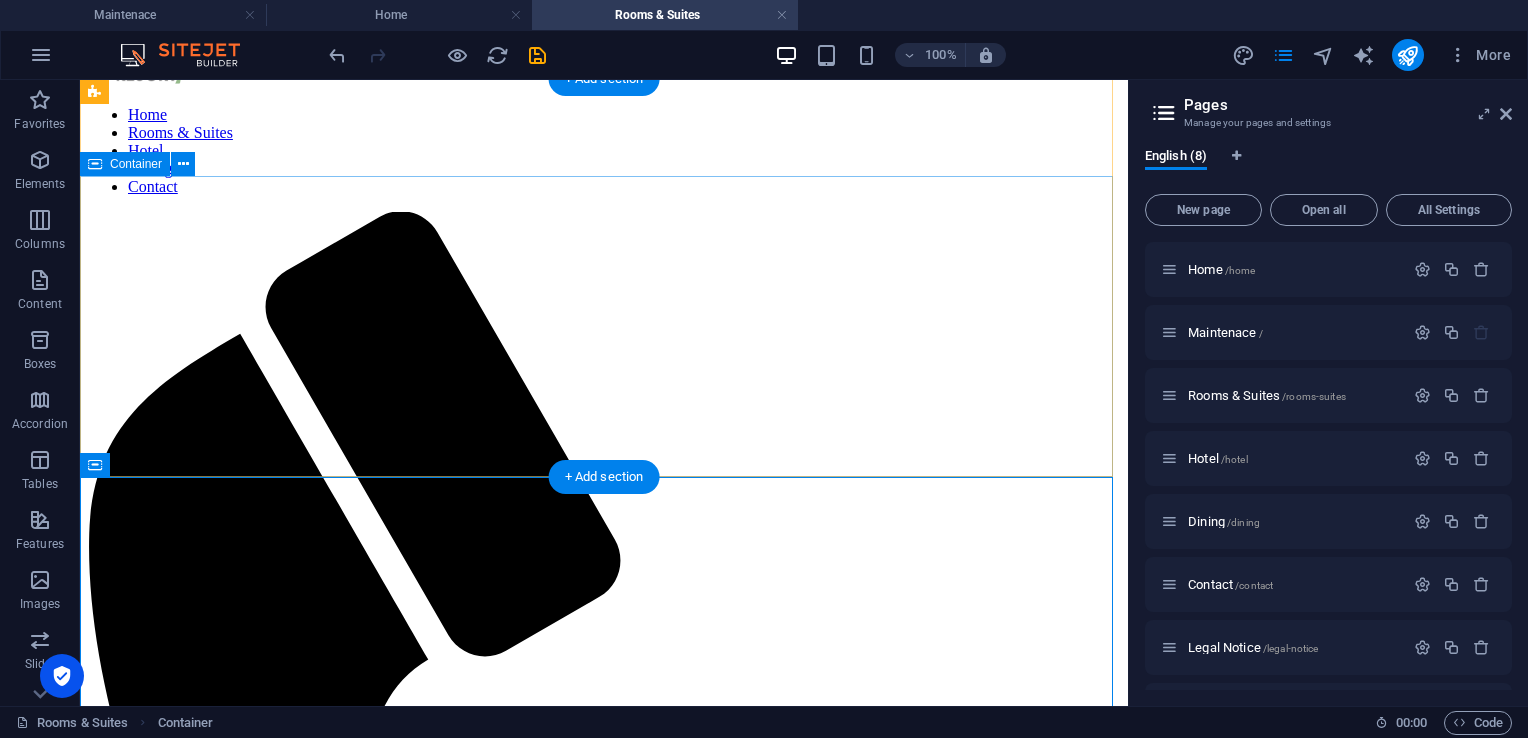 scroll, scrollTop: 0, scrollLeft: 0, axis: both 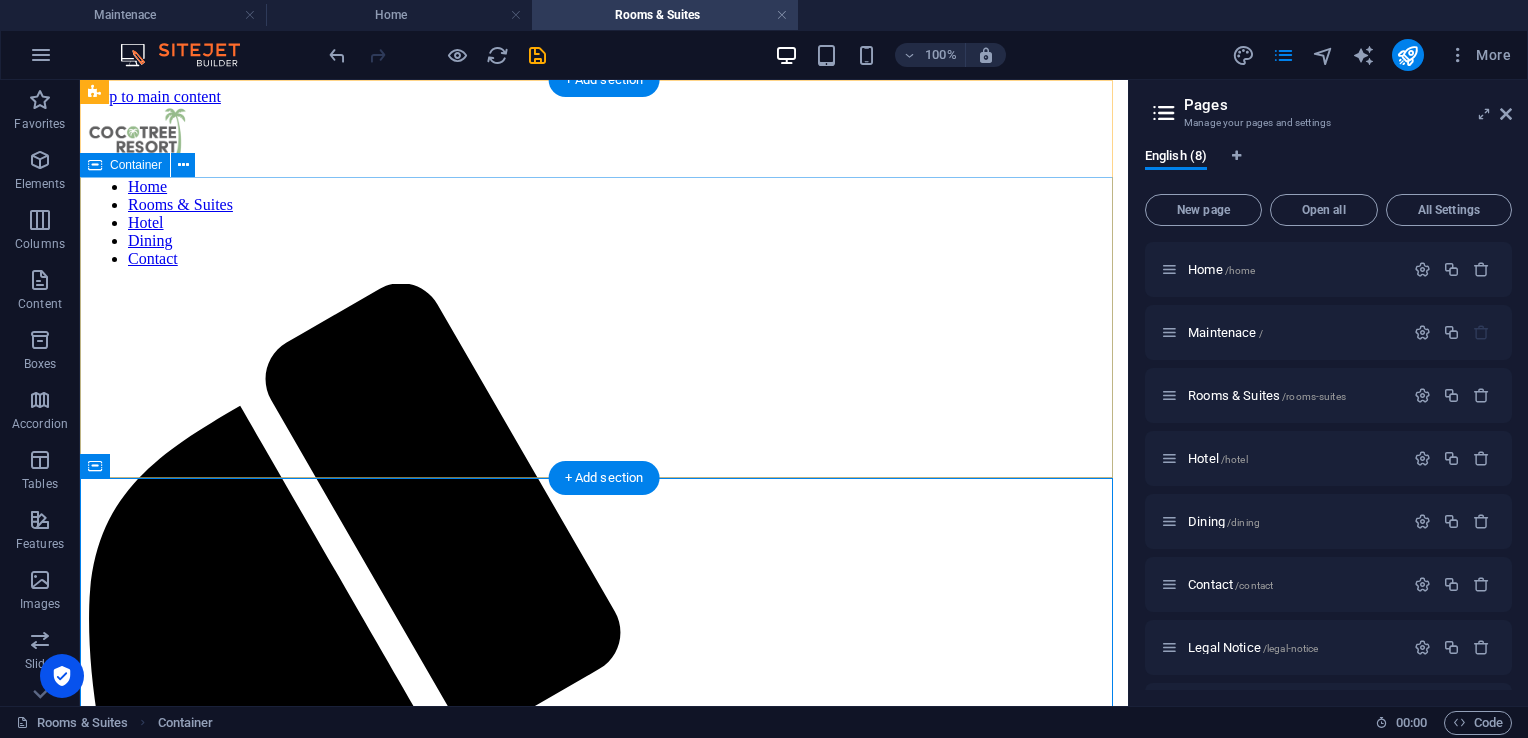 click on "Drop content here or  Add elements  Paste clipboard" at bounding box center (604, 2249) 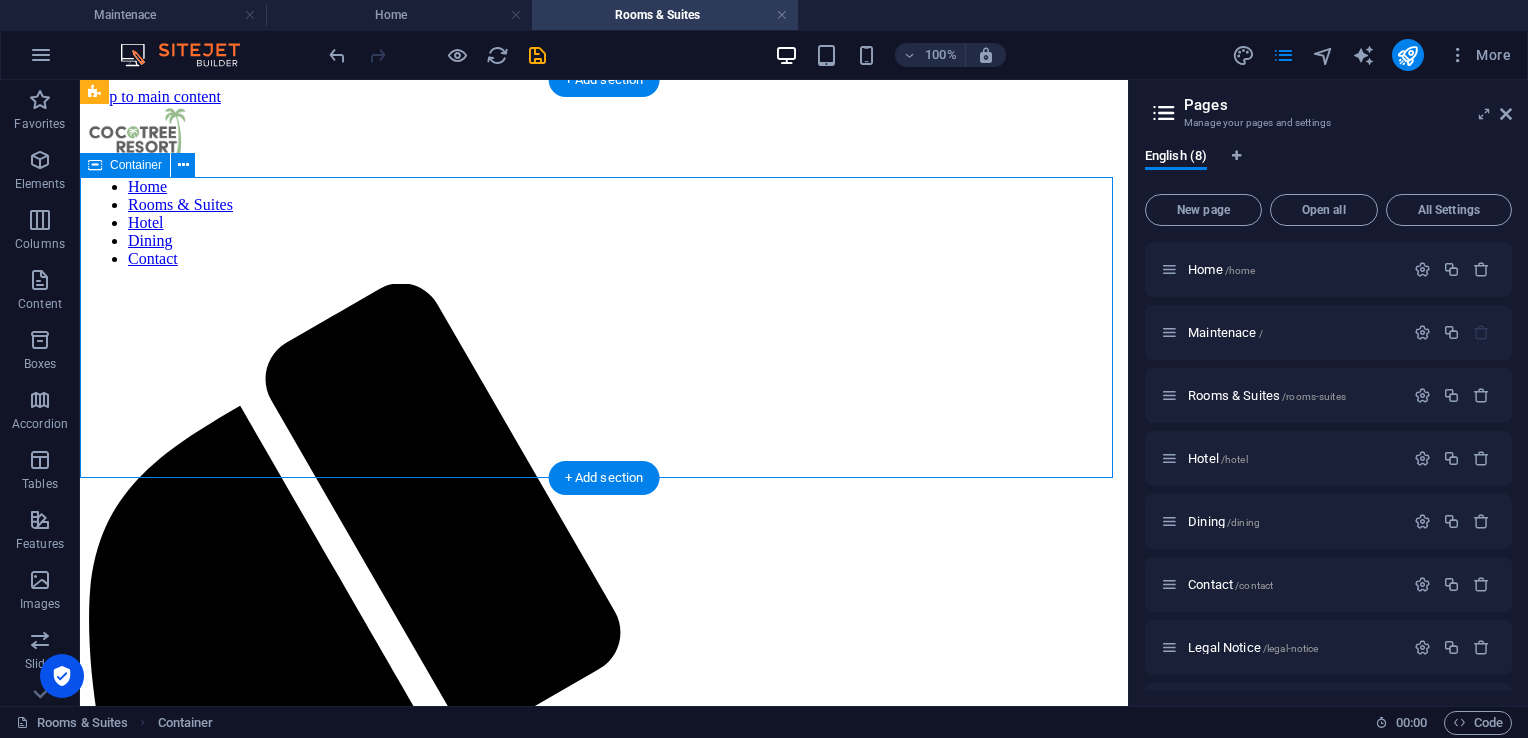 click on "Drop content here or  Add elements  Paste clipboard" at bounding box center (604, 2249) 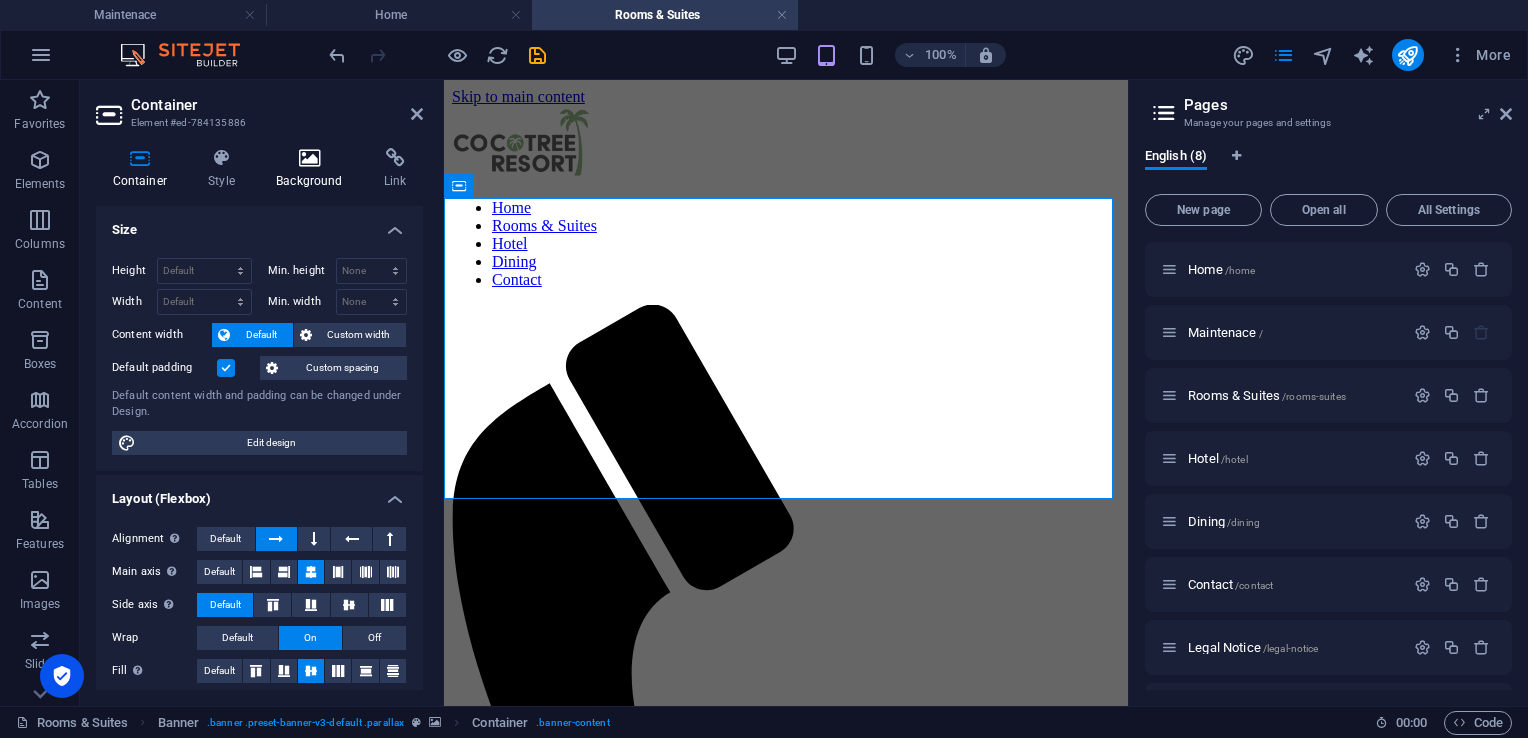 click on "Background" at bounding box center [314, 169] 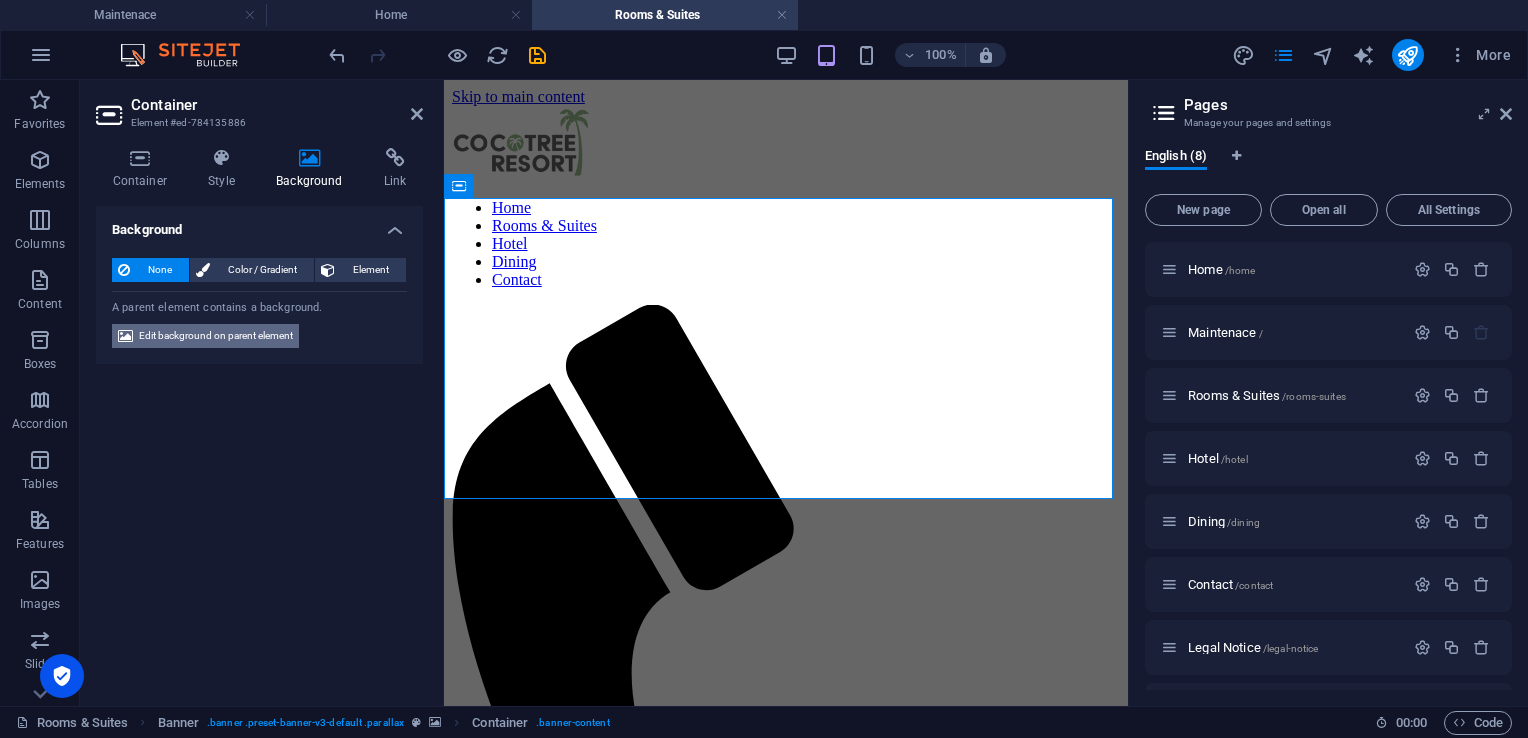 click on "Edit background on parent element" at bounding box center (216, 336) 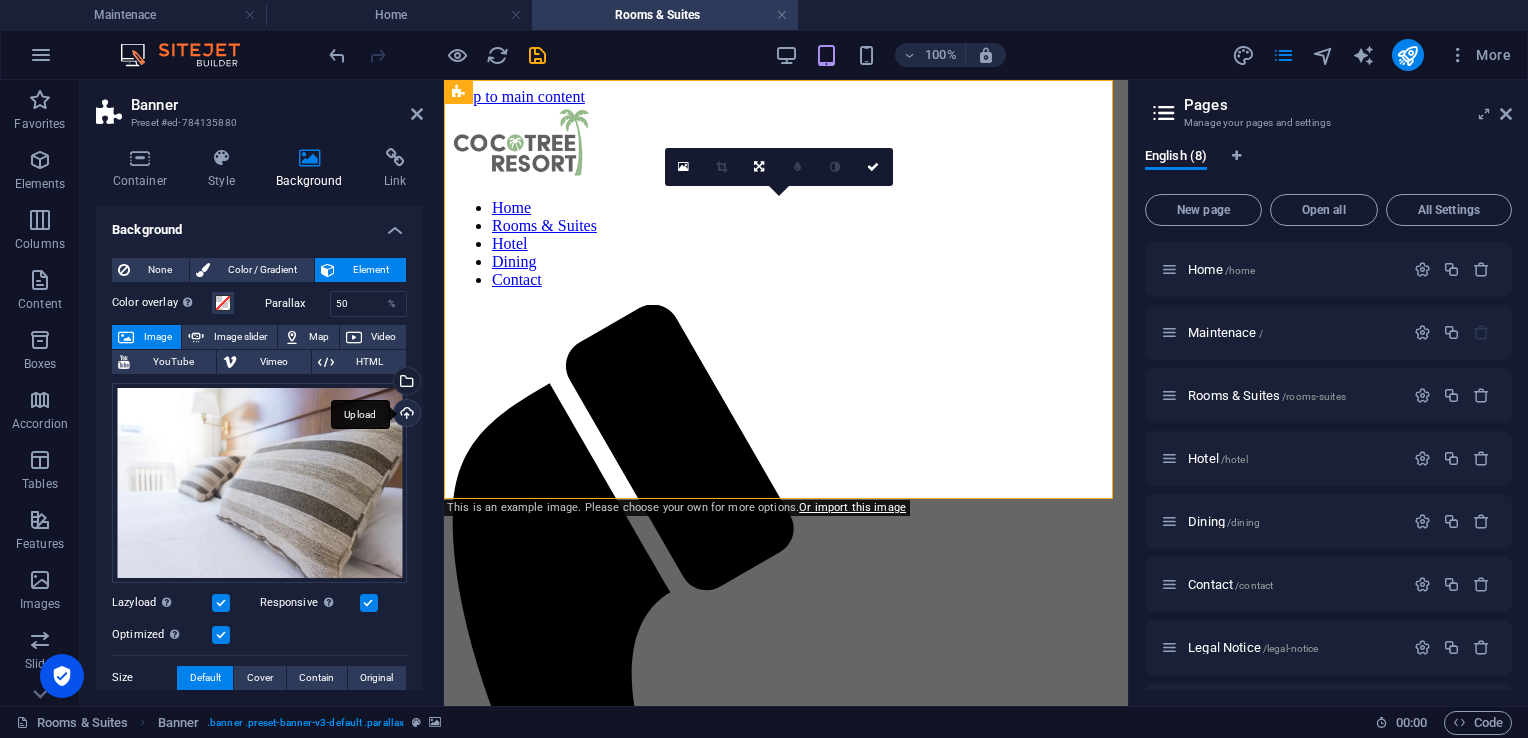 click on "Upload" at bounding box center [405, 415] 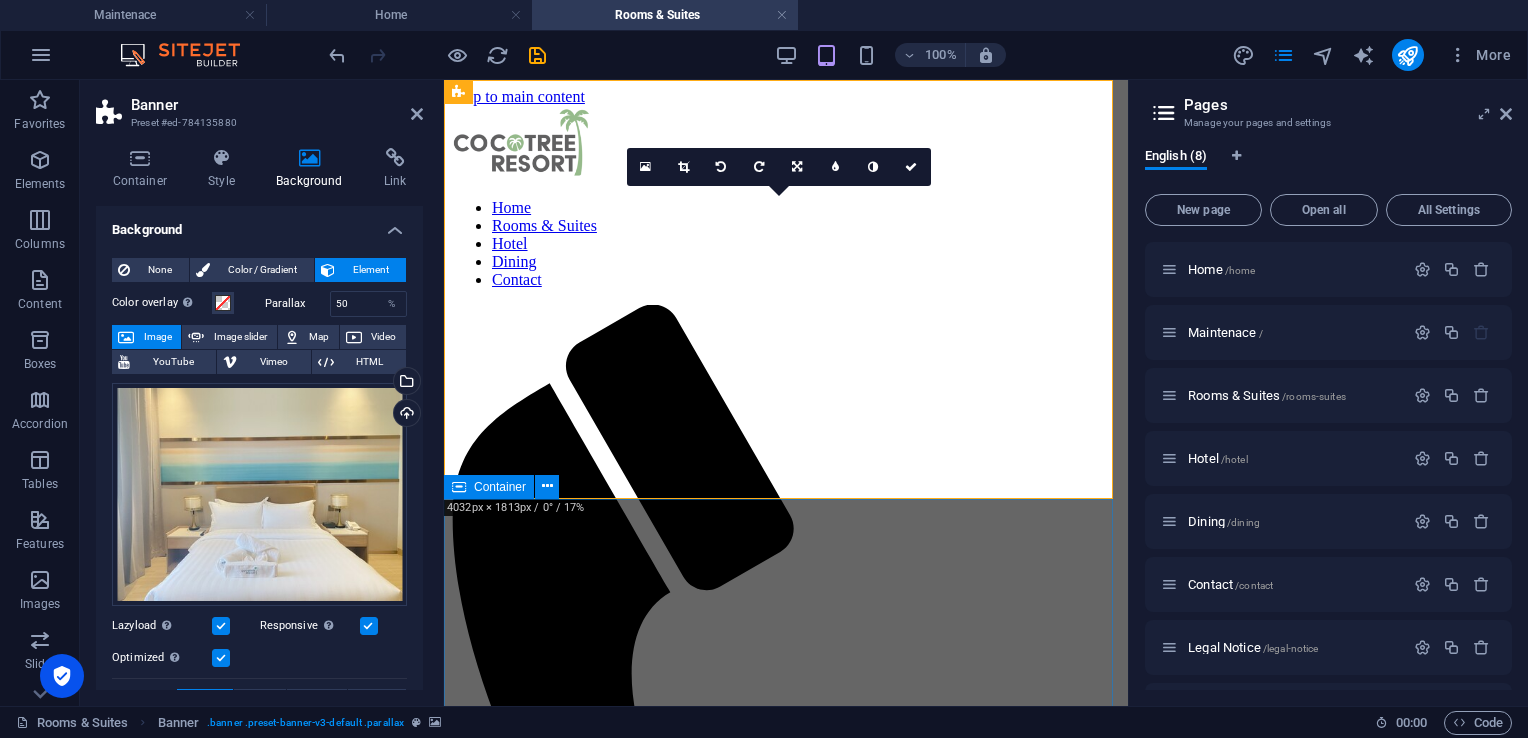 click on "Rooms & Suites Deluxe Suite  2 Guests   1 Bathroom   Breakfast Lorem ipsum dolor sit amet, consetetur sadipscing elitr, sed diam nonumy eirmod tempor invidunt ut labore et dolore magna aliquyam erat, sed diam voluptua. Book now from 70 $ Premium Suite  2 Guests   1 Bathroom   Breakfast Lorem ipsum dolor sit amet, consetetur sadipscing elitr, sed diam nonumy eirmod tempor invidunt ut labore et dolore magna aliquyam erat, sed diam voluptua. Book now from 90 $ Executive Suite  4 Guests   2 Bathroom   Breakfast Lorem ipsum dolor sit amet, consetetur sadipscing elitr, sed diam nonumy eirmod tempor invidunt ut labore et dolore magna aliquyam erat, sed diam voluptua. Book now from 110 $ President Suite  6 Guests   3 Bathroom   Breakfast Lorem ipsum dolor sit amet, consetetur sadipscing elitr, sed diam nonumy eirmod tempor invidunt ut labore et dolore magna aliquyam erat, sed diam voluptua. Book now from 180 $" at bounding box center (786, 3212) 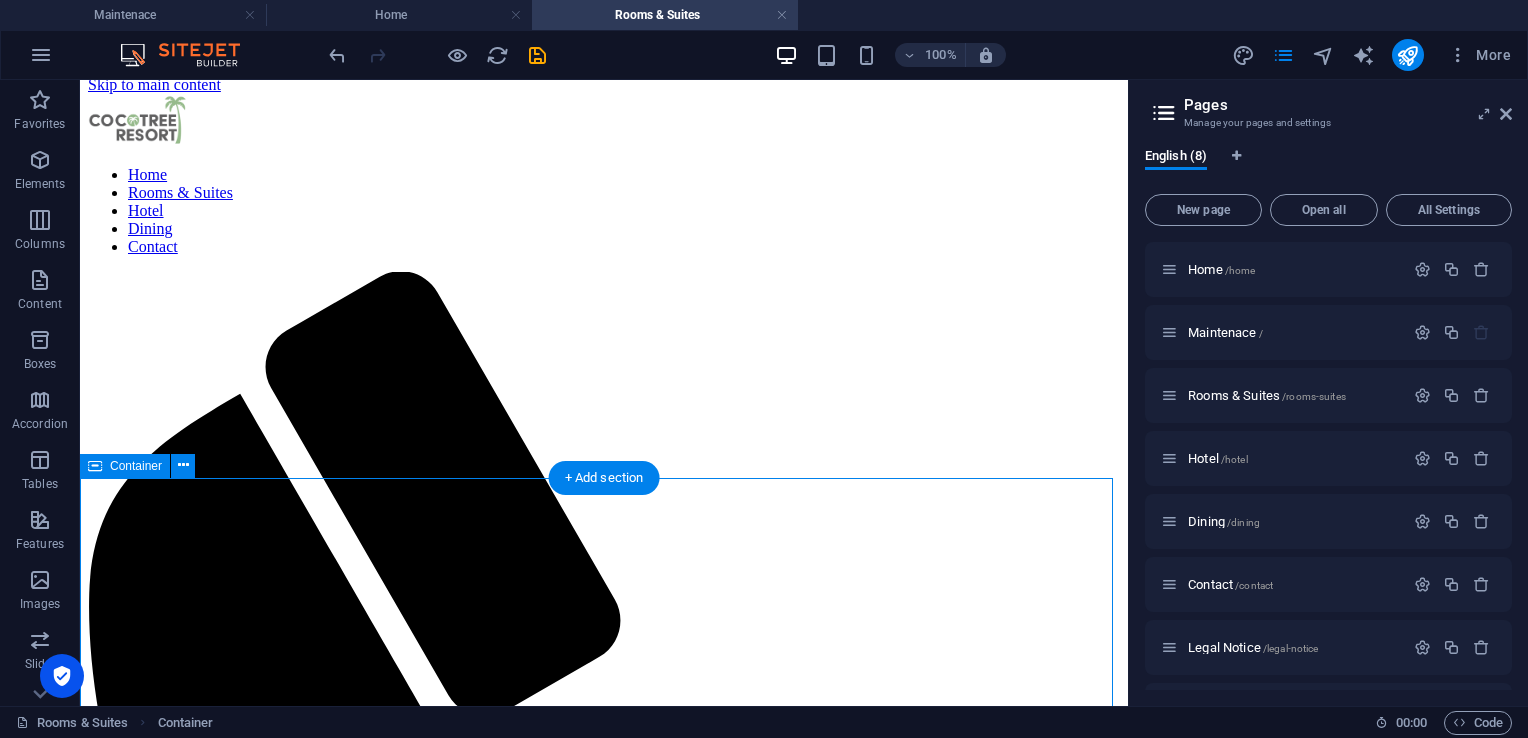 scroll, scrollTop: 0, scrollLeft: 0, axis: both 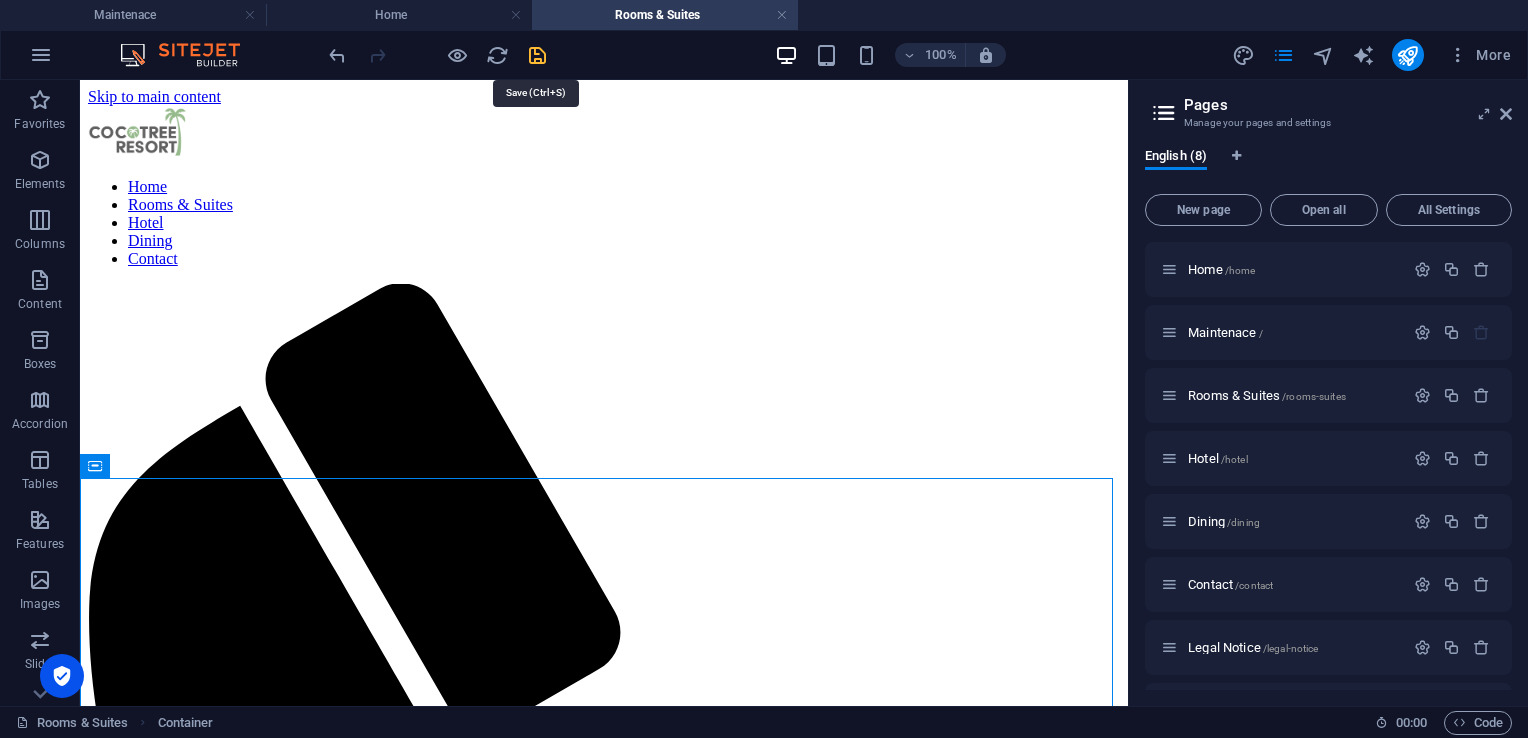 click at bounding box center (537, 55) 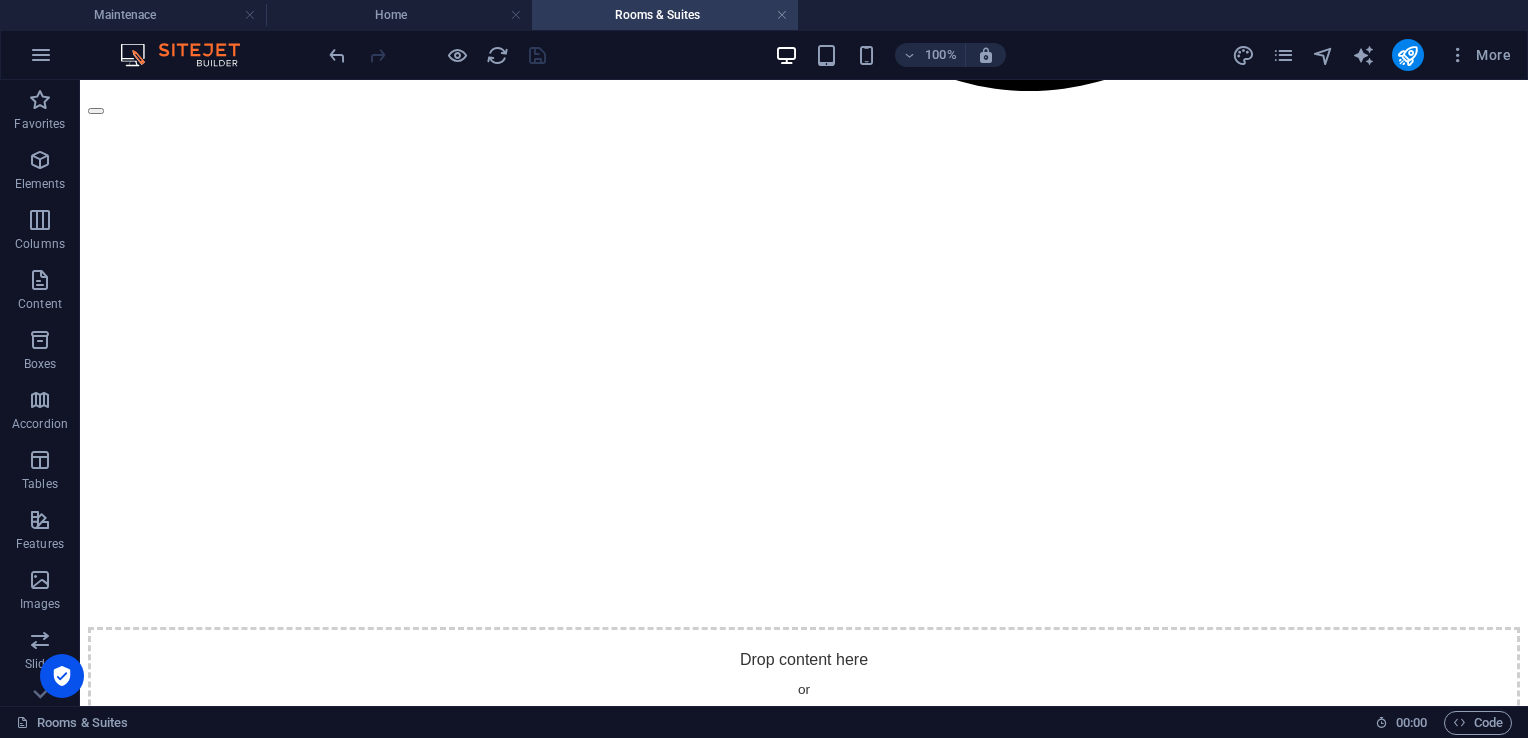 scroll, scrollTop: 2100, scrollLeft: 0, axis: vertical 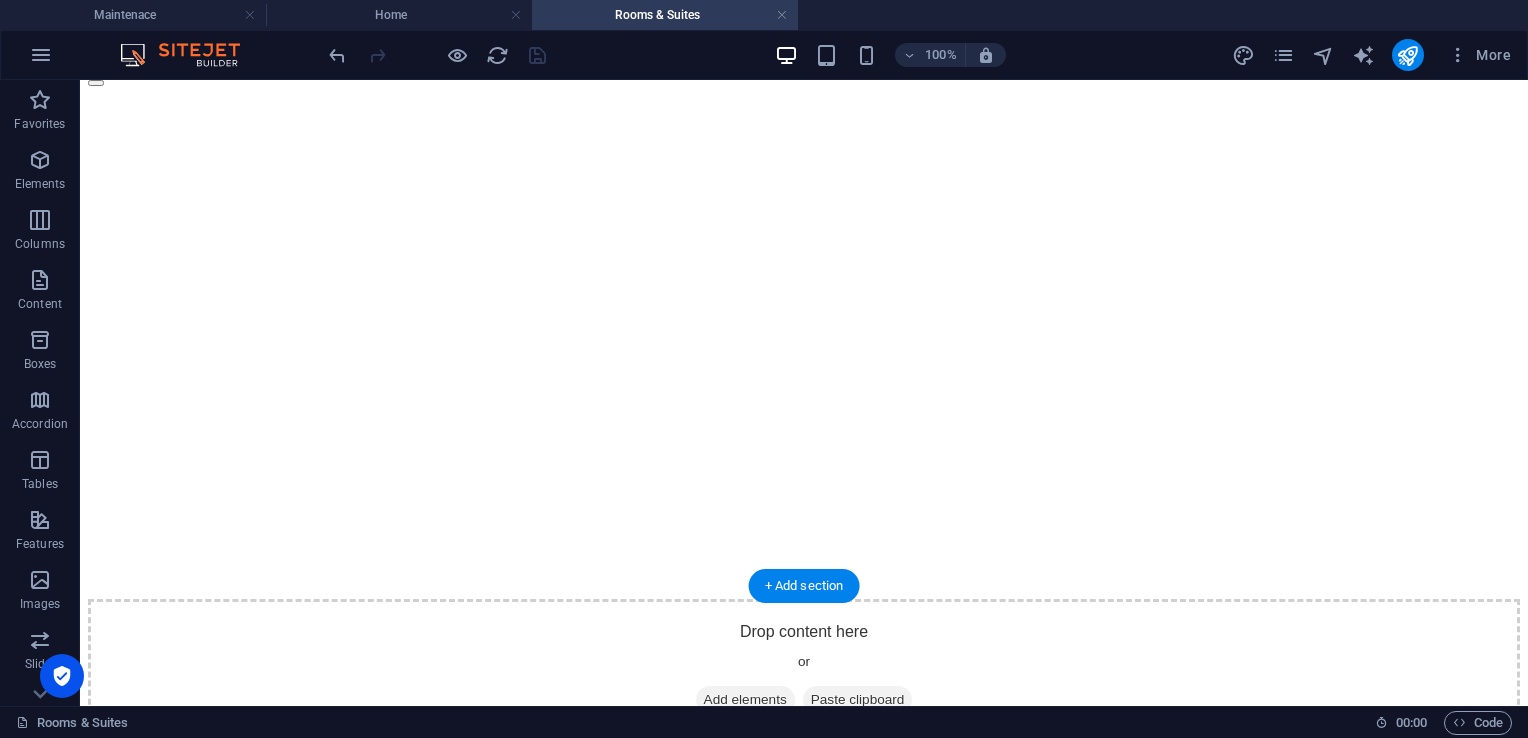 click at bounding box center [804, 5301] 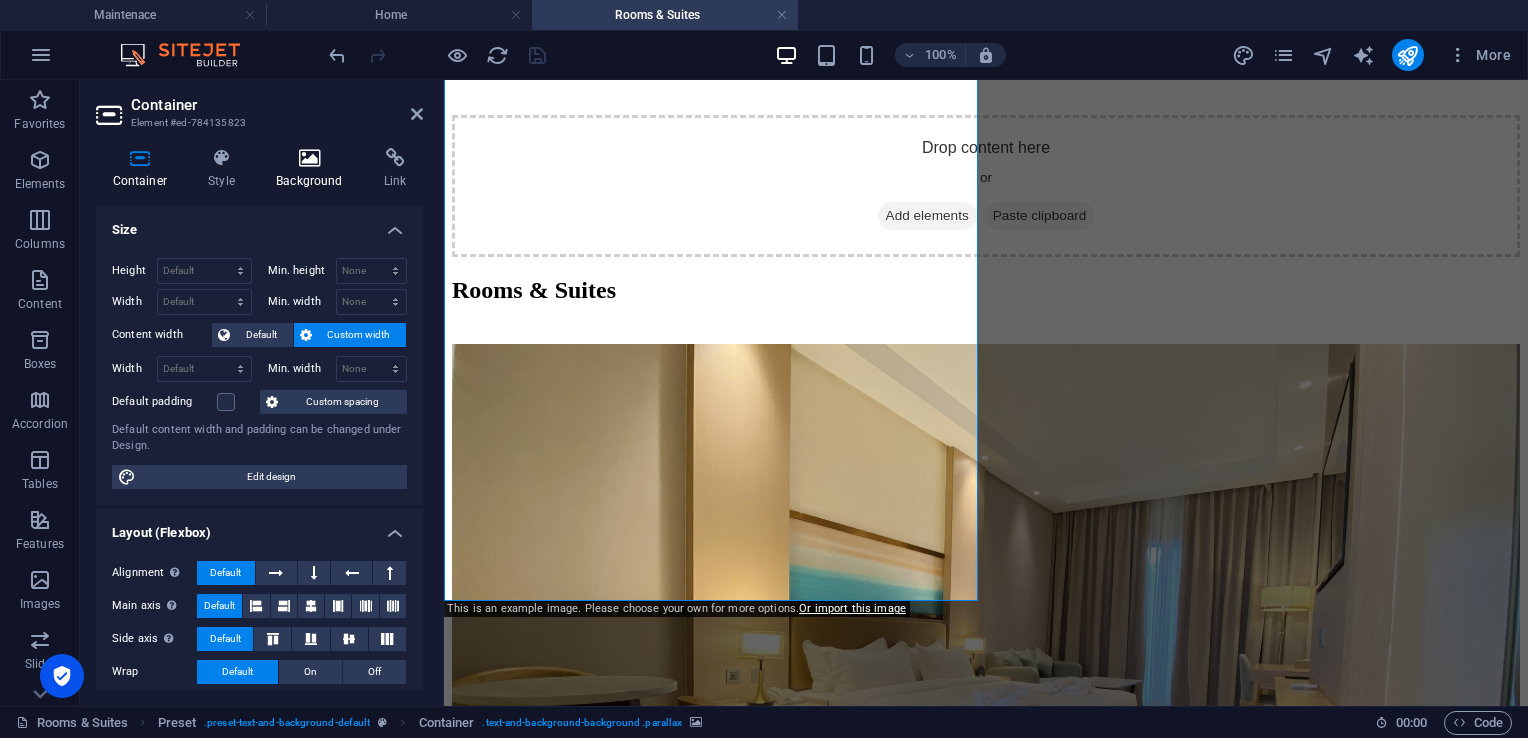 click at bounding box center (310, 158) 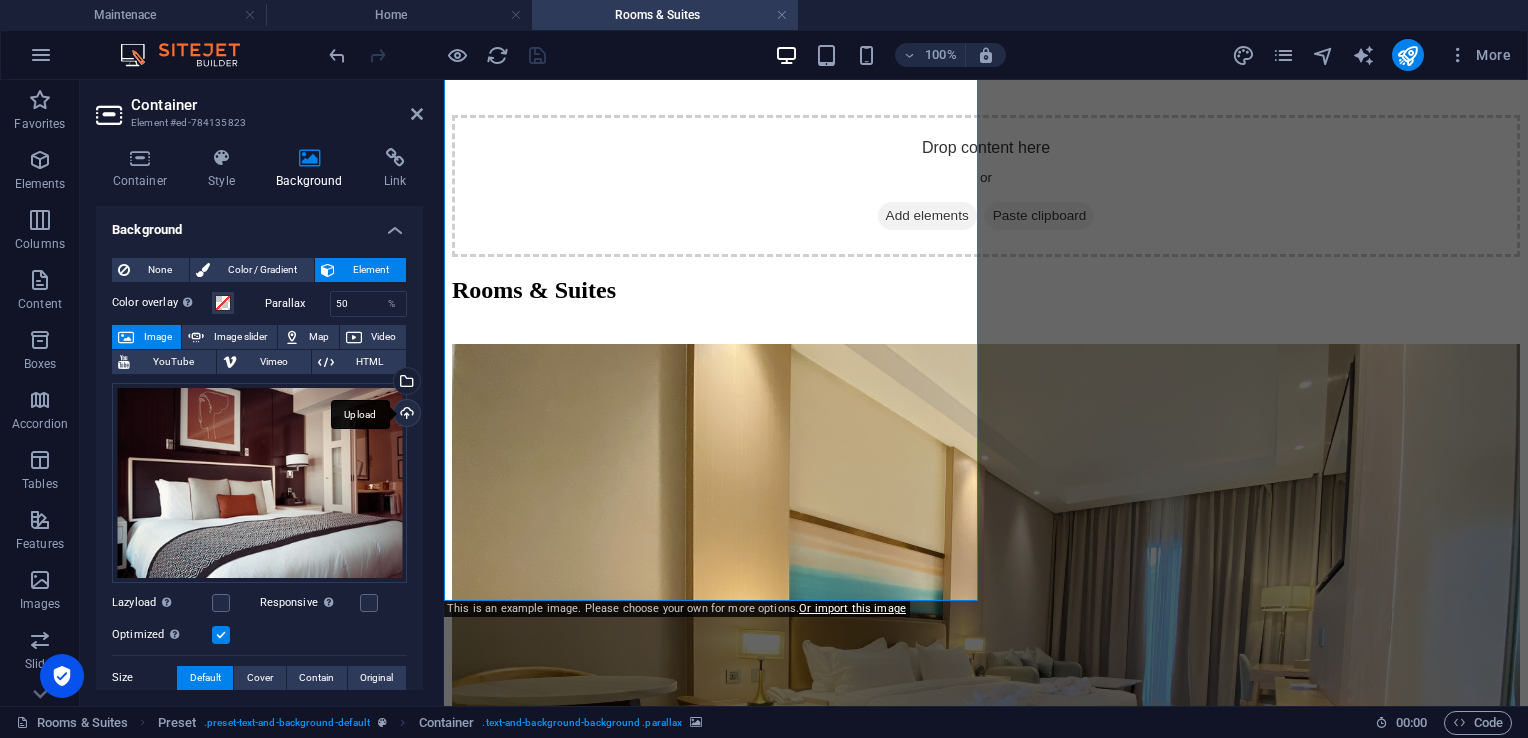 click on "Upload" at bounding box center (405, 415) 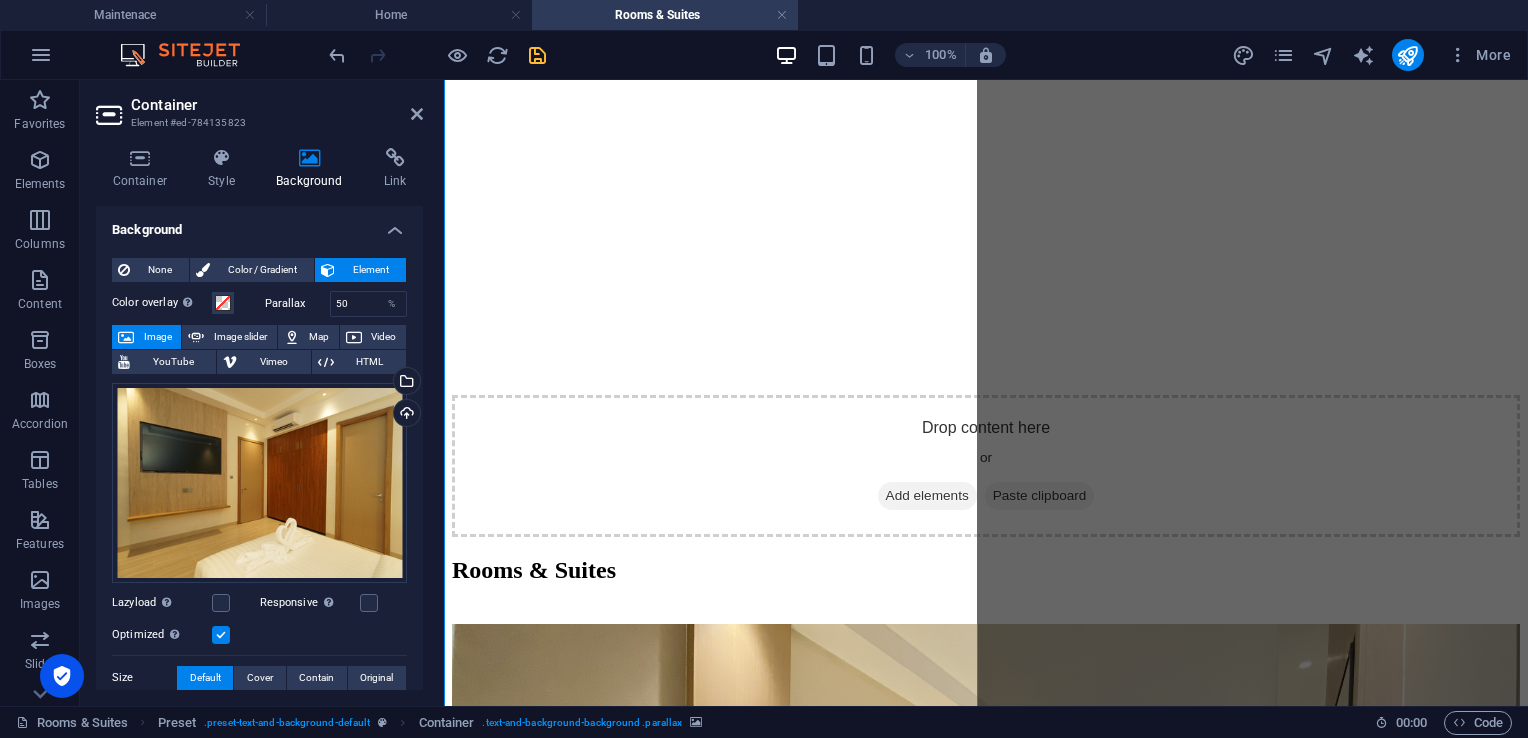 scroll, scrollTop: 1900, scrollLeft: 0, axis: vertical 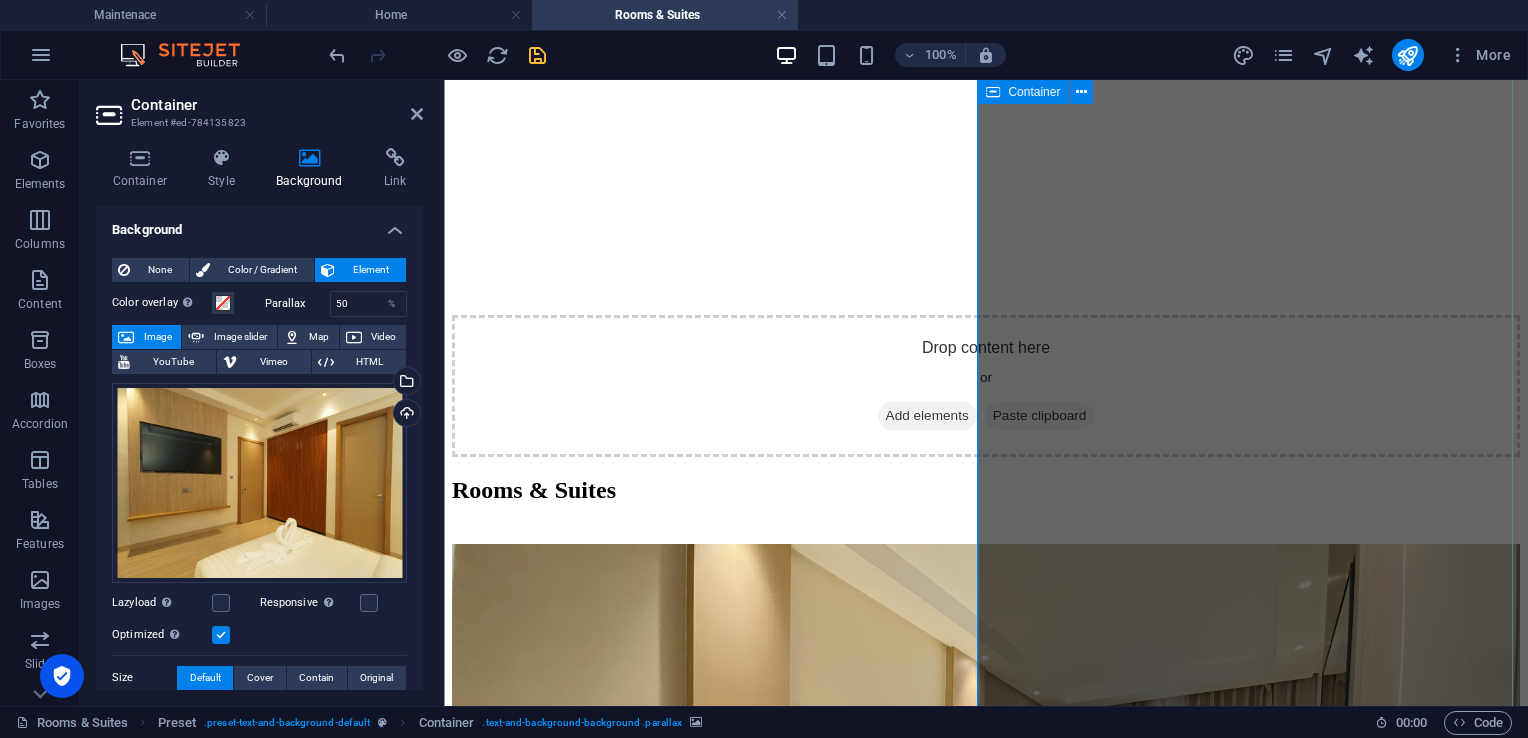 click on "Book now
Room
Economy Room
Junior Suite
Family Room
President Suite
I have read and understand the privacy policy. Unreadable? Regenerate Book now" at bounding box center (986, 5148) 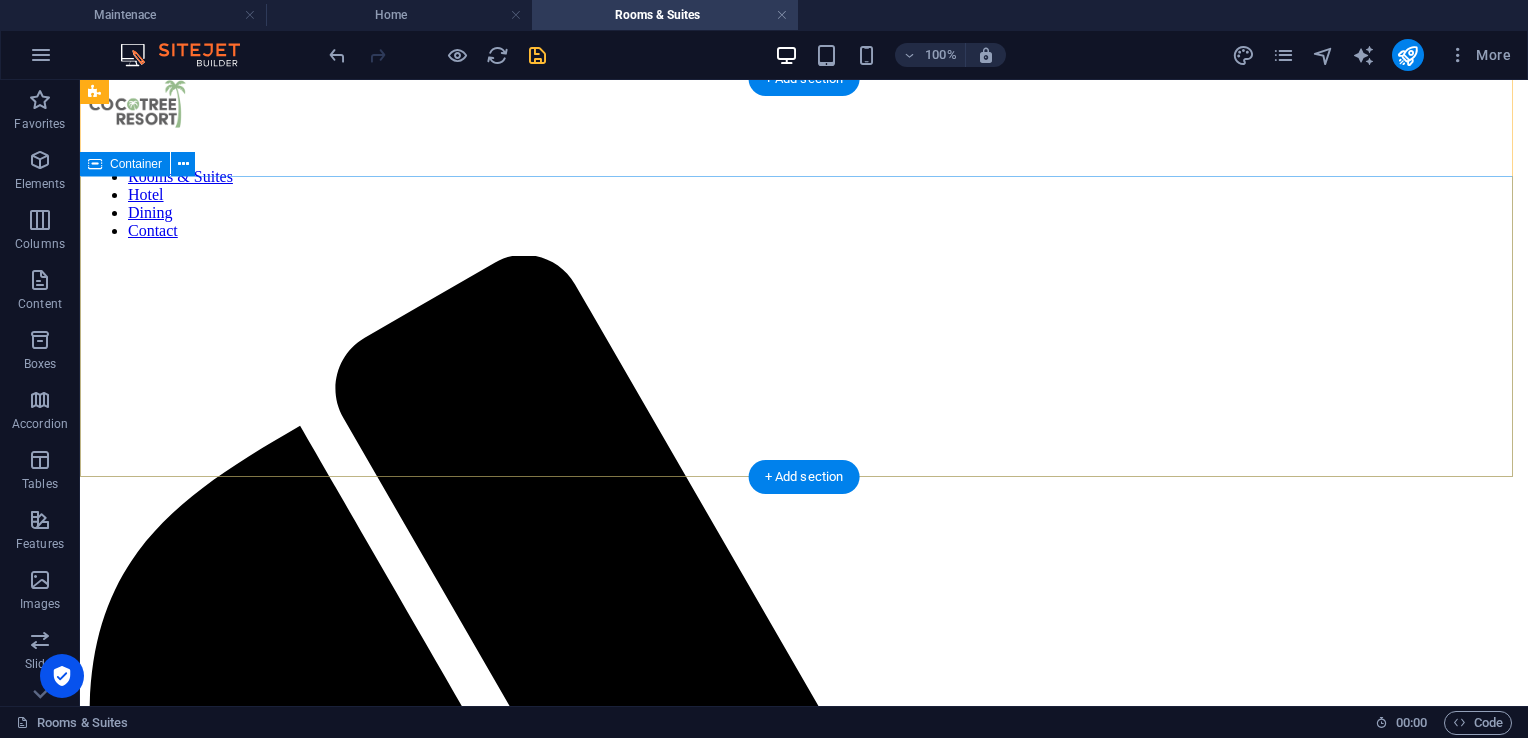 scroll, scrollTop: 0, scrollLeft: 0, axis: both 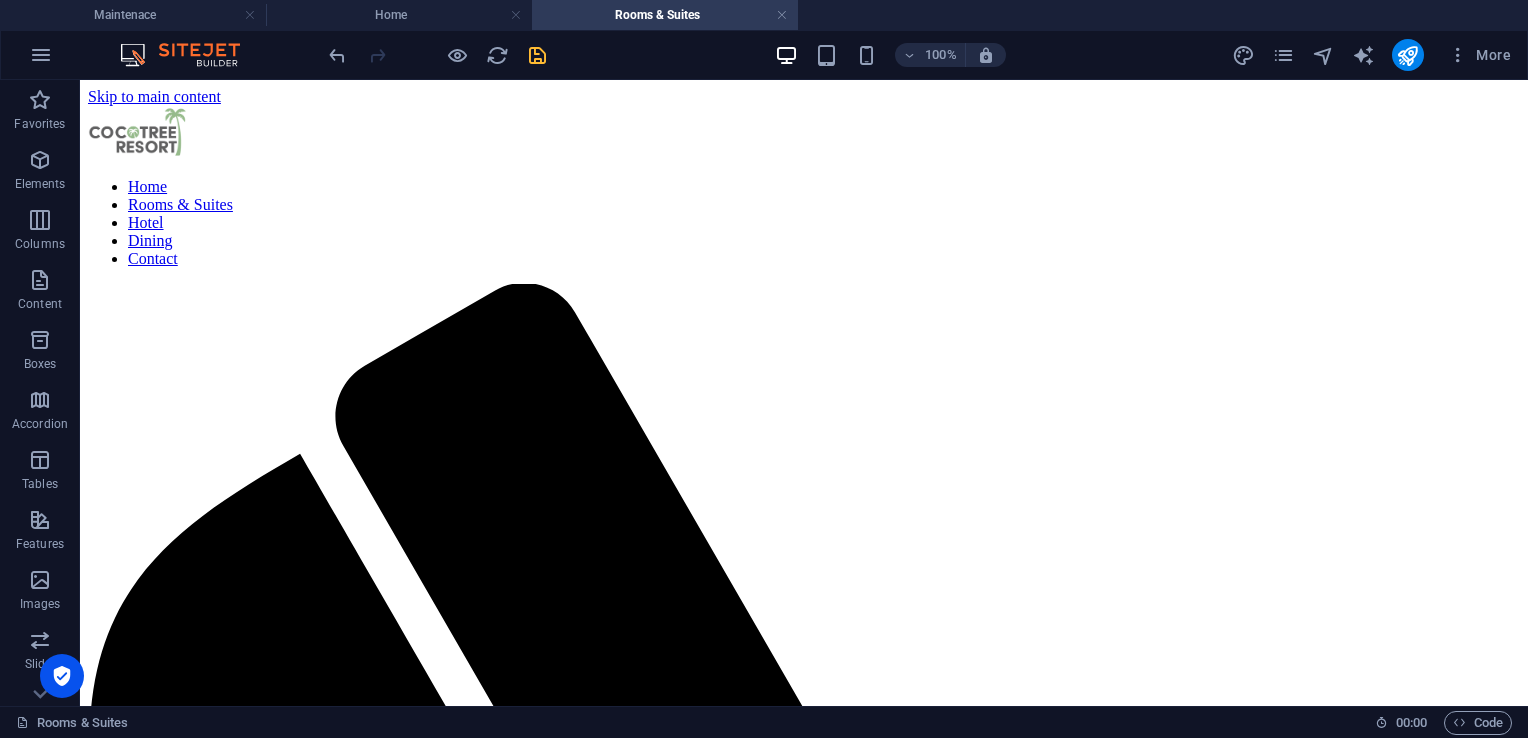 click at bounding box center (537, 55) 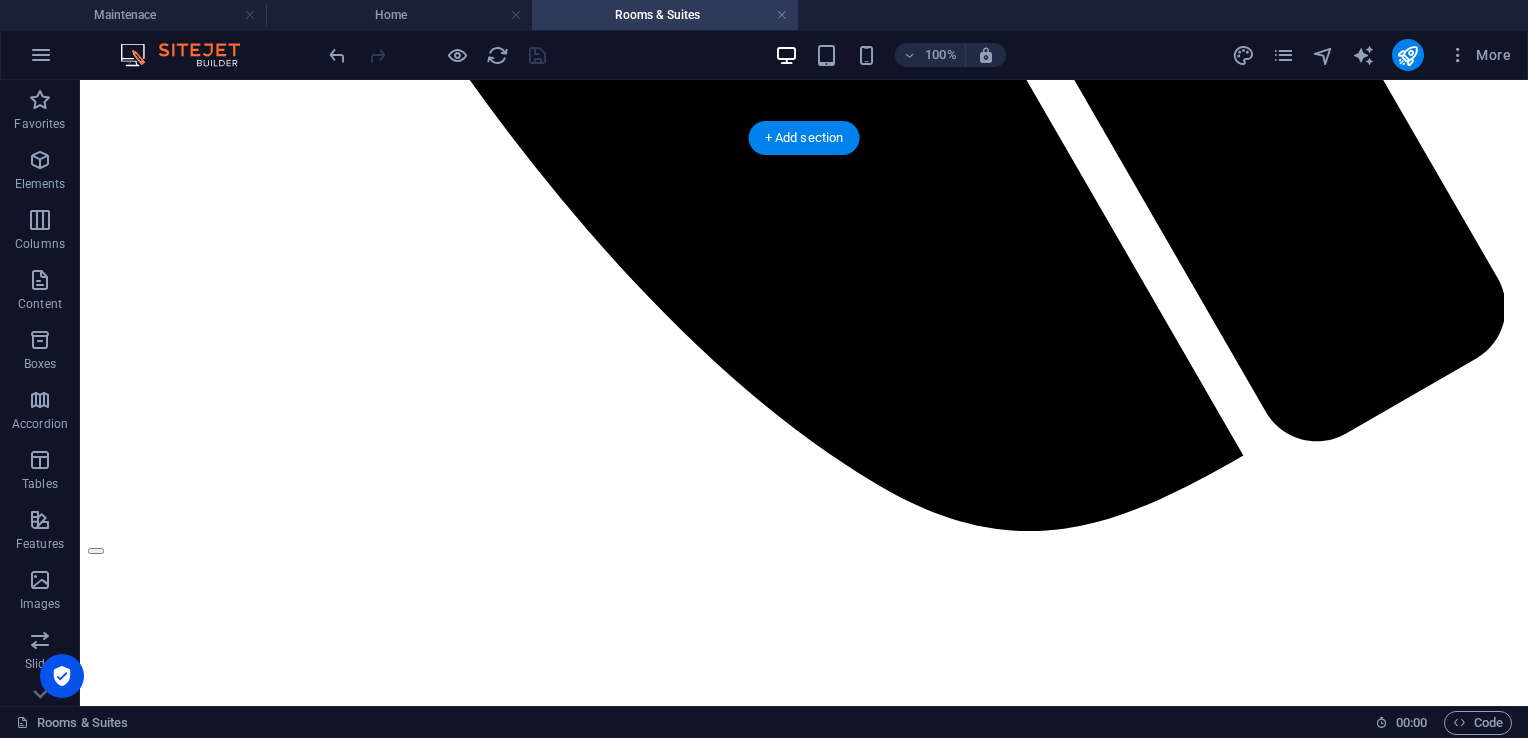 scroll, scrollTop: 1600, scrollLeft: 0, axis: vertical 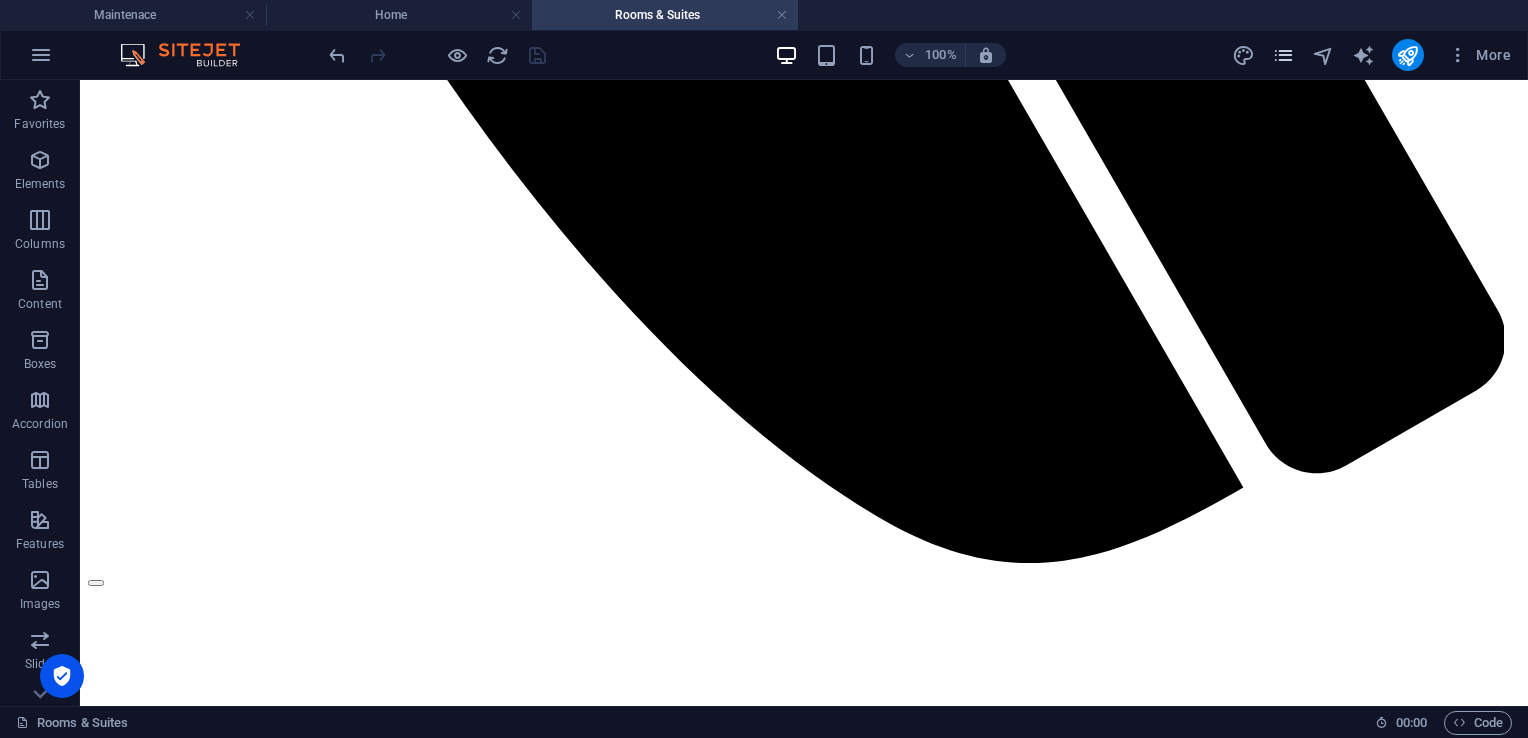 click at bounding box center [1283, 55] 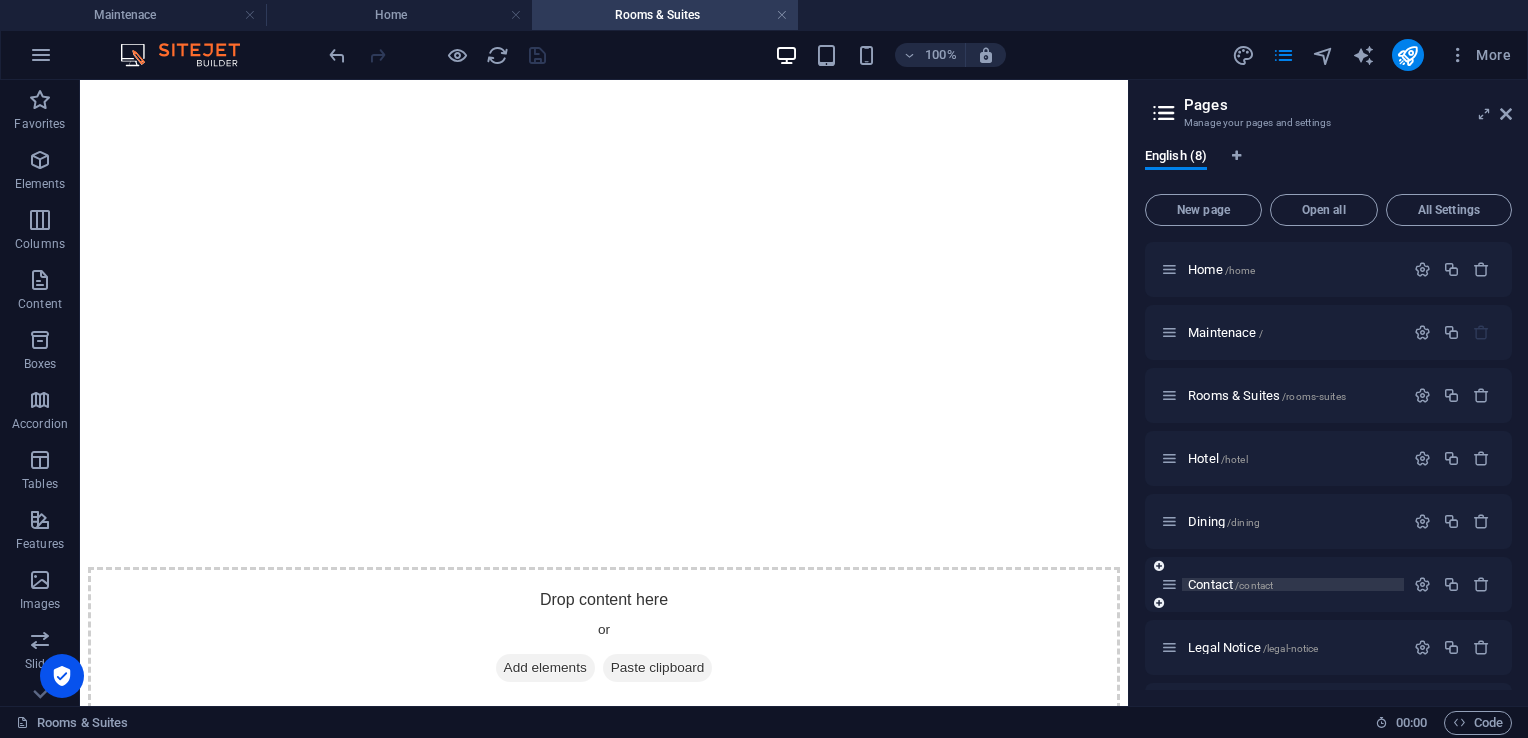 click on "Contact /contact" at bounding box center (1230, 584) 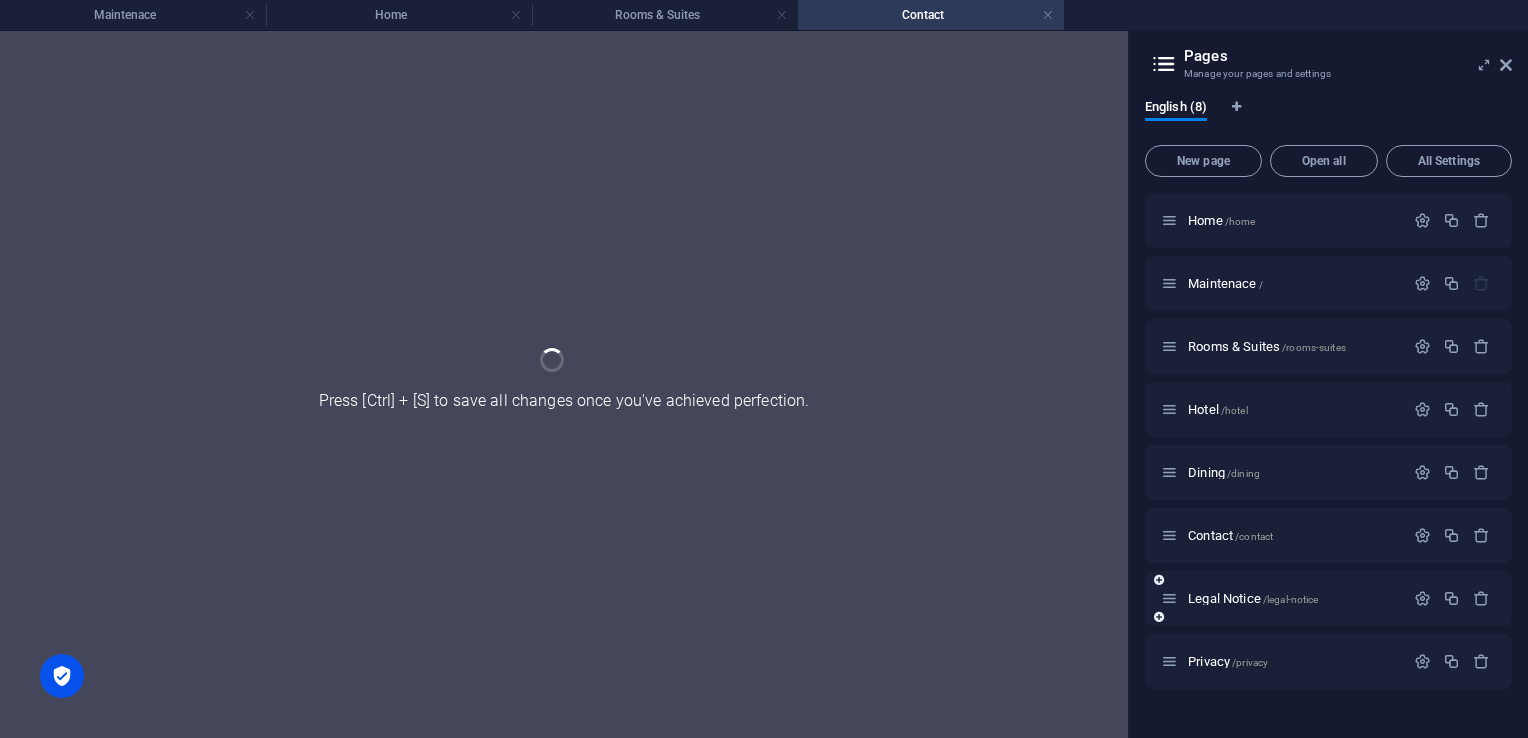 scroll, scrollTop: 0, scrollLeft: 0, axis: both 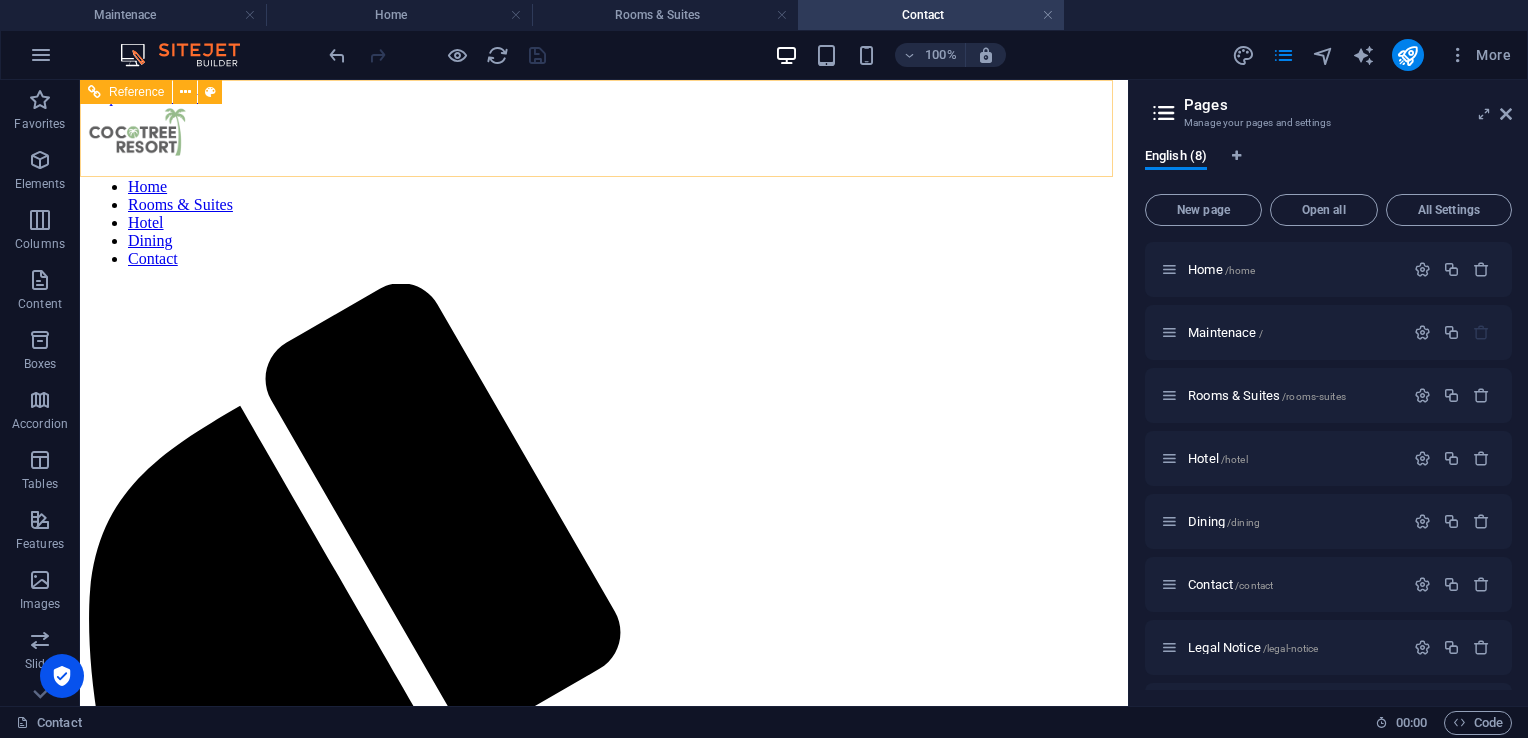 click on "Home Rooms & Suites Hotel Dining Contact" at bounding box center (604, 223) 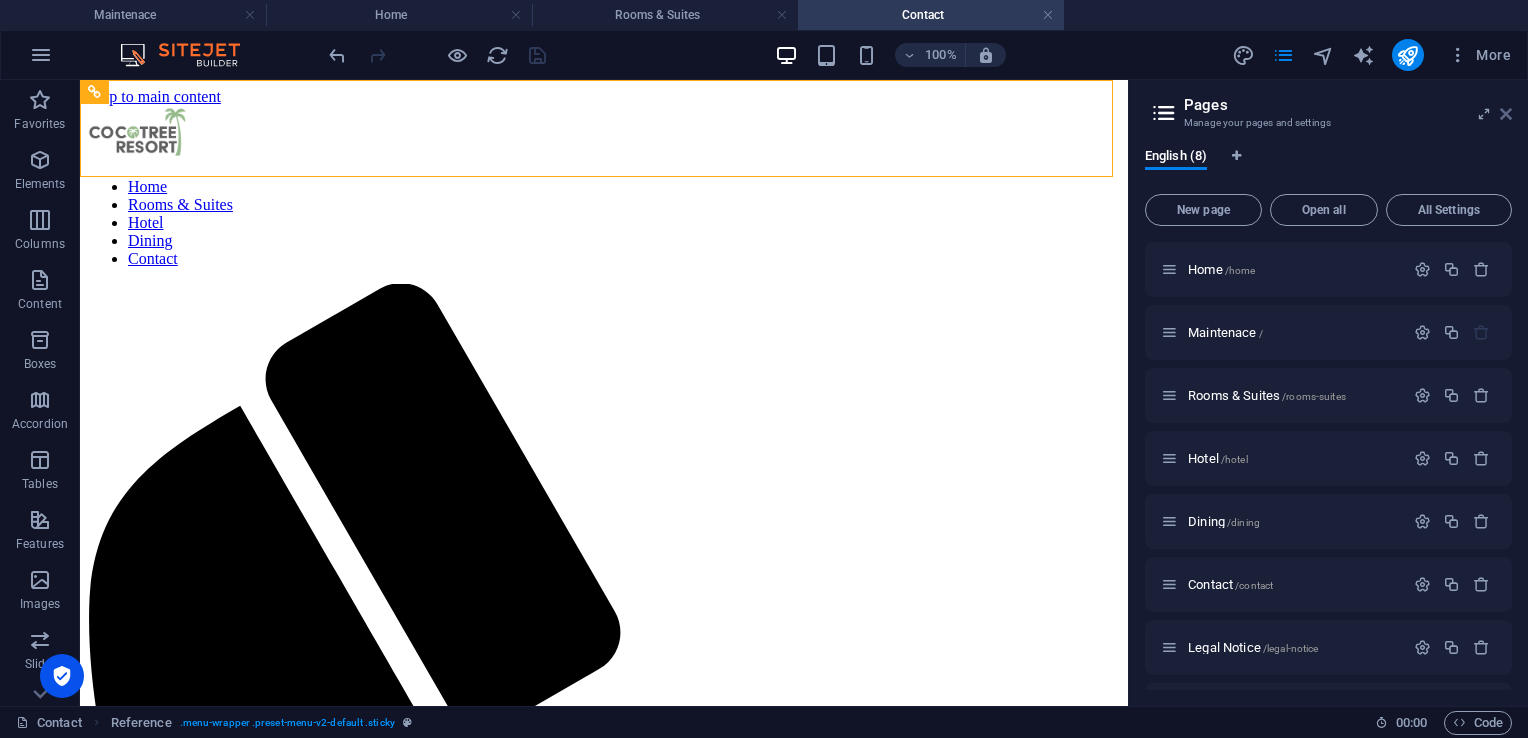 drag, startPoint x: 1427, startPoint y: 34, endPoint x: 1507, endPoint y: 112, distance: 111.73182 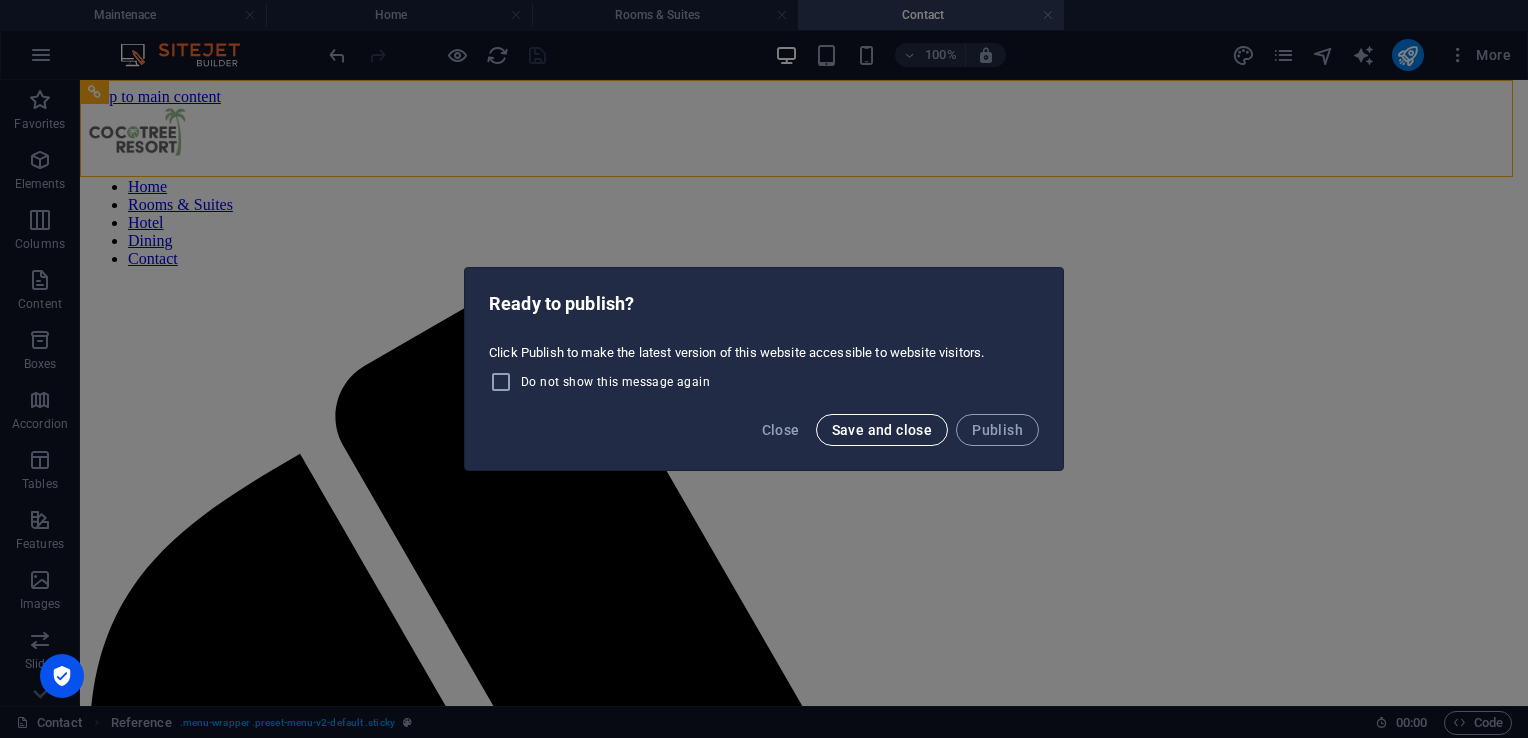 click on "Save and close" at bounding box center (882, 430) 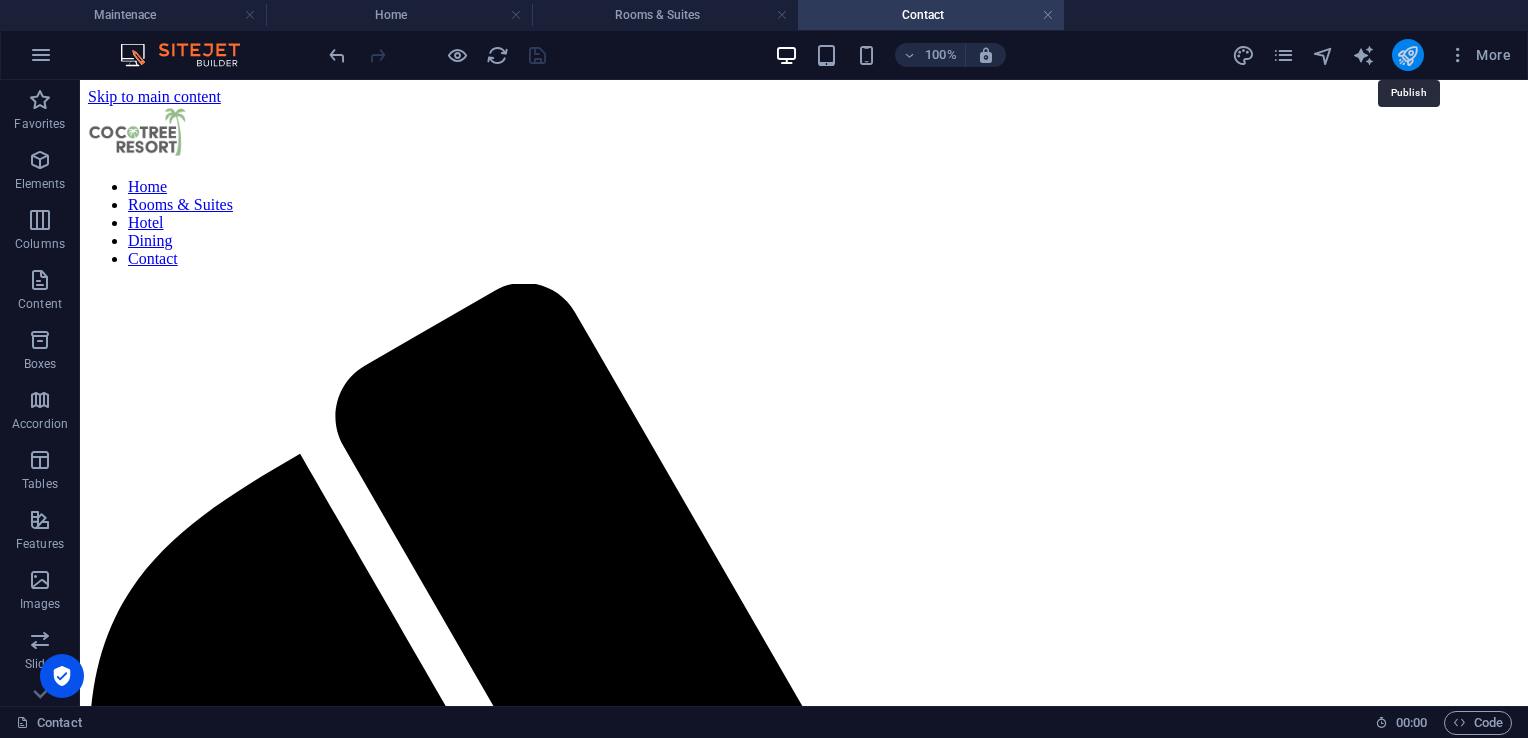 click at bounding box center [1407, 55] 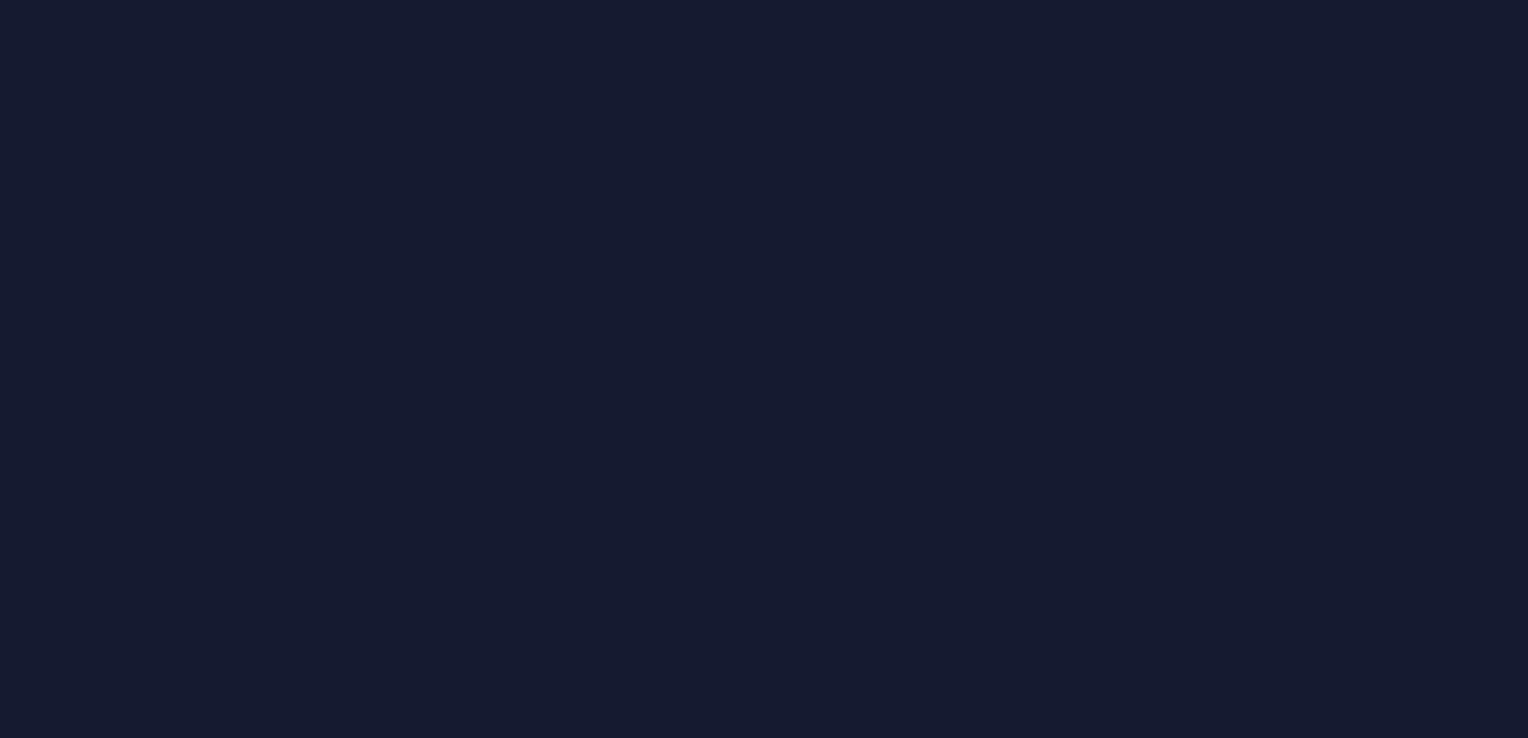 scroll, scrollTop: 0, scrollLeft: 0, axis: both 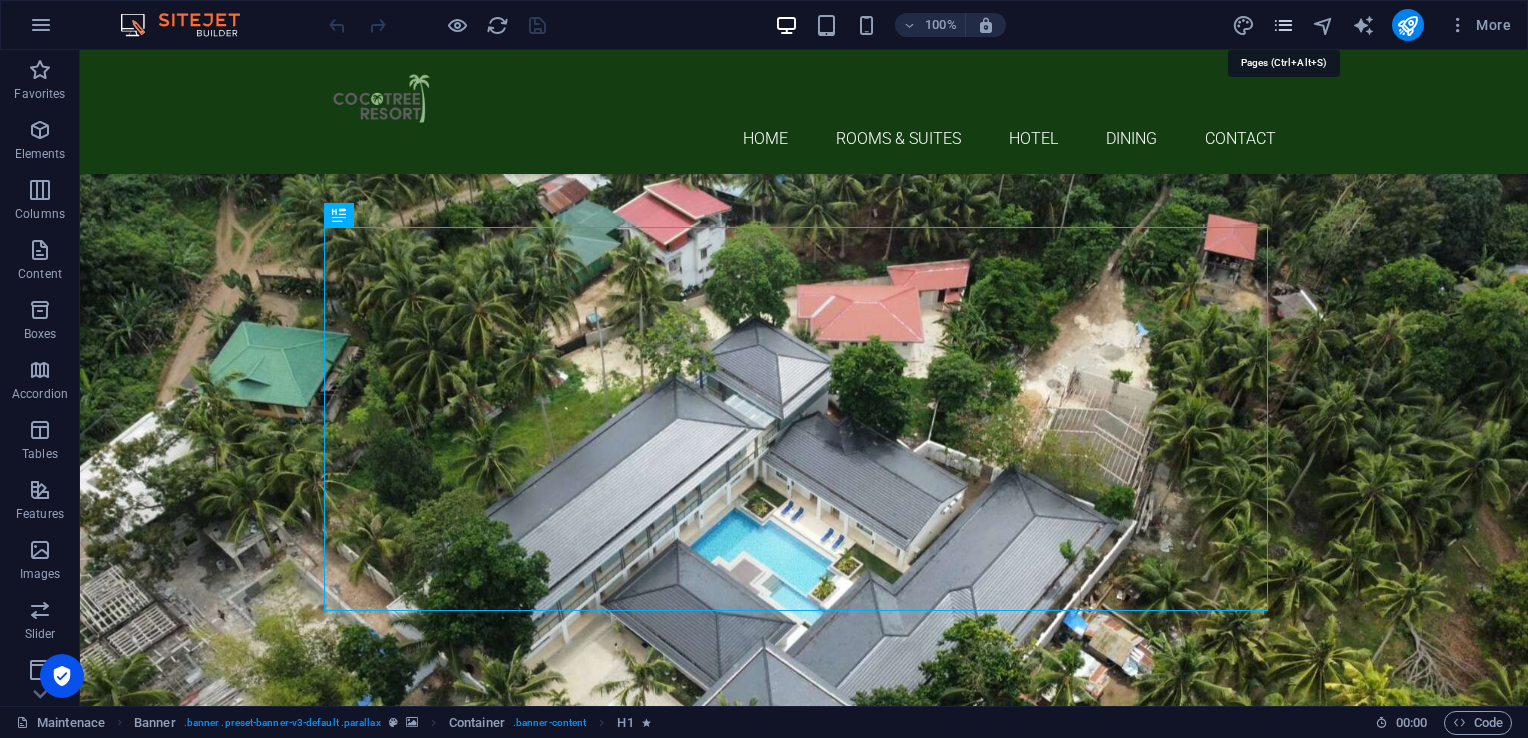 click at bounding box center (1283, 25) 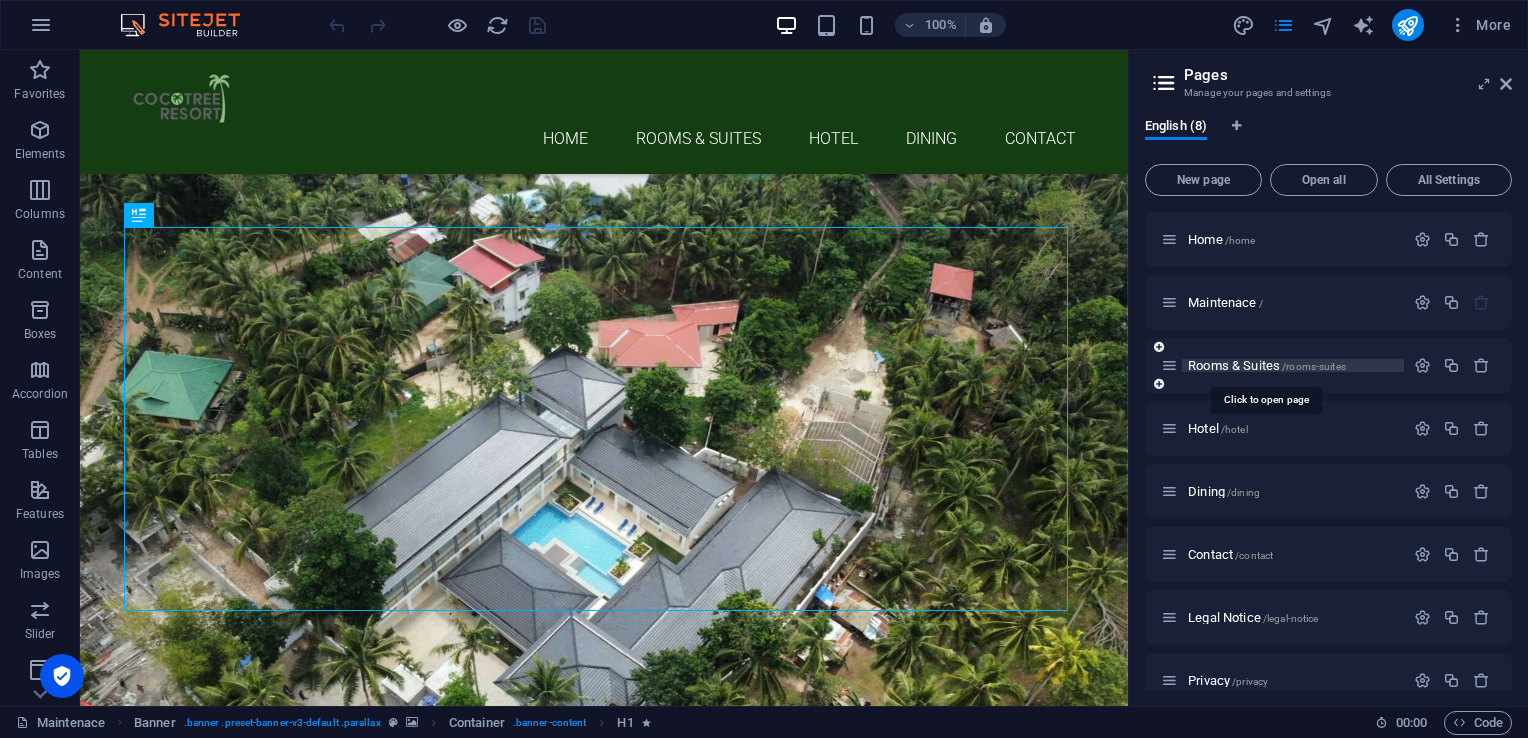 click on "Rooms & Suites /rooms-suites" at bounding box center (1267, 365) 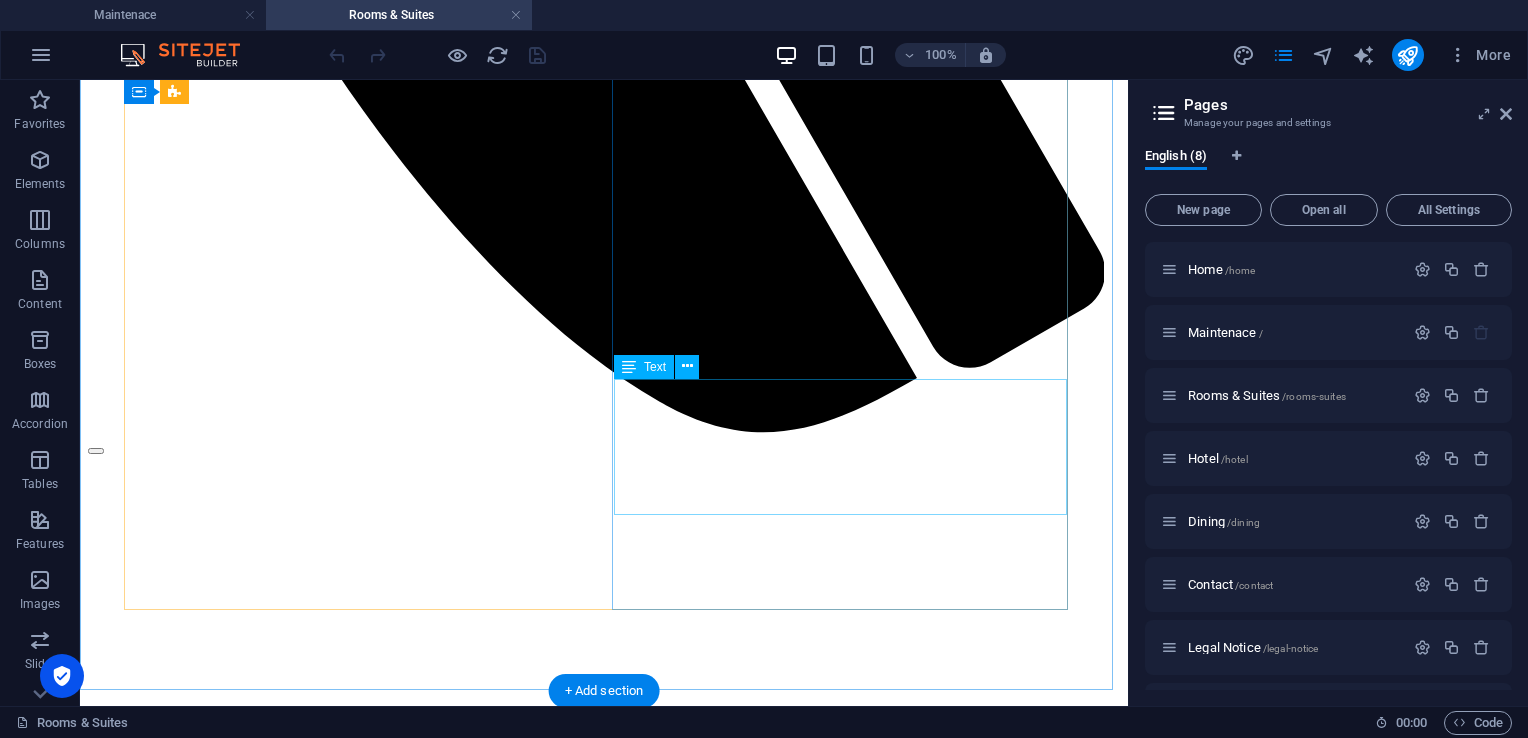 scroll, scrollTop: 800, scrollLeft: 0, axis: vertical 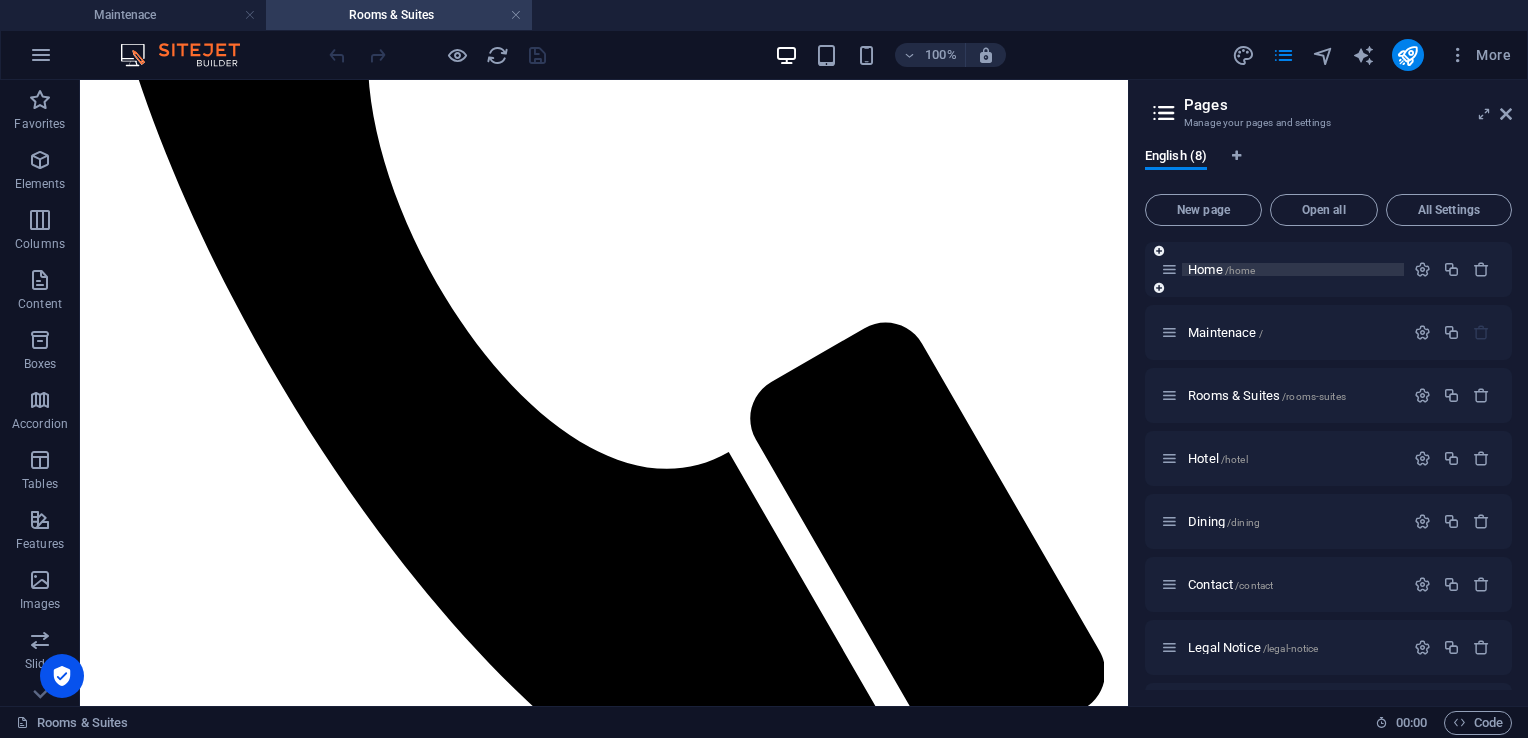 click on "Home /home" at bounding box center [1221, 269] 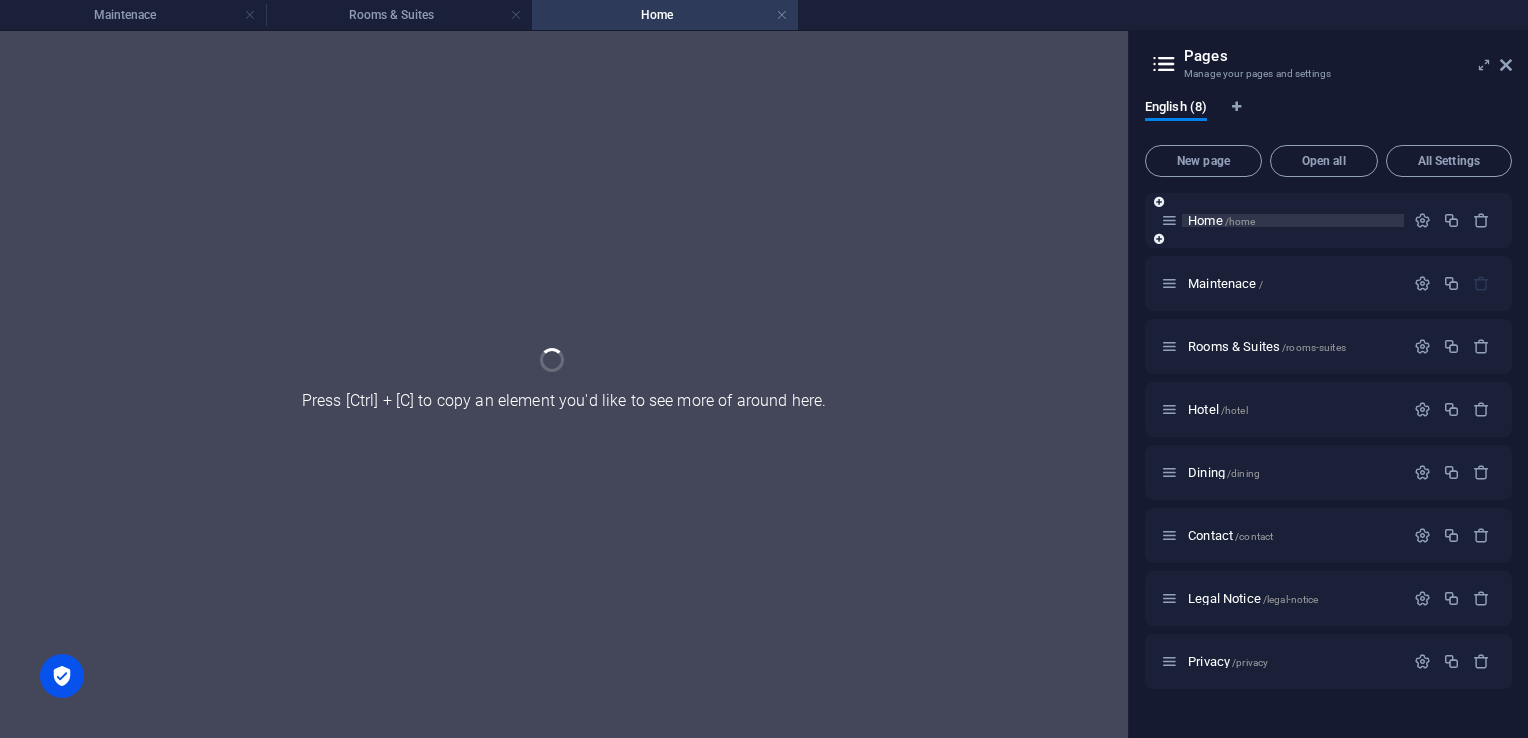 scroll, scrollTop: 0, scrollLeft: 0, axis: both 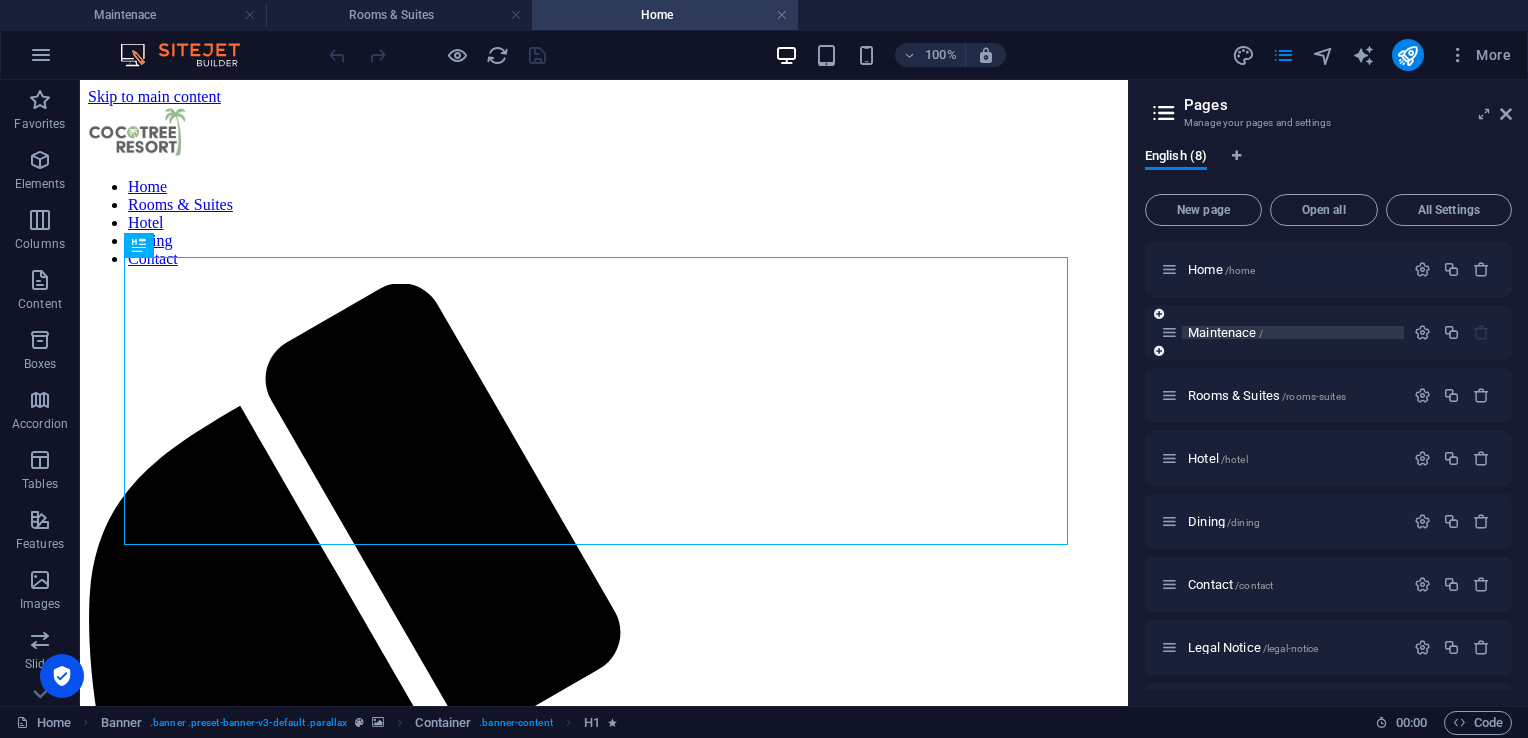 click on "Maintenace /" at bounding box center (1225, 332) 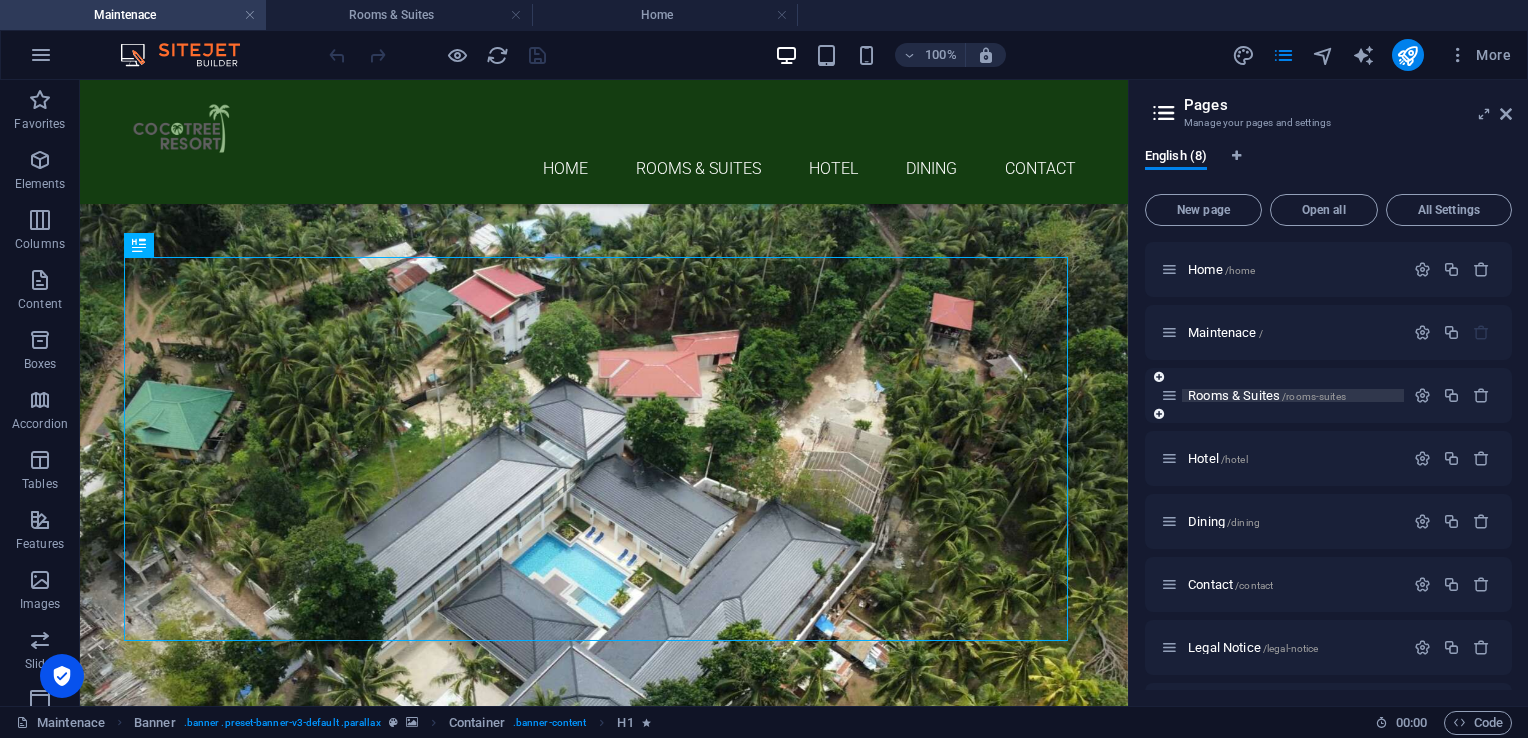 click on "Rooms & Suites /rooms-suites" at bounding box center [1267, 395] 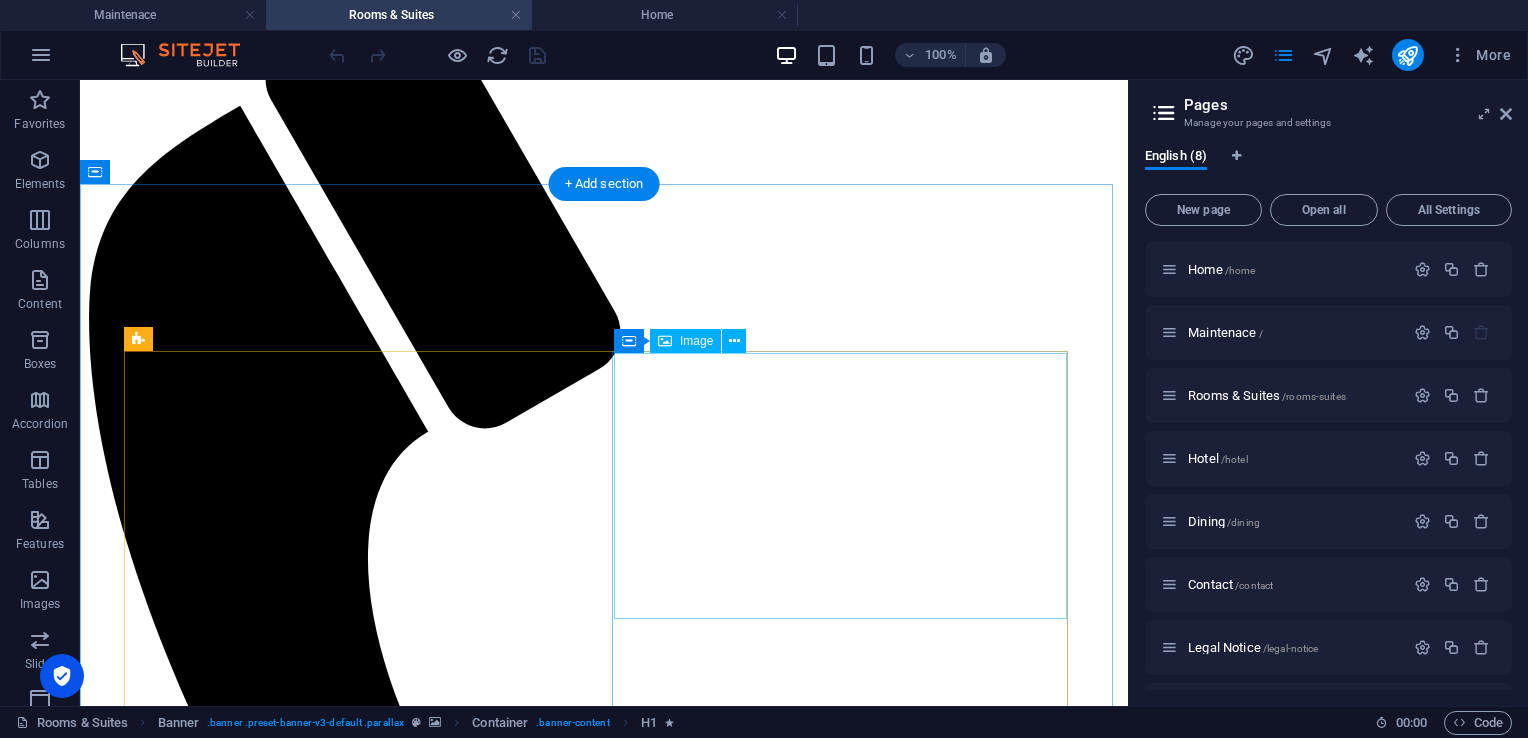 scroll, scrollTop: 0, scrollLeft: 0, axis: both 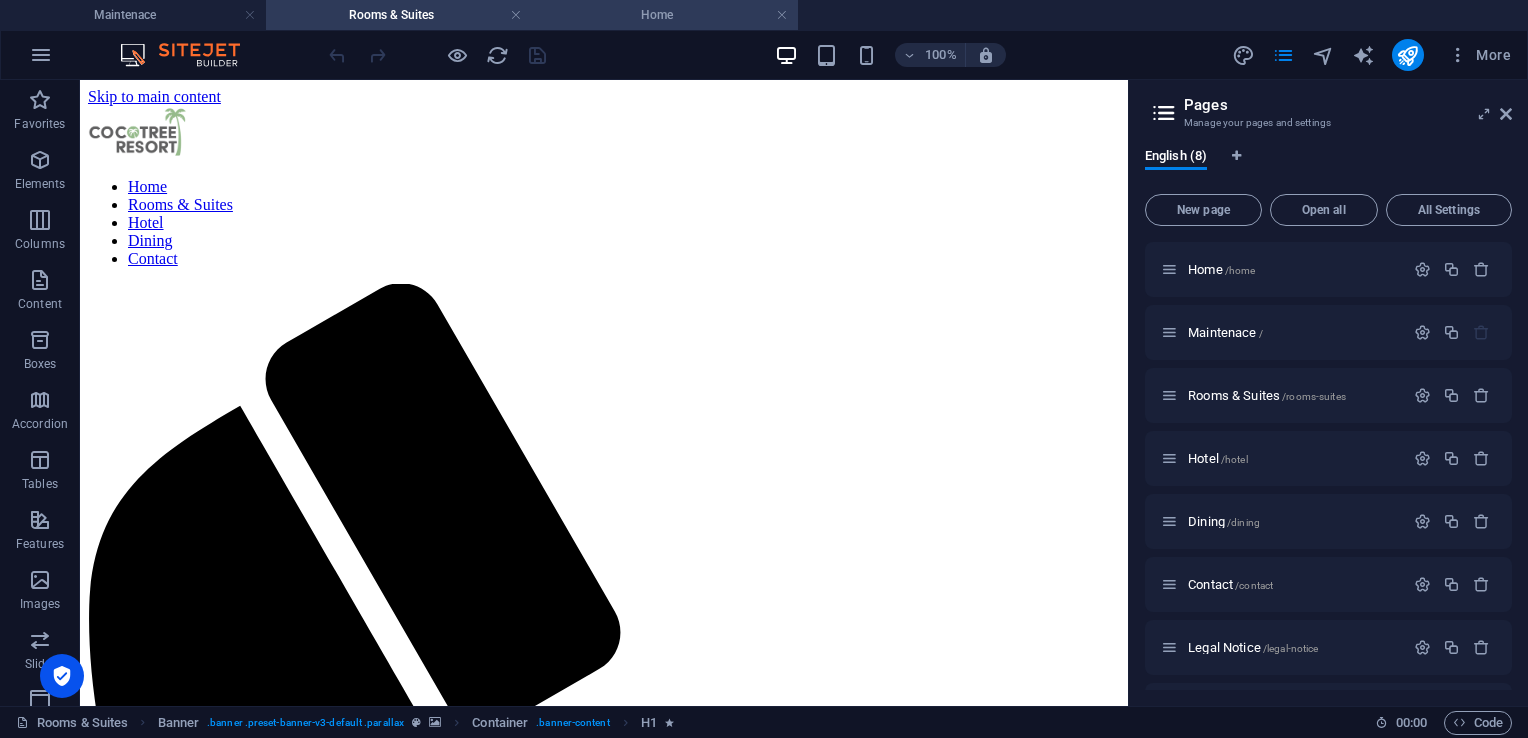click on "Home" at bounding box center [665, 15] 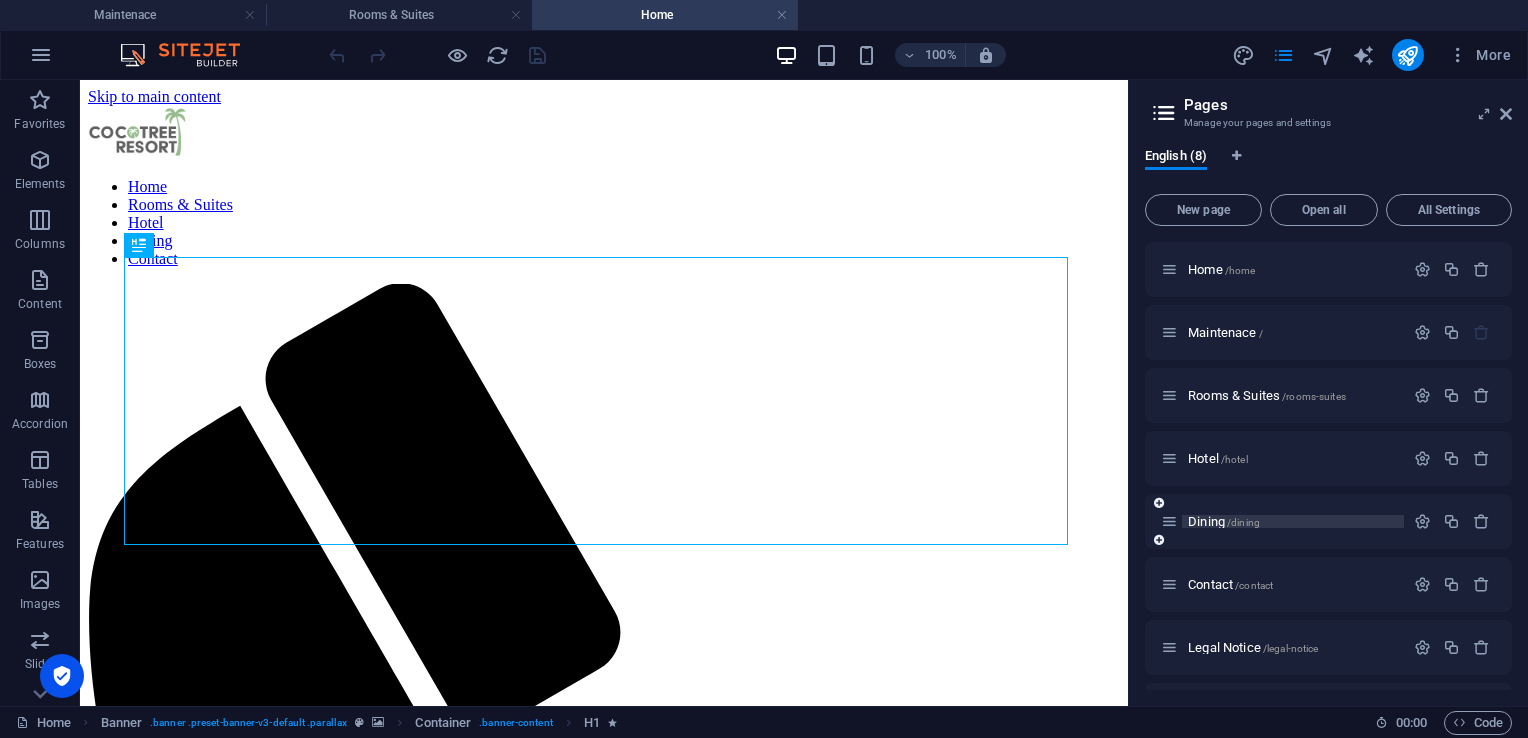 click on "Dining /dining" at bounding box center (1224, 521) 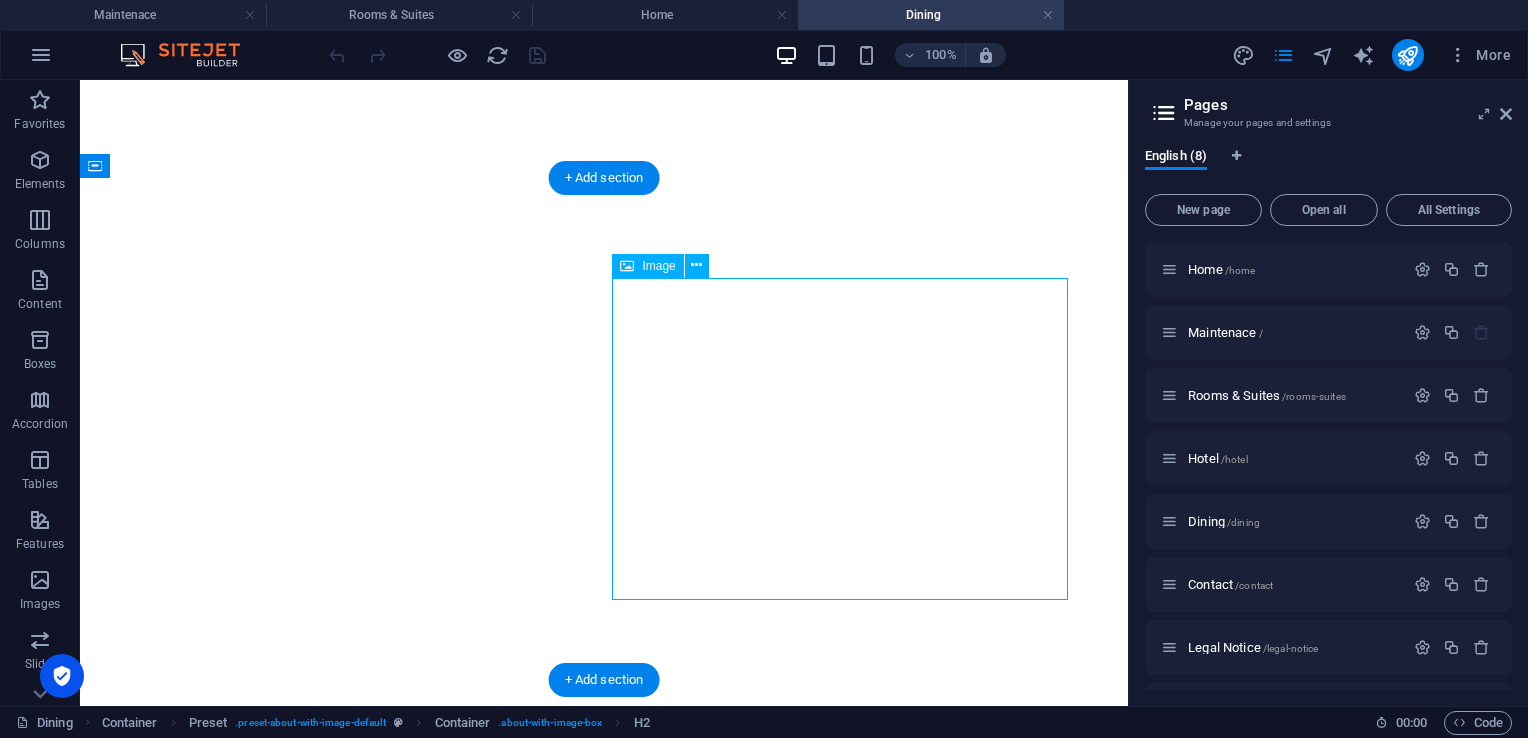 select on "%" 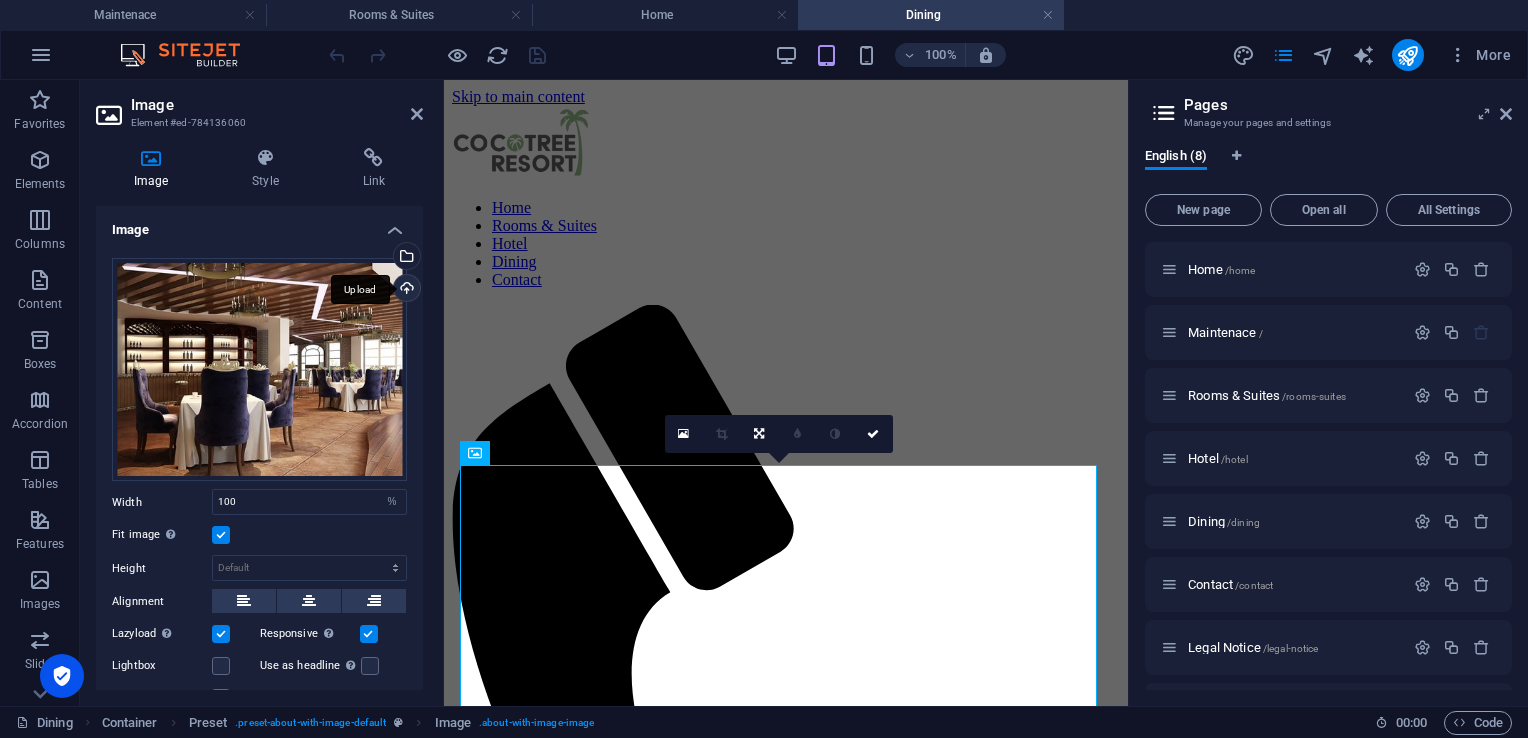 scroll, scrollTop: 300, scrollLeft: 0, axis: vertical 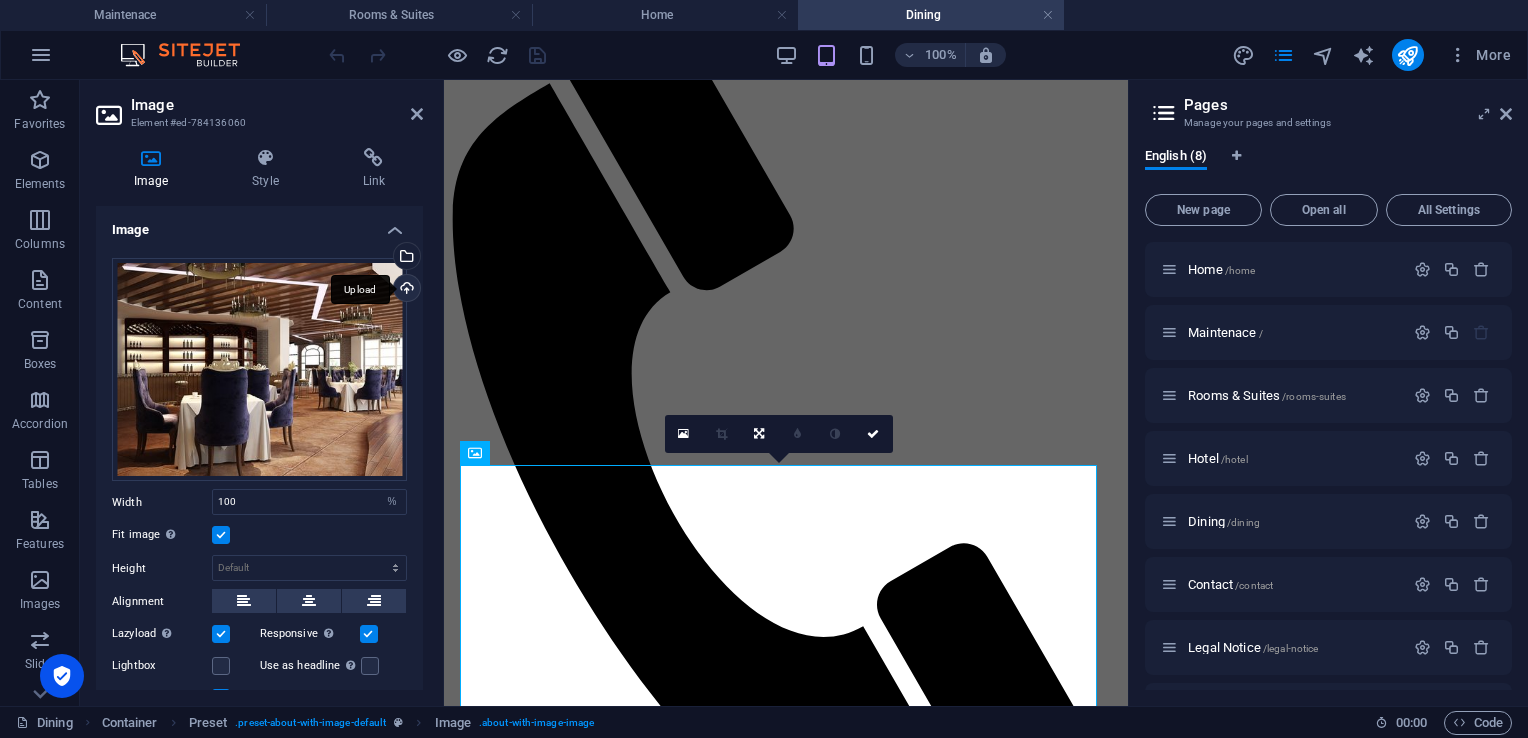 click on "Upload" at bounding box center (405, 290) 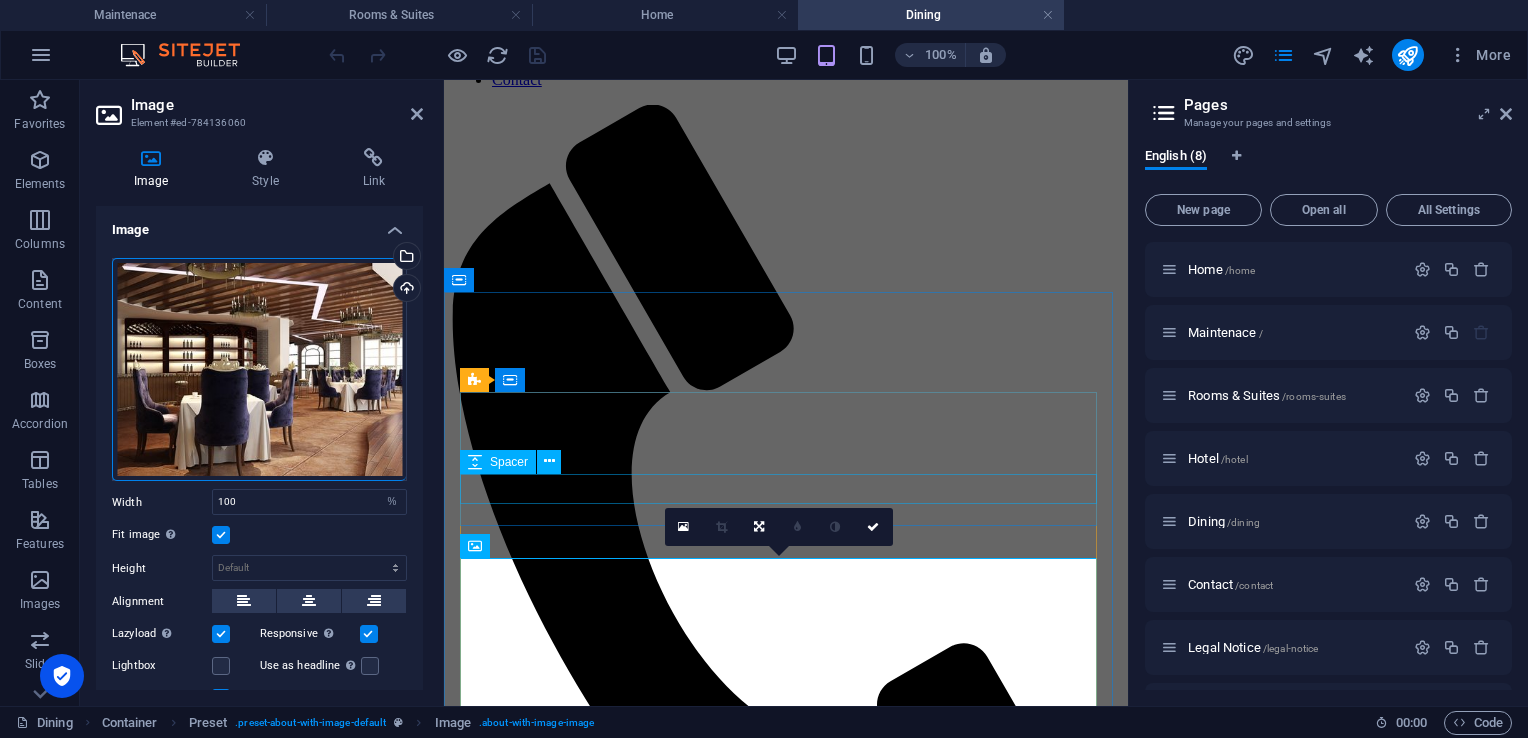 scroll, scrollTop: 400, scrollLeft: 0, axis: vertical 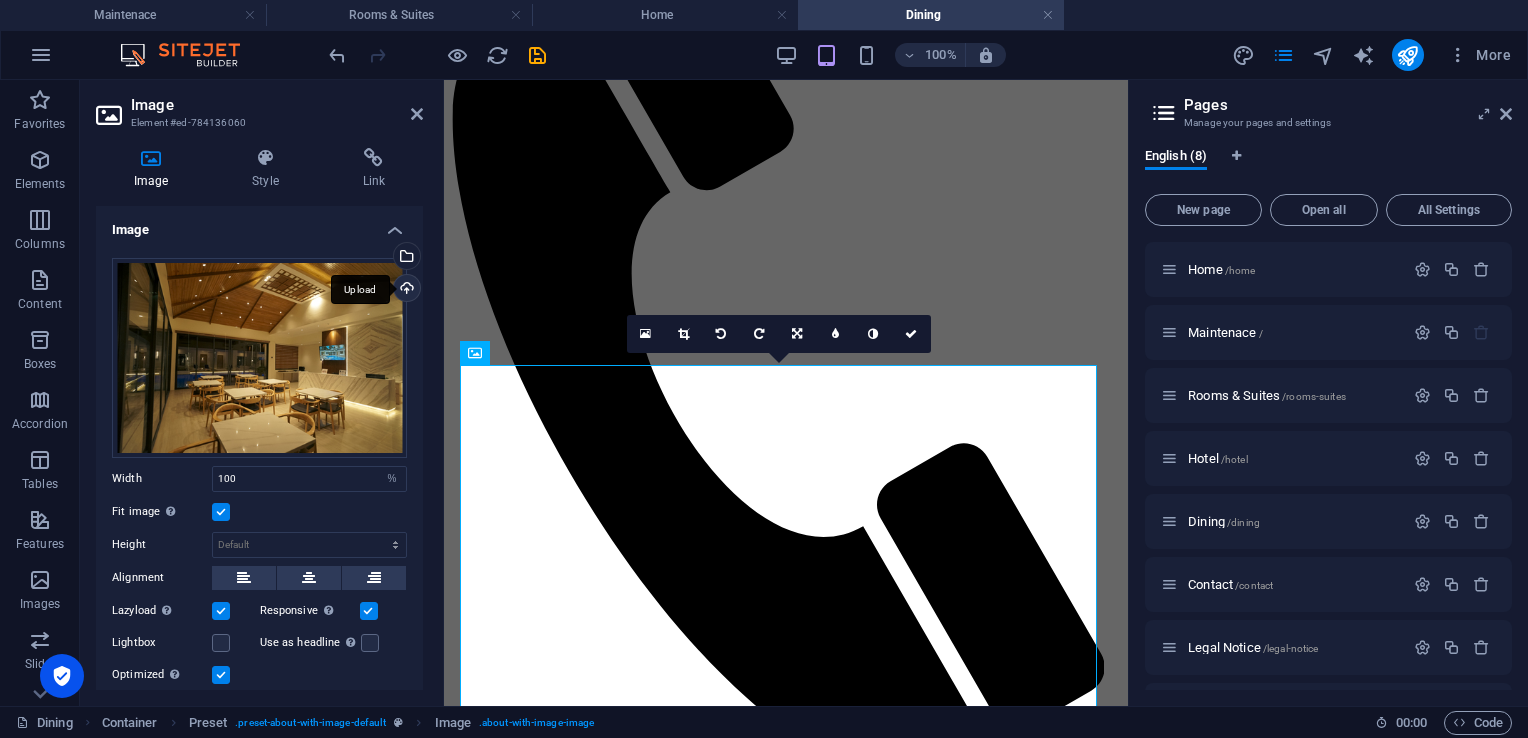 click on "Upload" at bounding box center [405, 290] 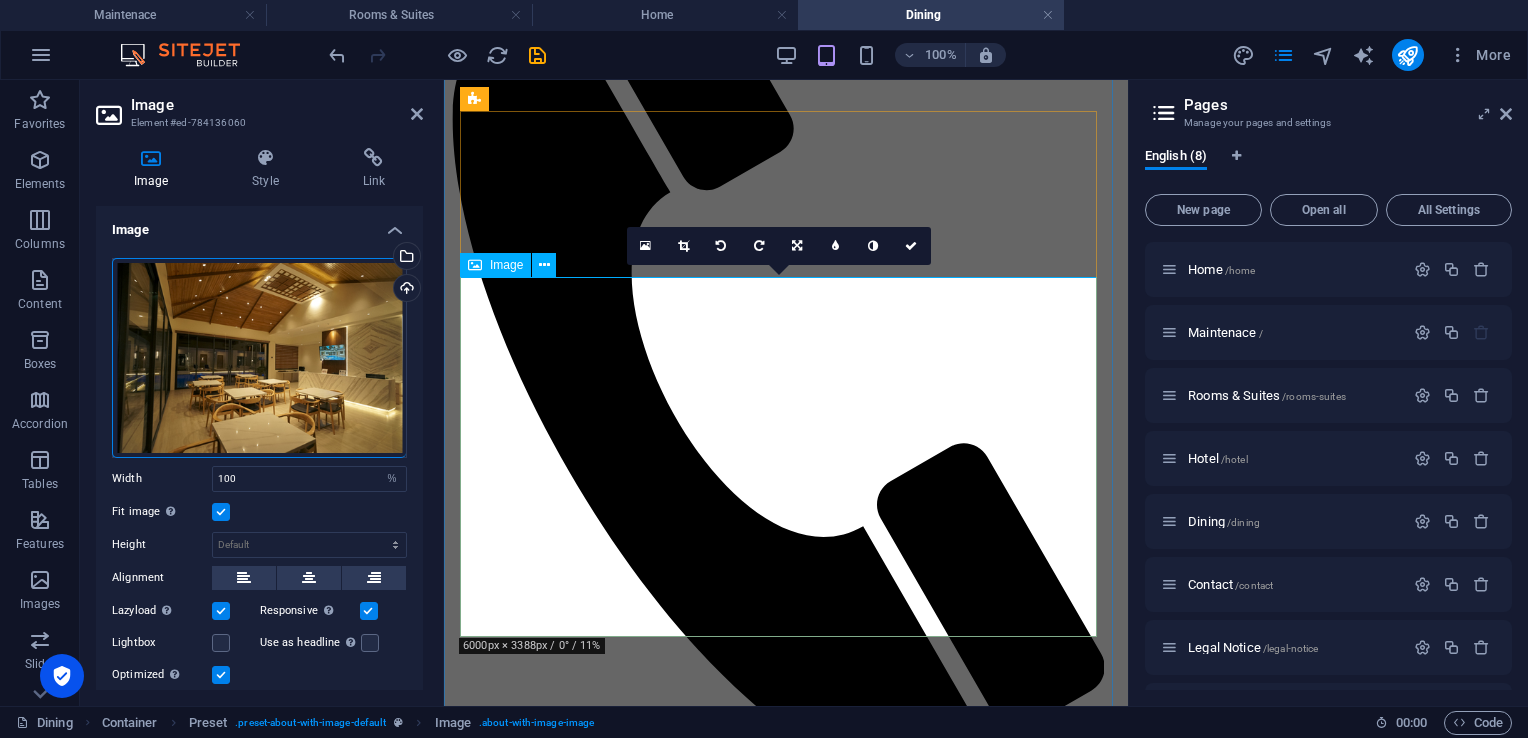 scroll, scrollTop: 600, scrollLeft: 0, axis: vertical 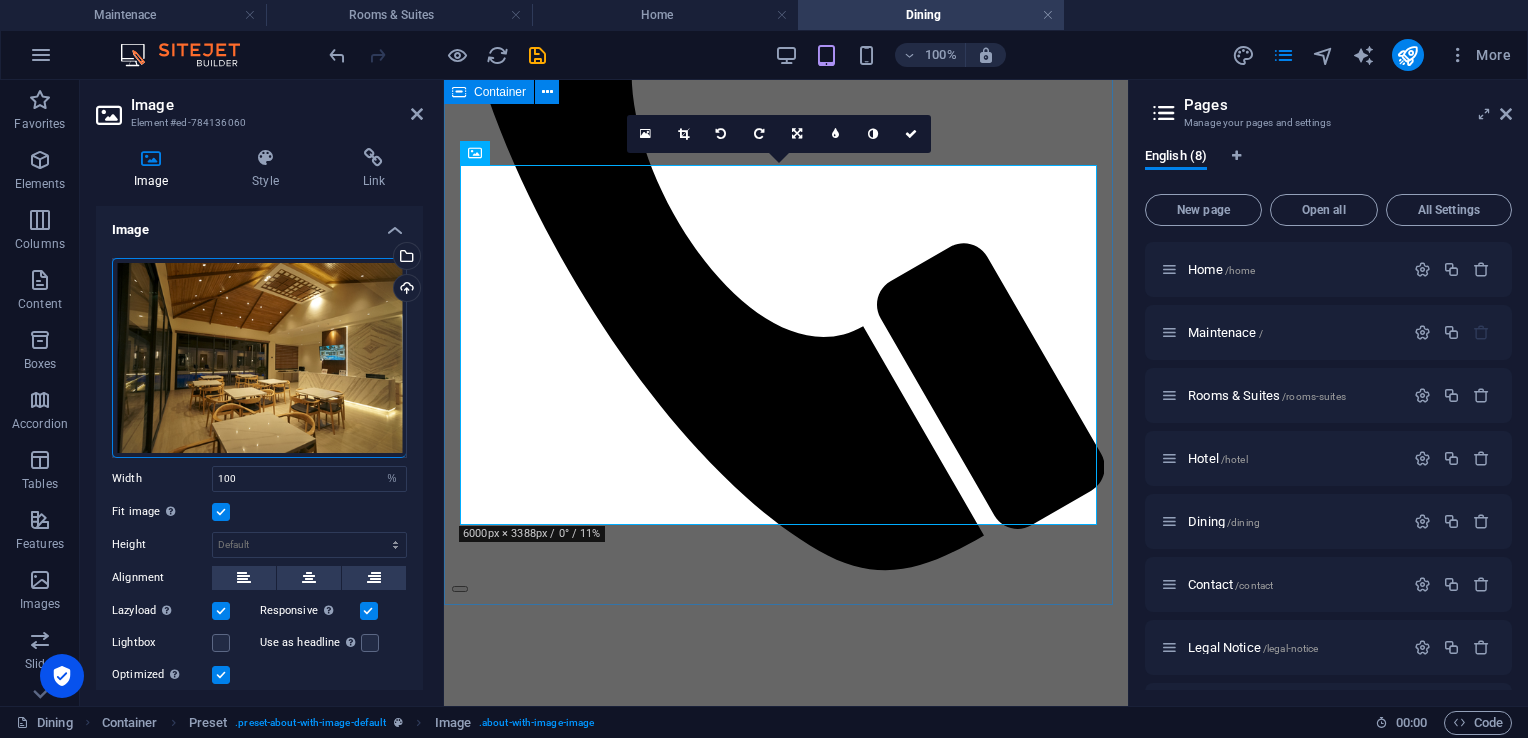 click on "Fine Dining Lorem ipsum dolor sit amet, consectetur adipisicing elit. Repellat, maiores, a libero atque assumenda praesentium cum magni odio dolor accusantium explicabo repudiandae molestiae itaque provident sit debitis aspernatur soluta deserunt incidunt ad cumque ex laboriosam. Distinctio, mollitia, molestias excepturi voluptatem veritatis iusto nam nulla.  Reserve a table" at bounding box center [786, 1446] 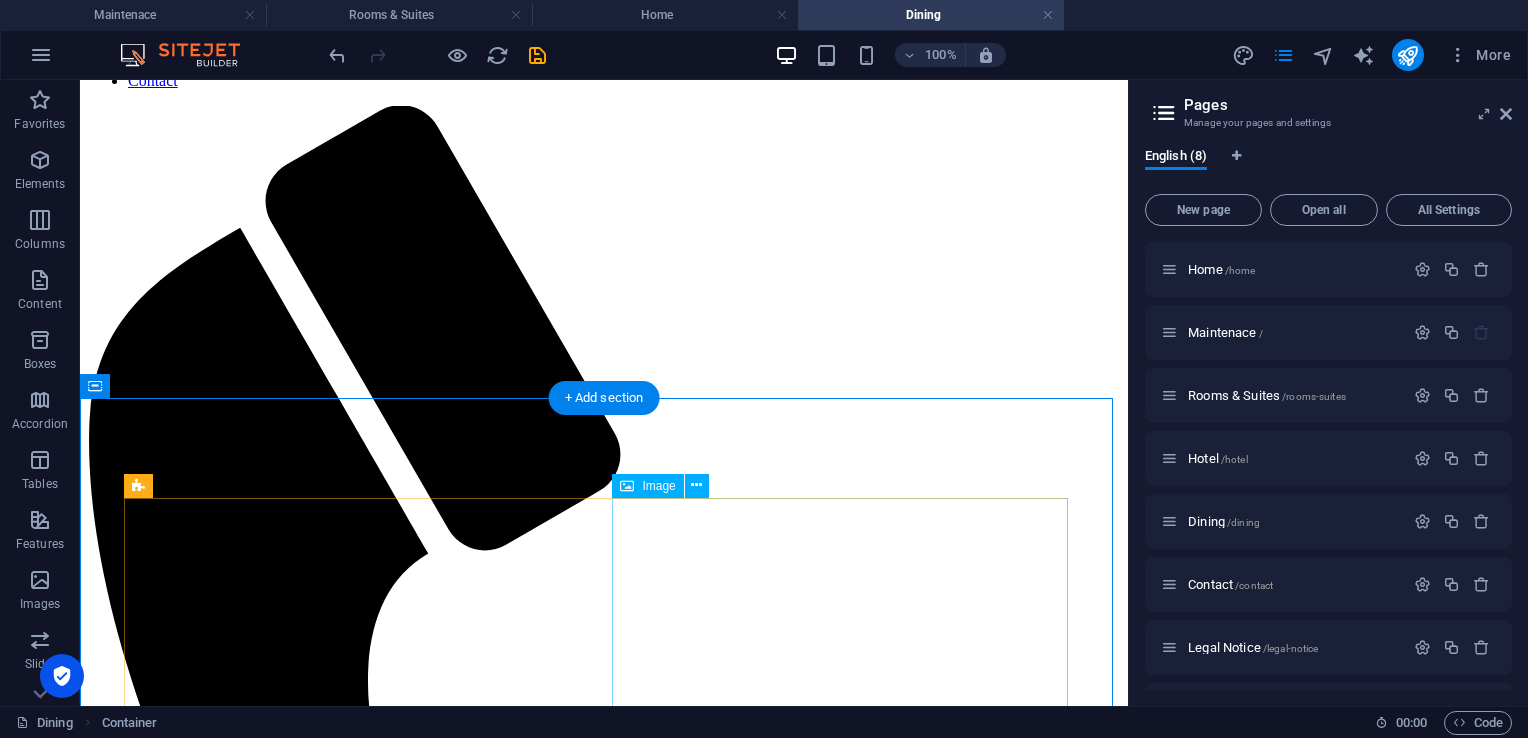 scroll, scrollTop: 0, scrollLeft: 0, axis: both 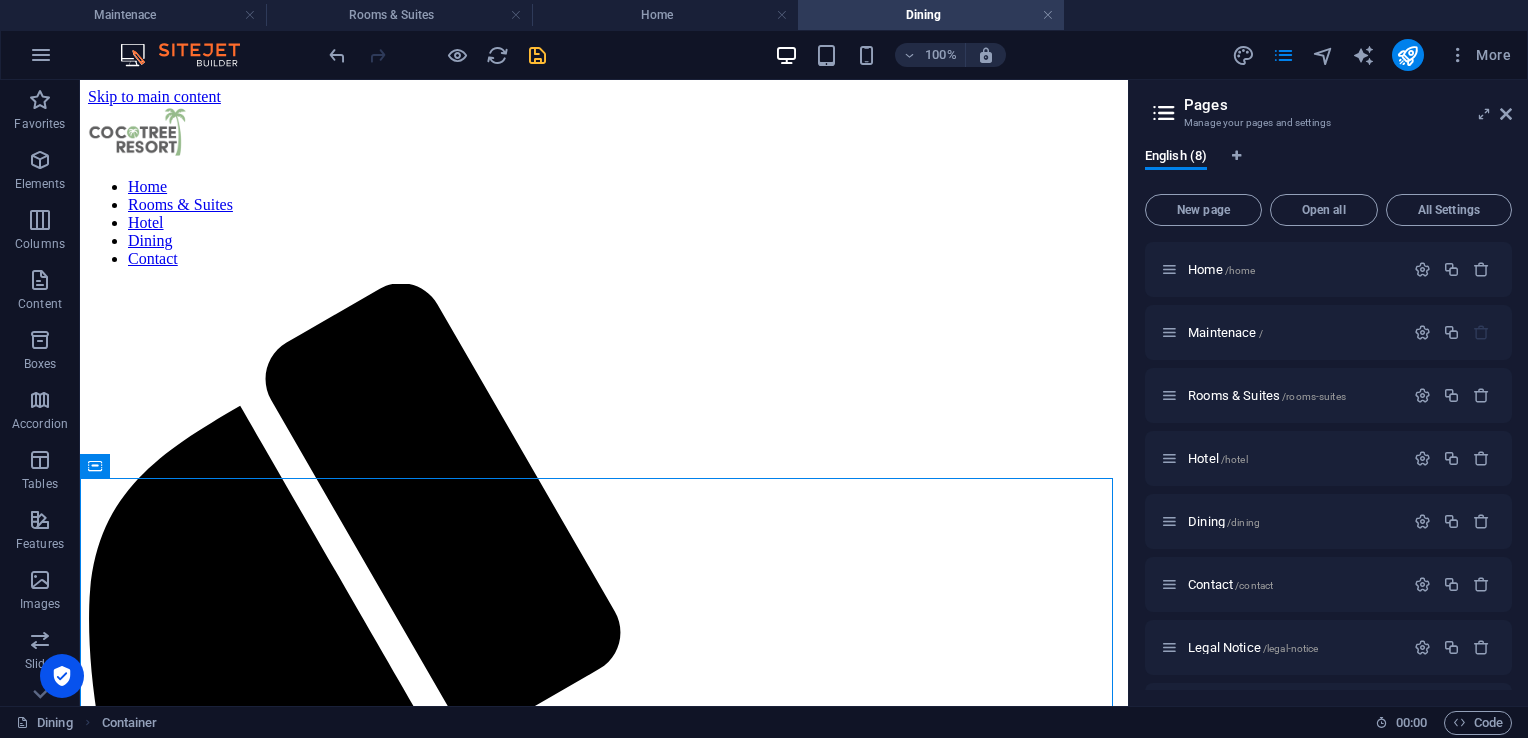 click at bounding box center [537, 55] 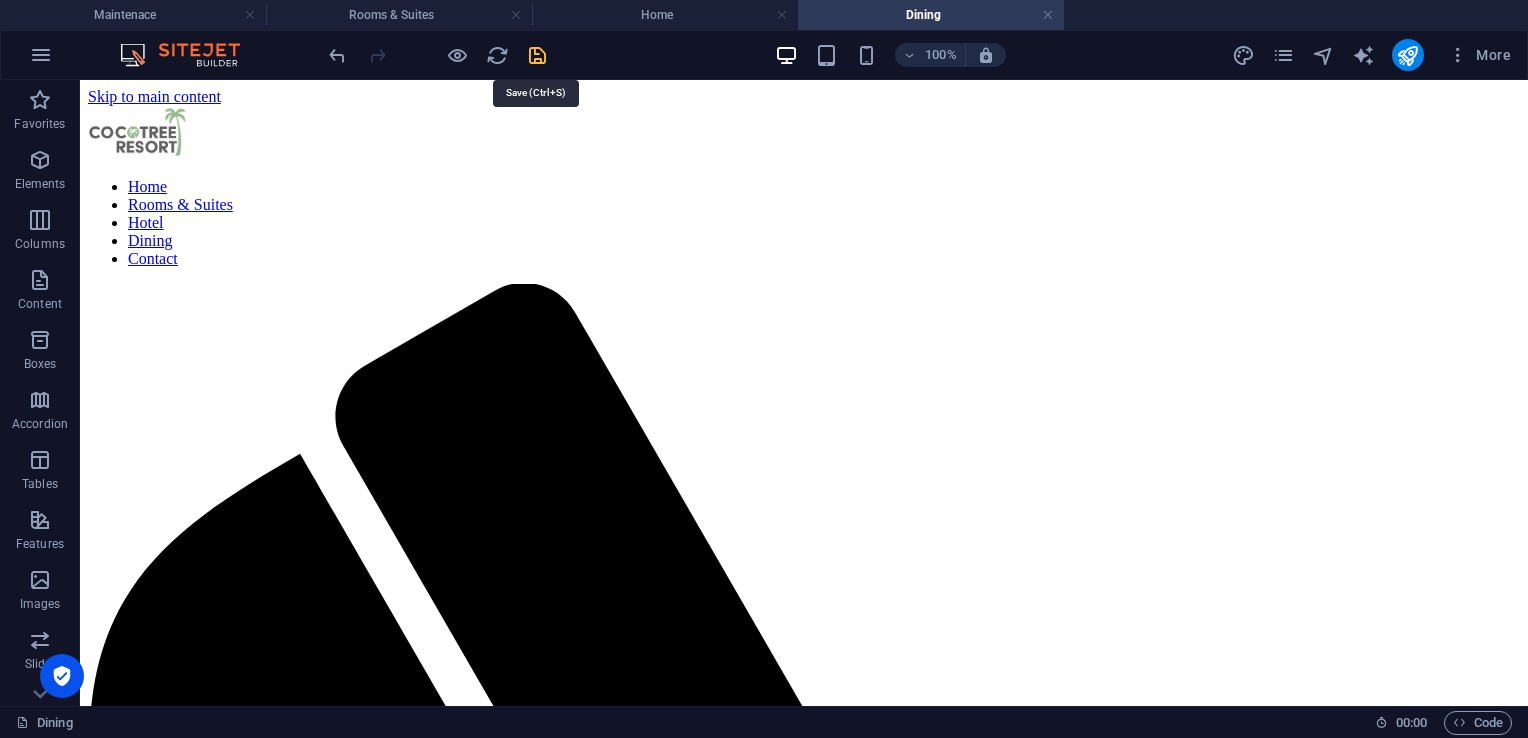click at bounding box center (537, 55) 